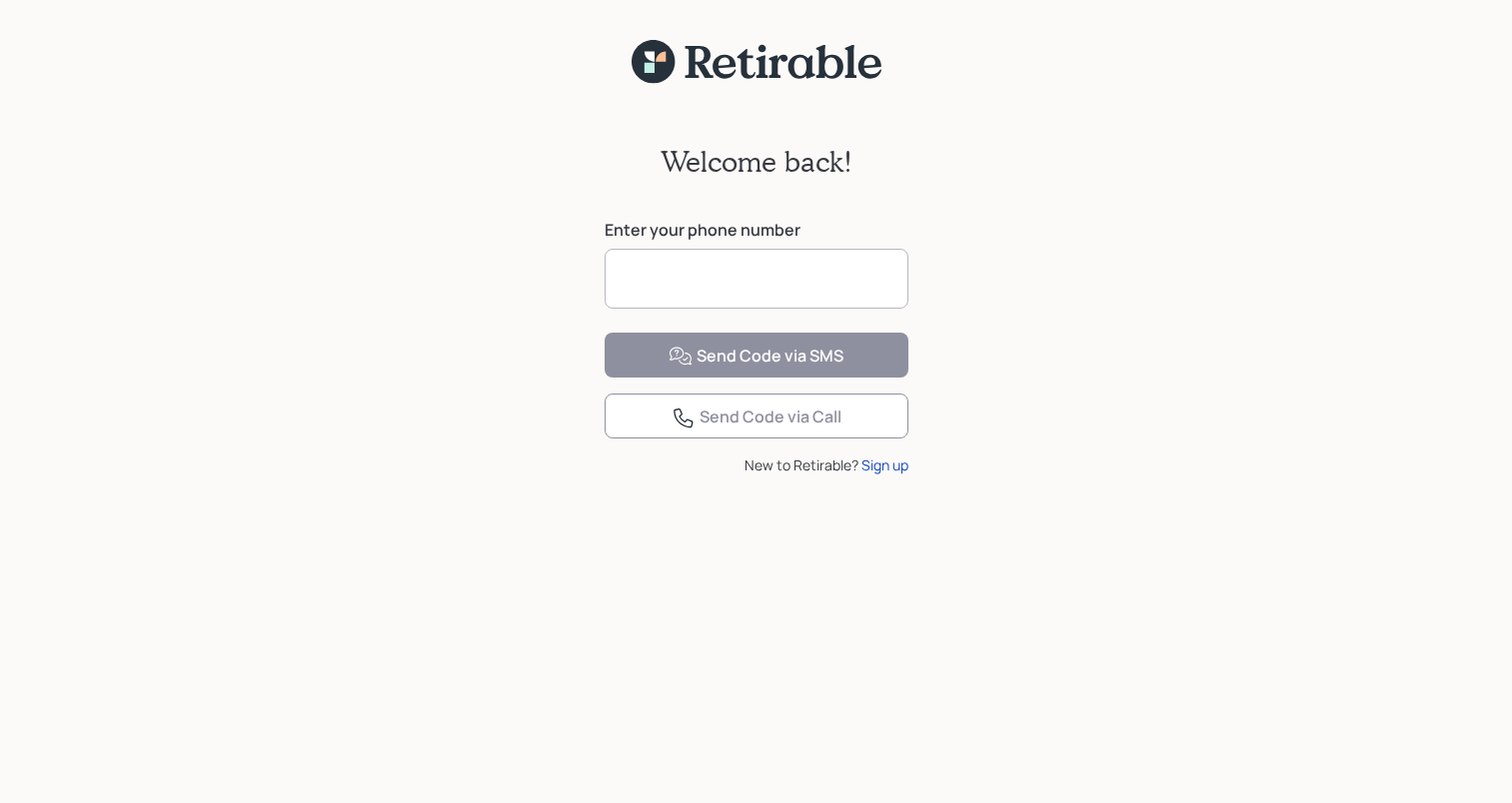 scroll, scrollTop: 0, scrollLeft: 0, axis: both 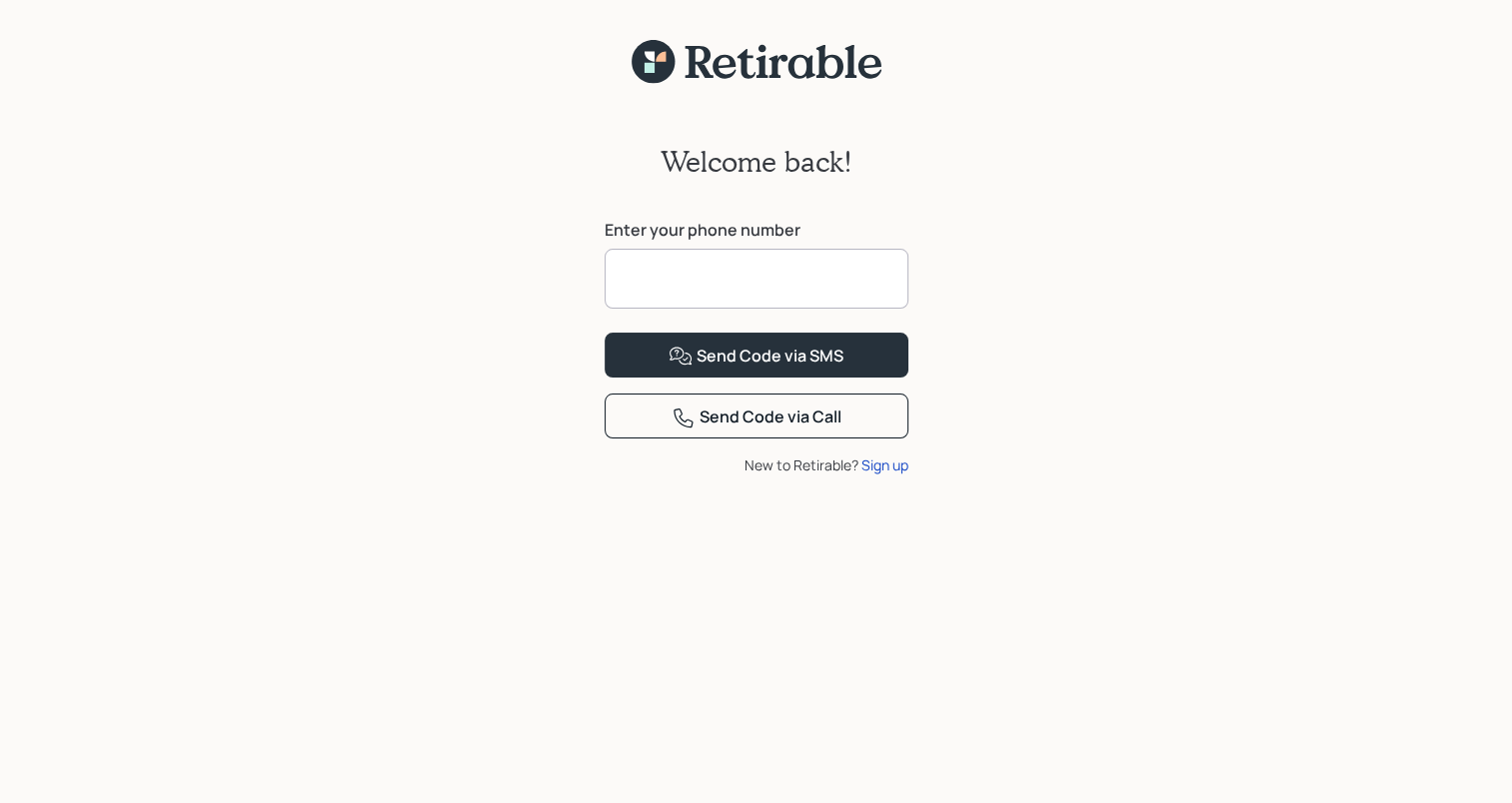 click at bounding box center (756, 279) 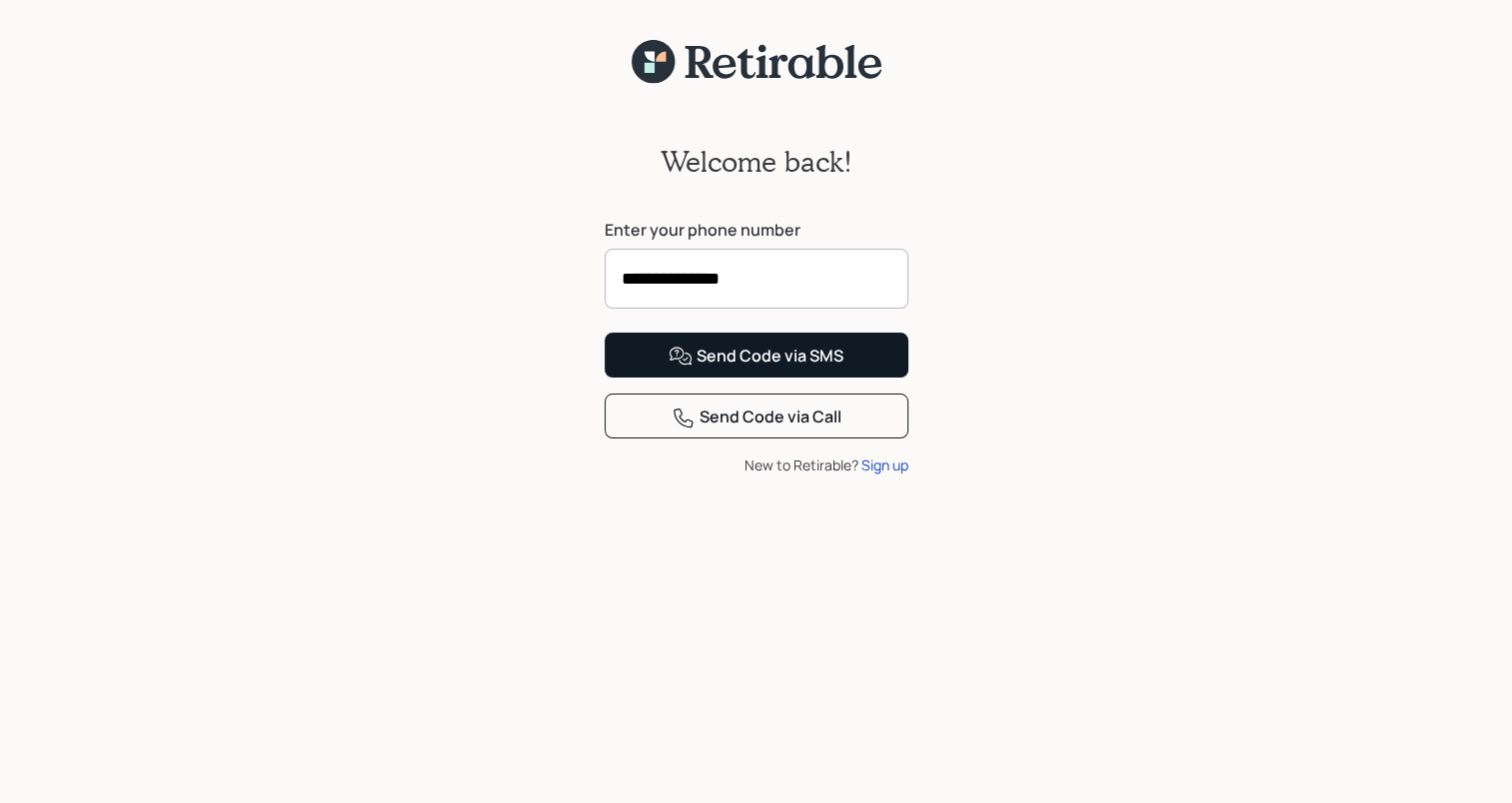 type on "**********" 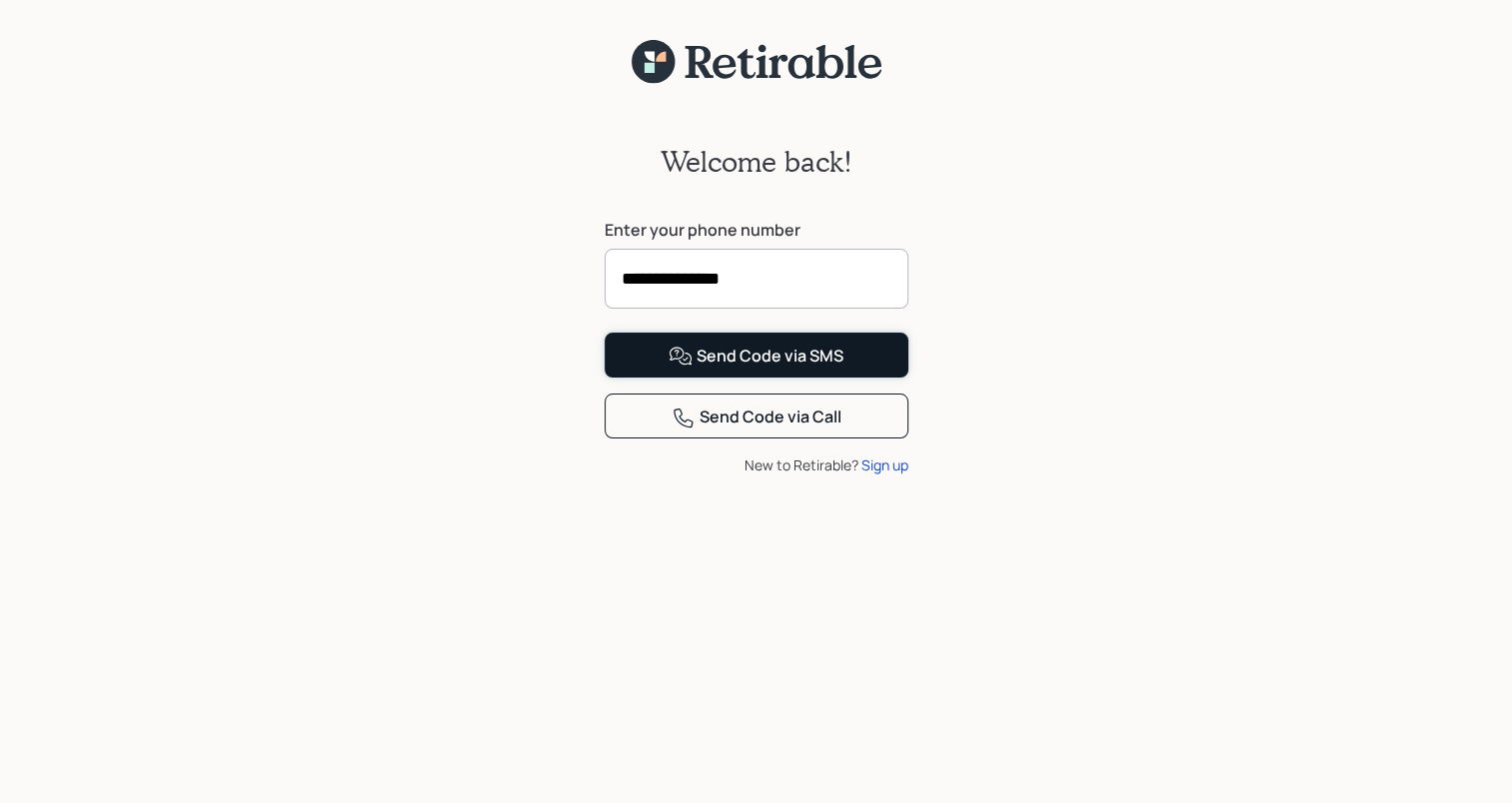 click 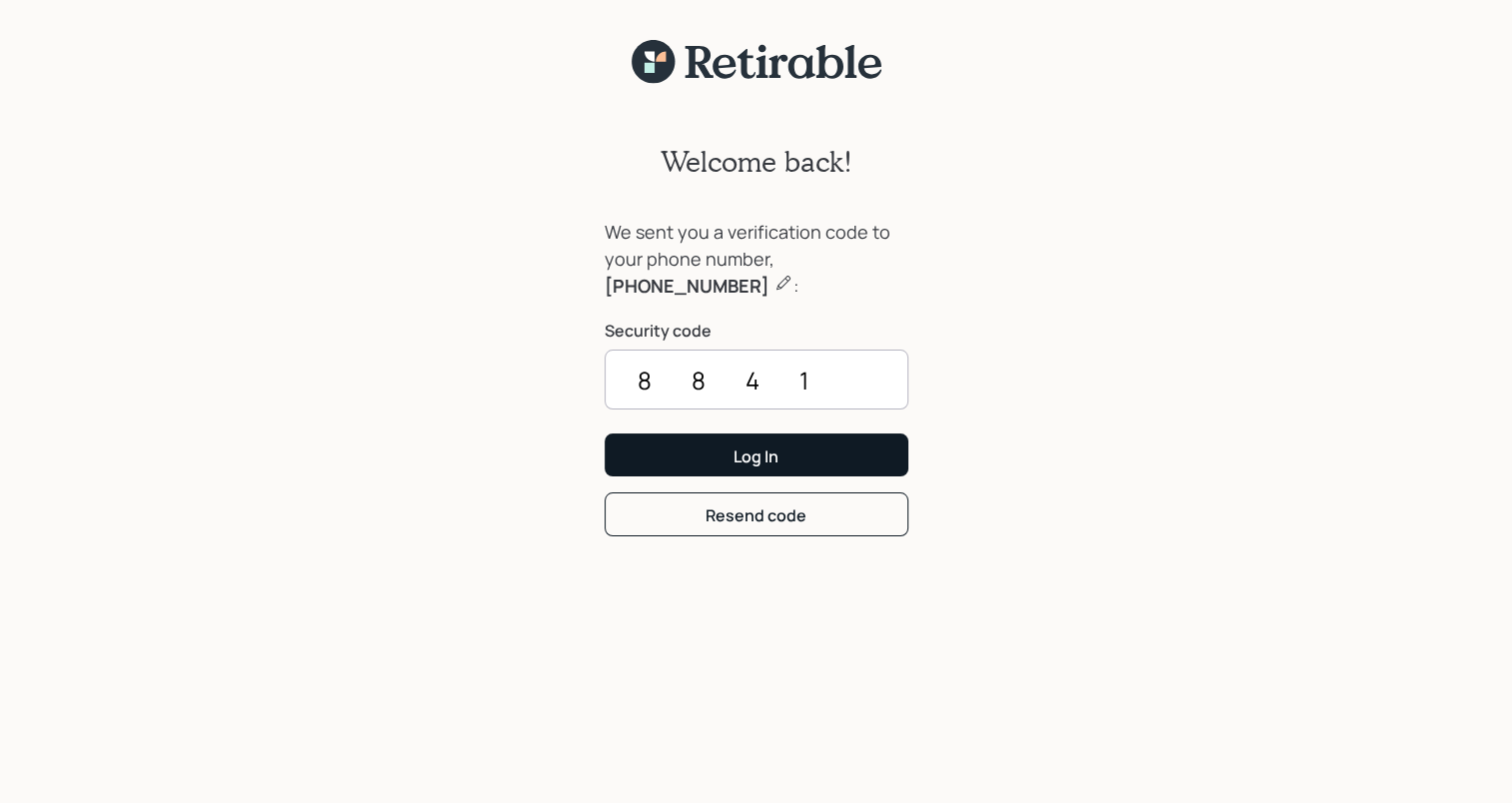 type on "8841" 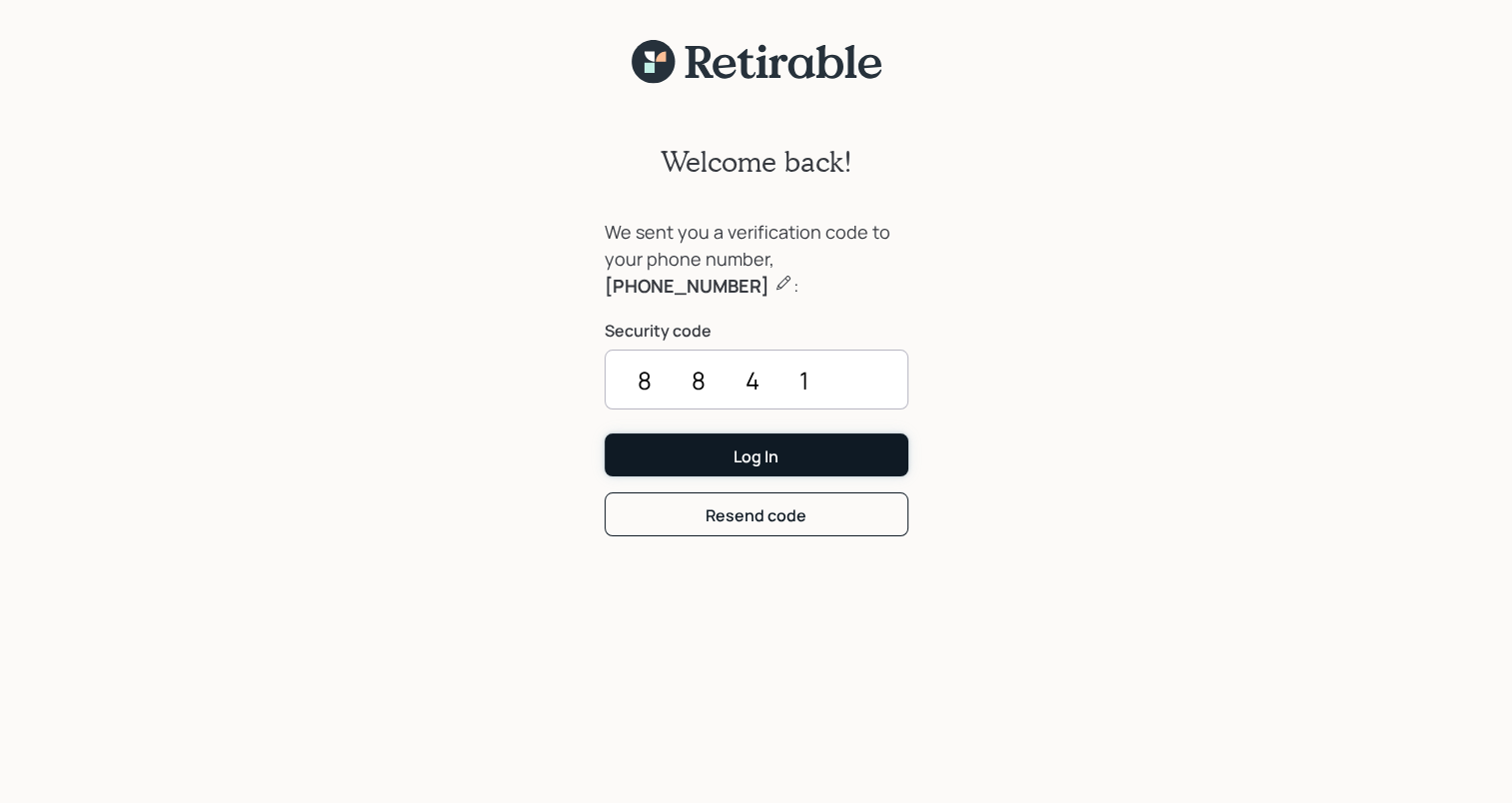 click on "Log In" at bounding box center (756, 454) 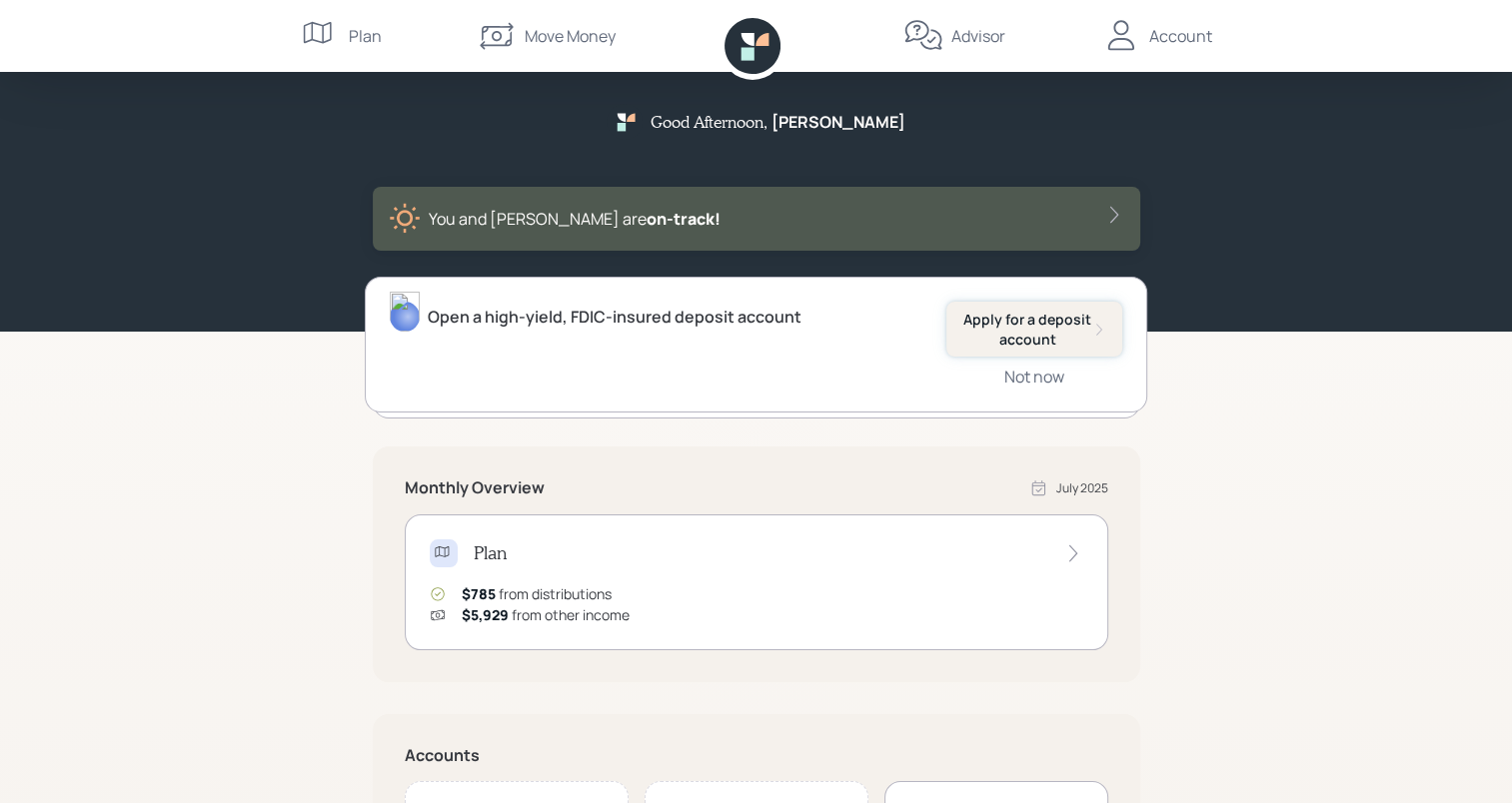 click on "Apply for a deposit account" at bounding box center [1034, 329] 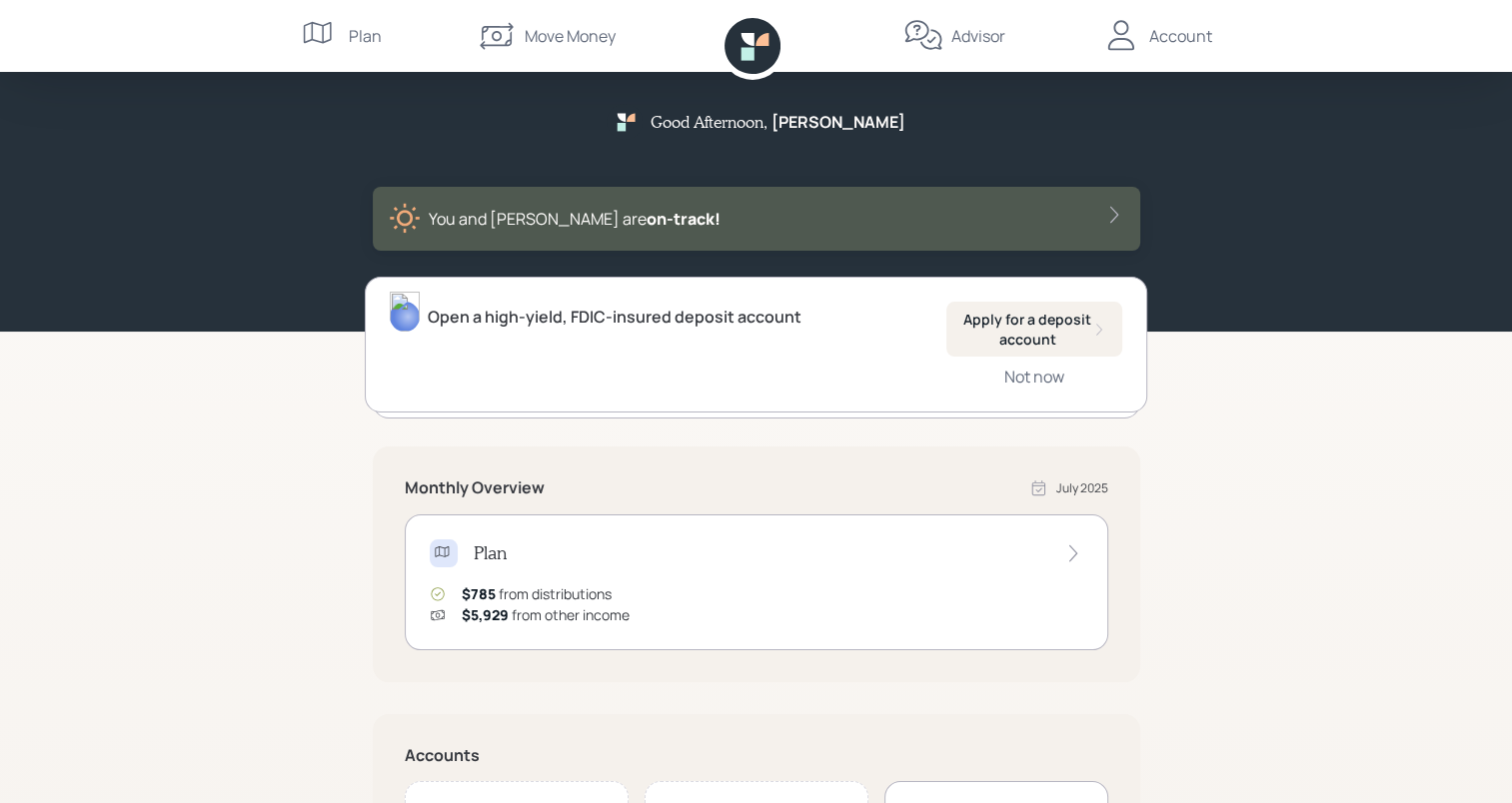 click 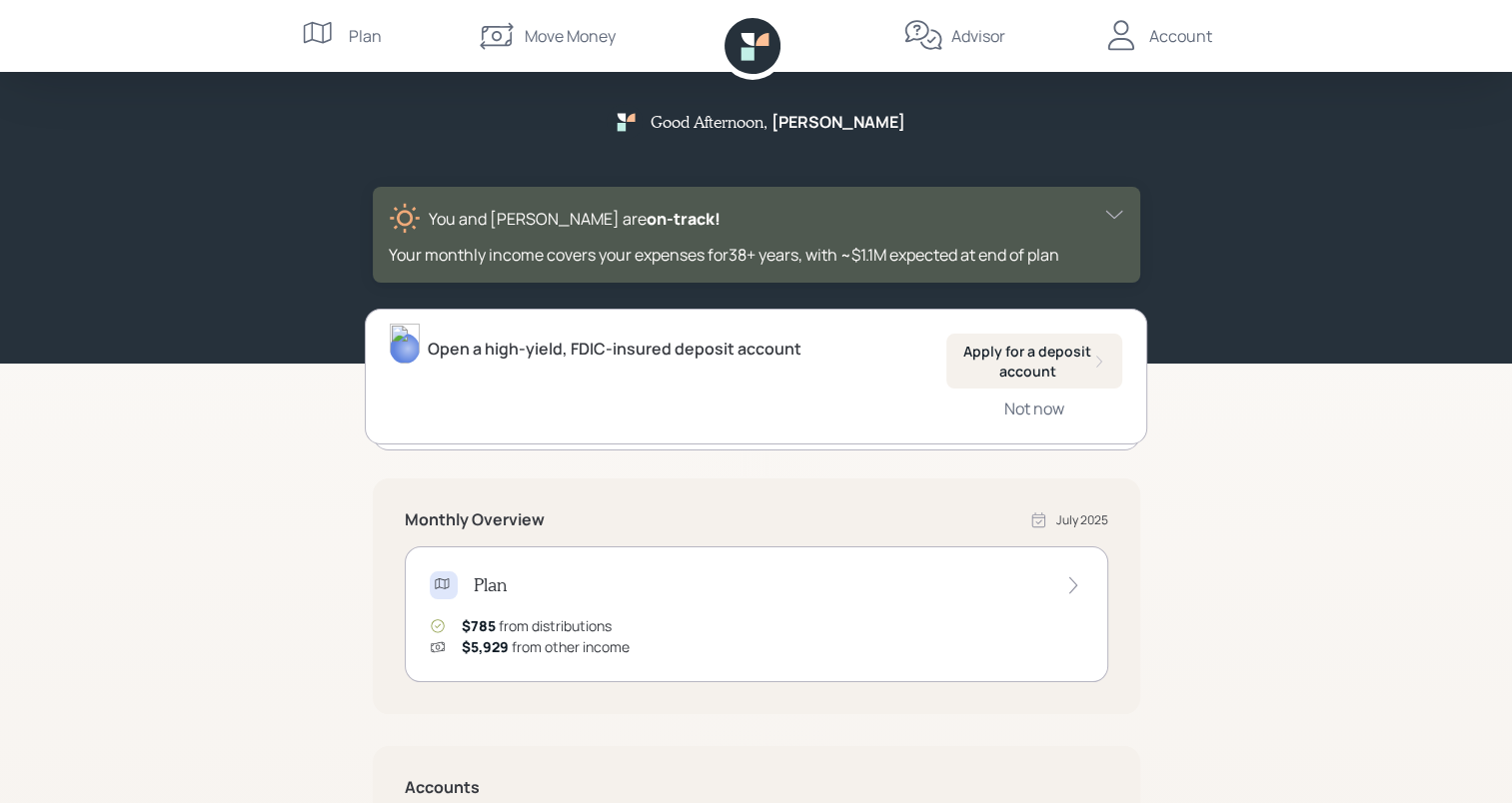 click on "Move Money" at bounding box center (570, 36) 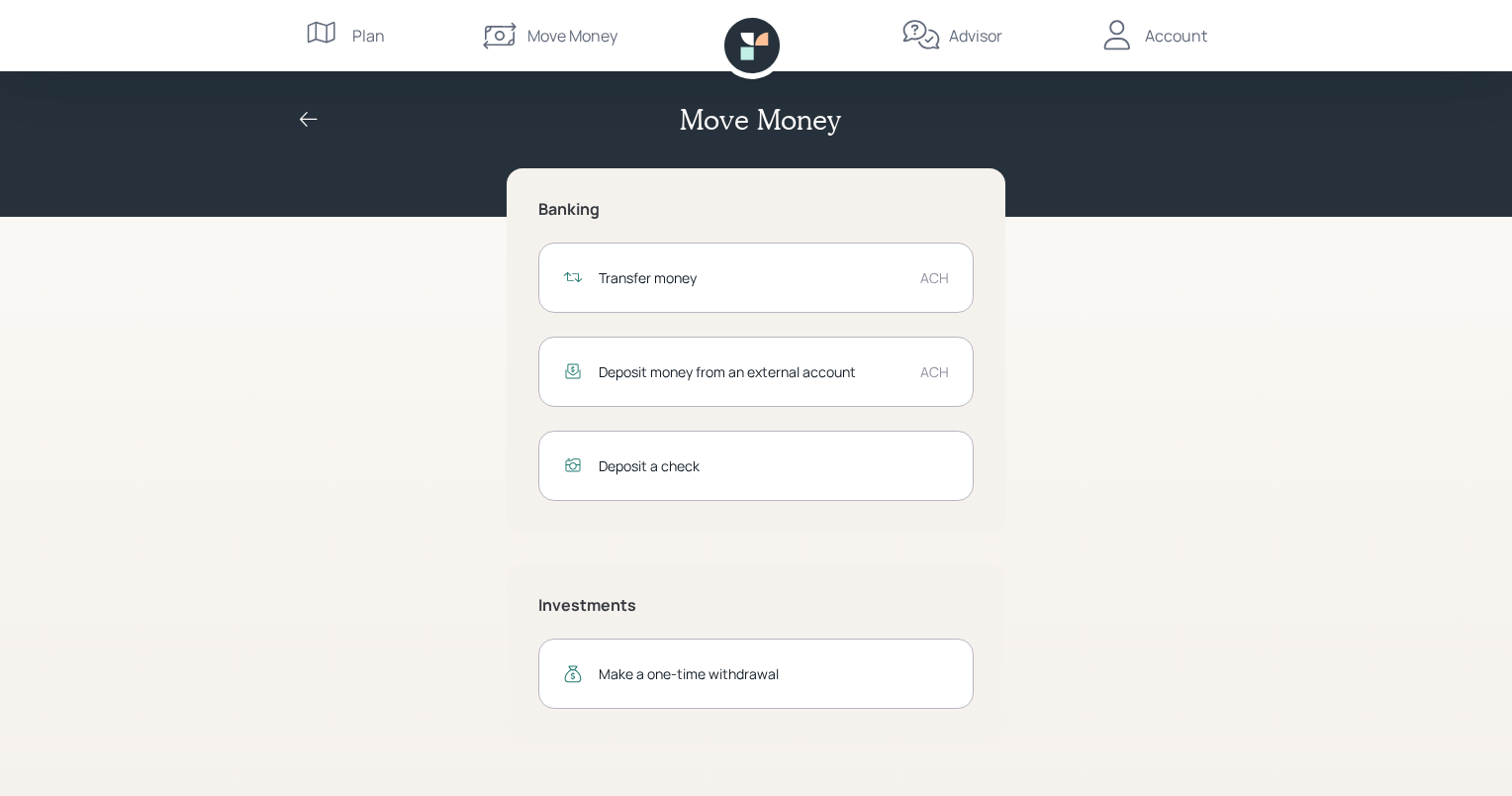 click on "Account" at bounding box center (1176, 36) 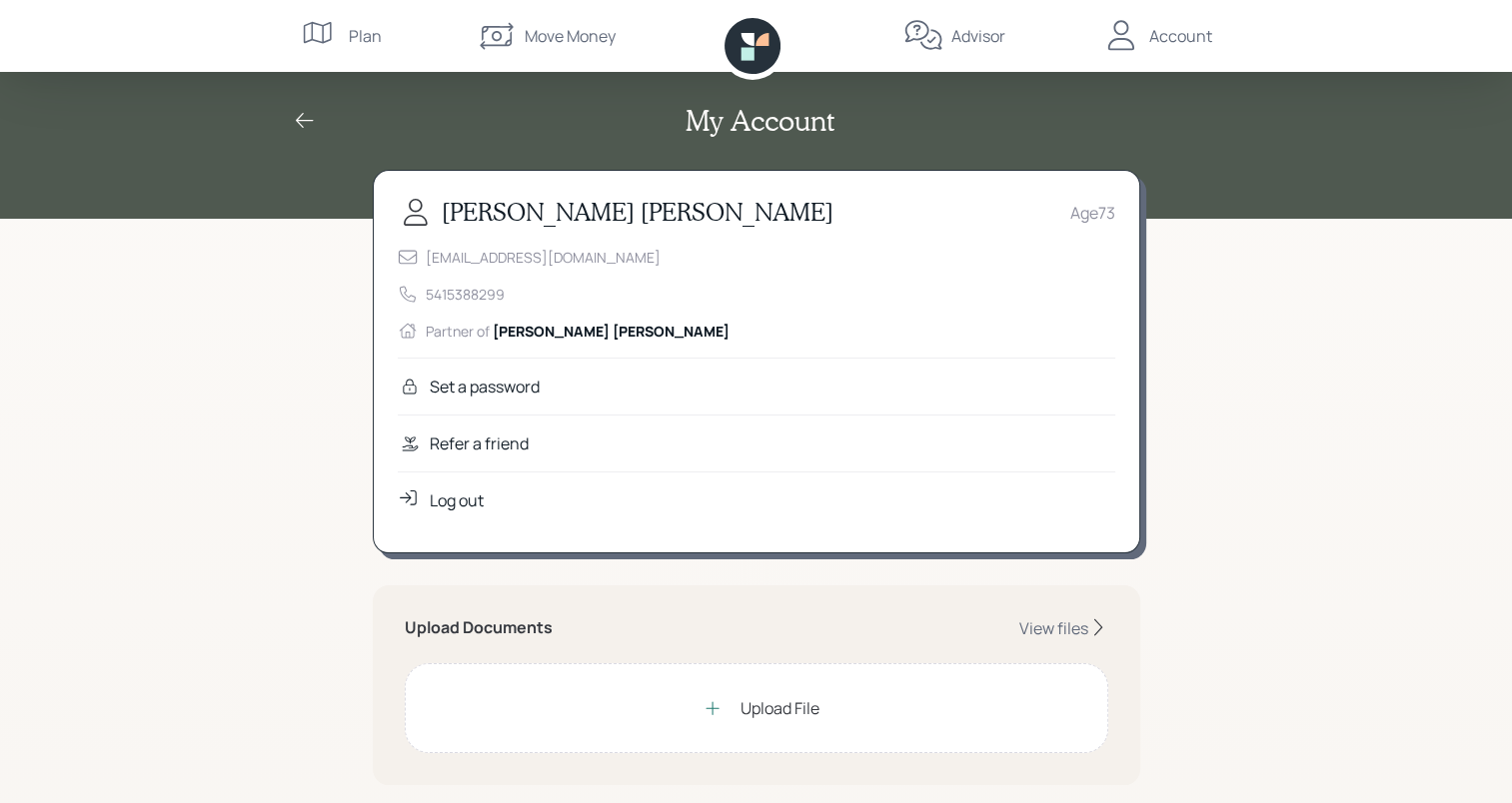click on "[EMAIL_ADDRESS][DOMAIN_NAME]" at bounding box center (543, 257) 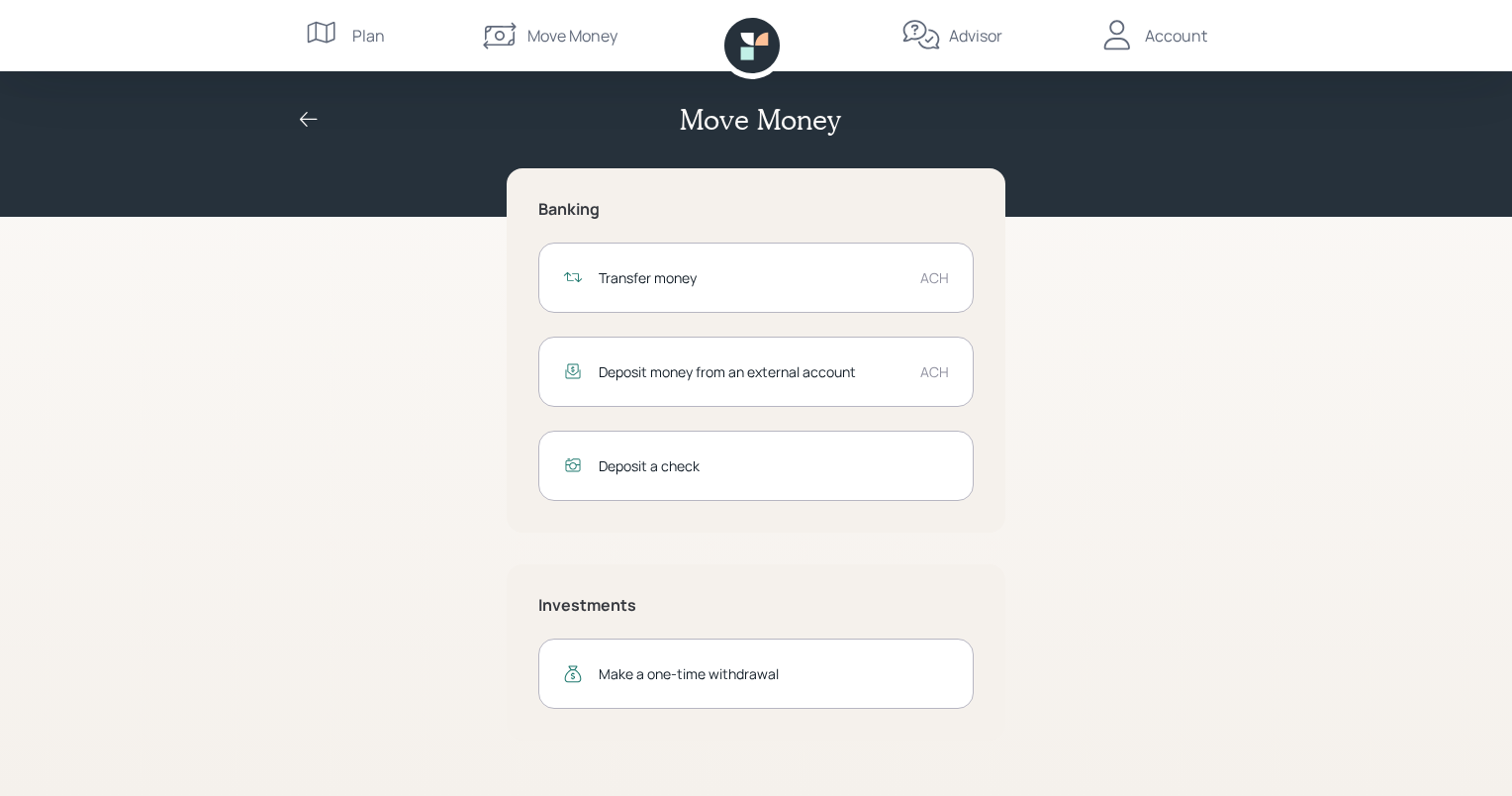 click on "Plan" at bounding box center [368, 36] 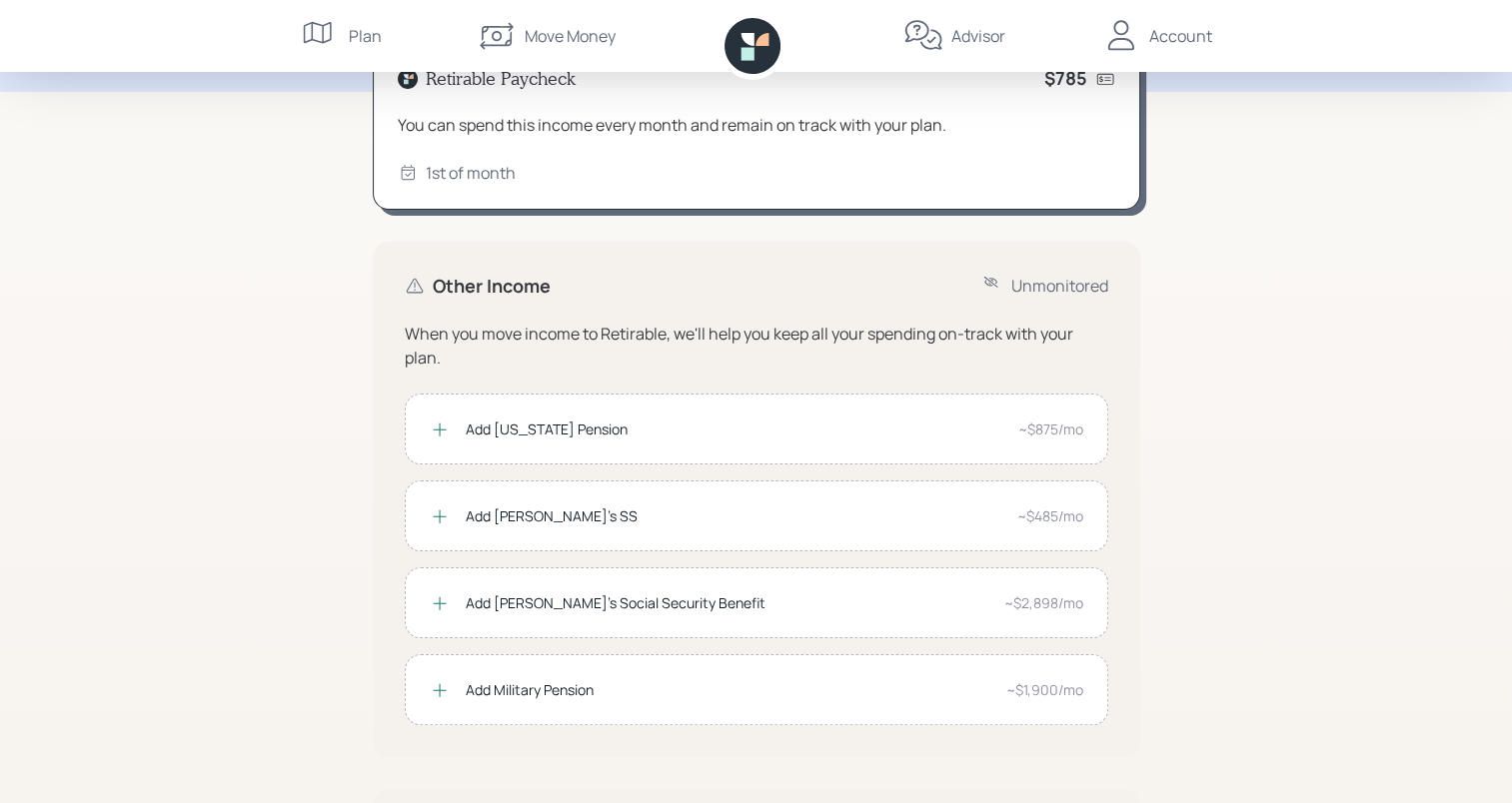 scroll, scrollTop: 320, scrollLeft: 0, axis: vertical 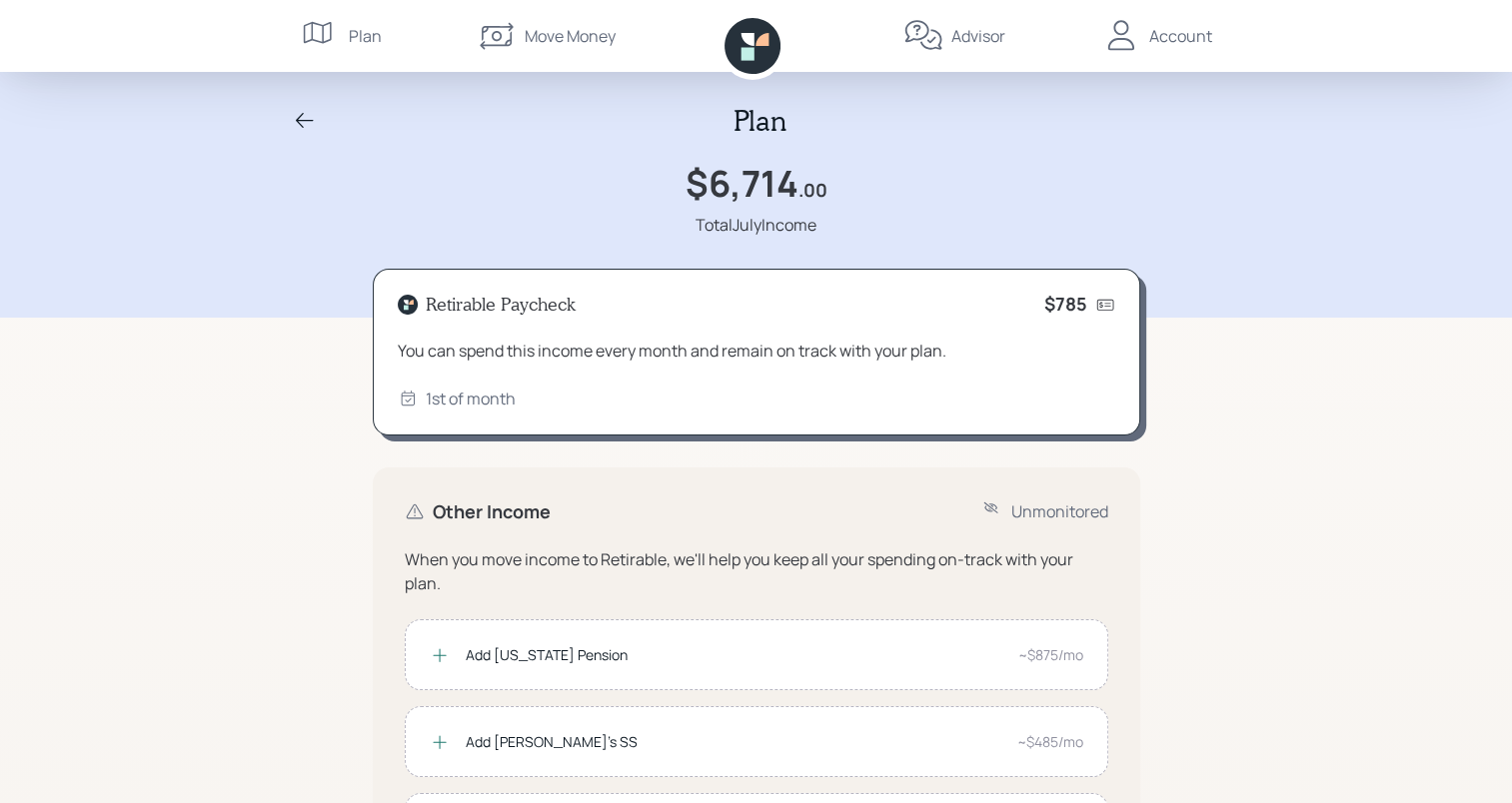 click on "Move Money" at bounding box center [570, 36] 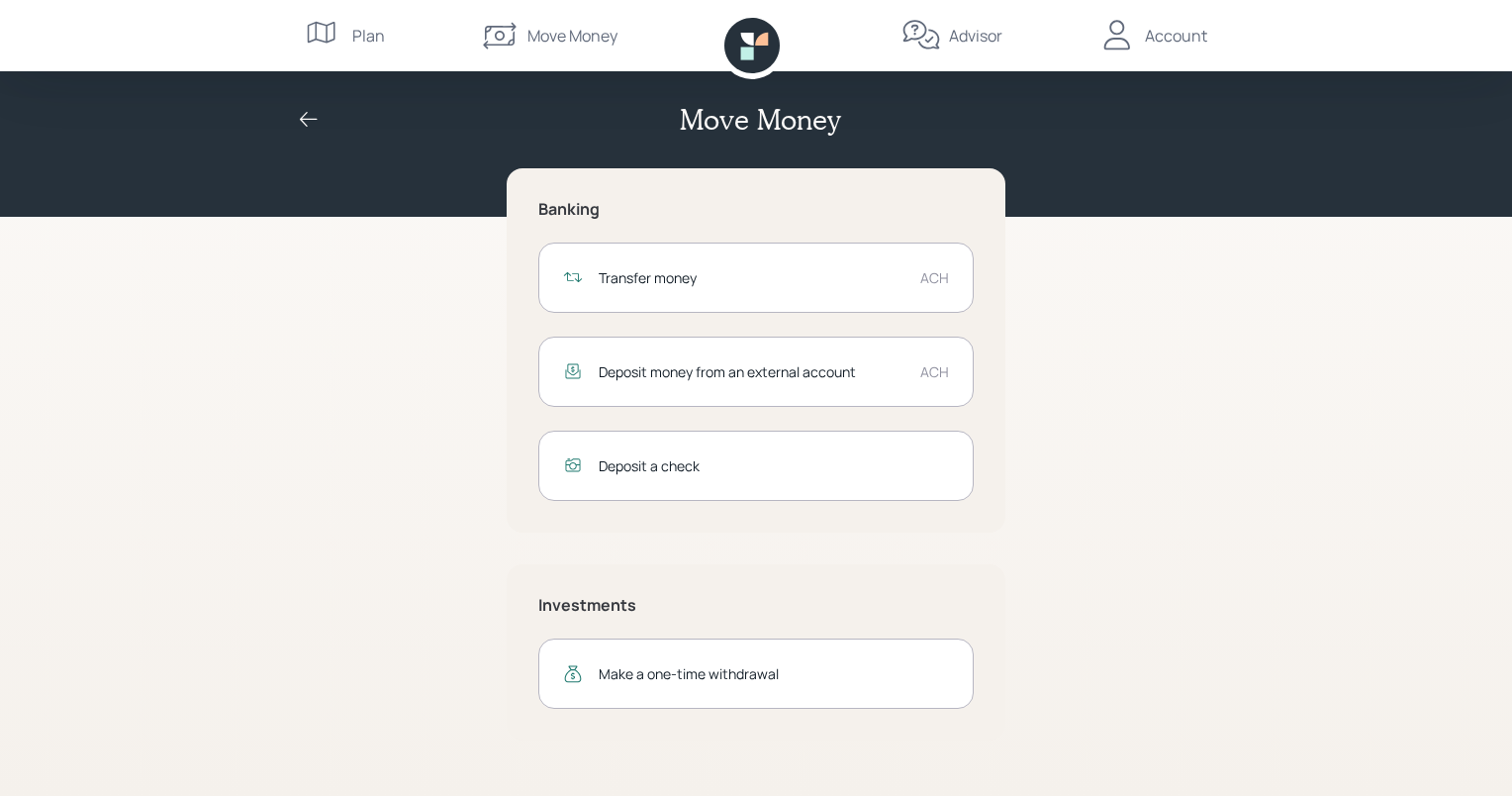 click on "Advisor" at bounding box center [976, 36] 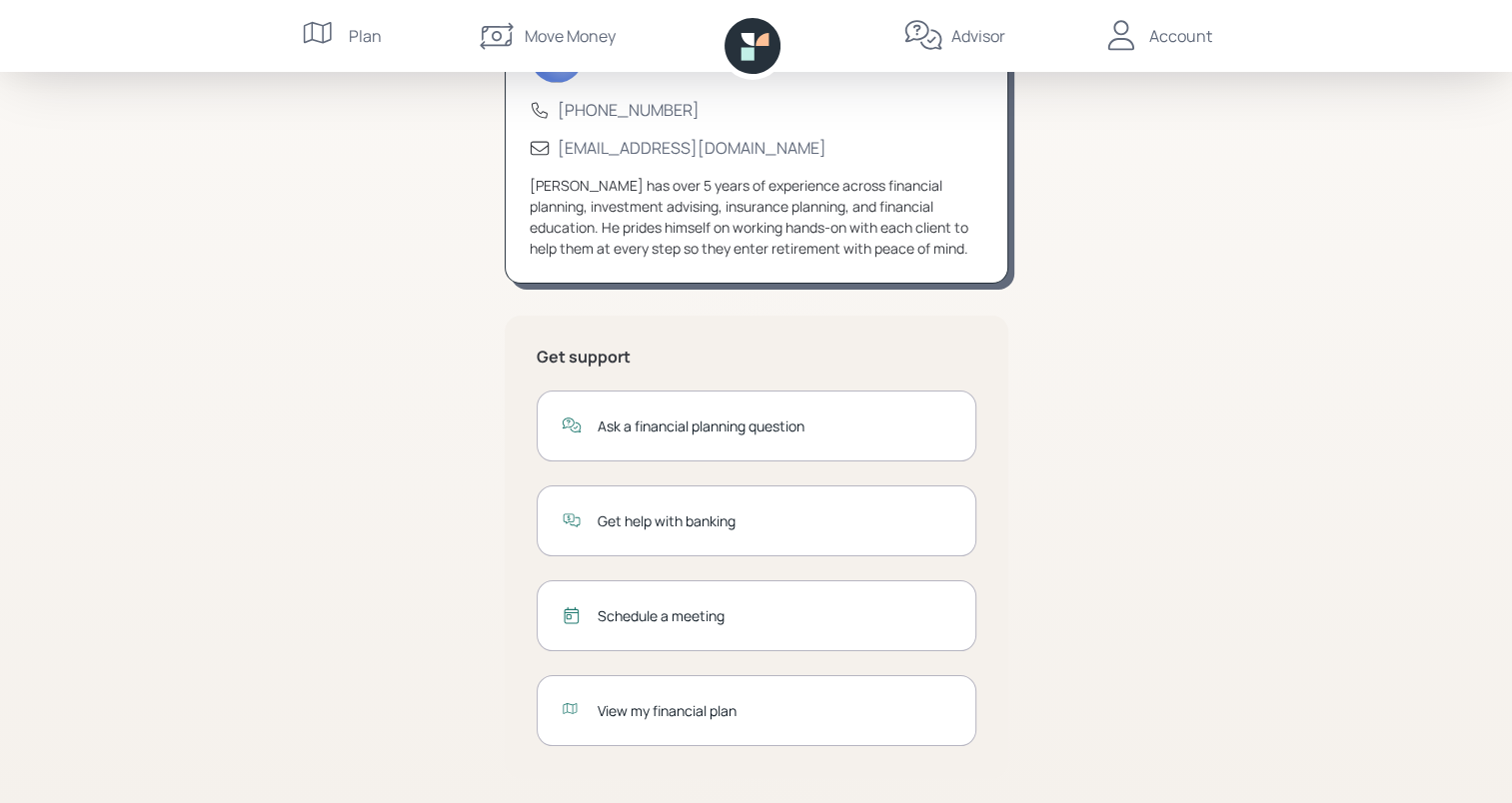scroll, scrollTop: 170, scrollLeft: 0, axis: vertical 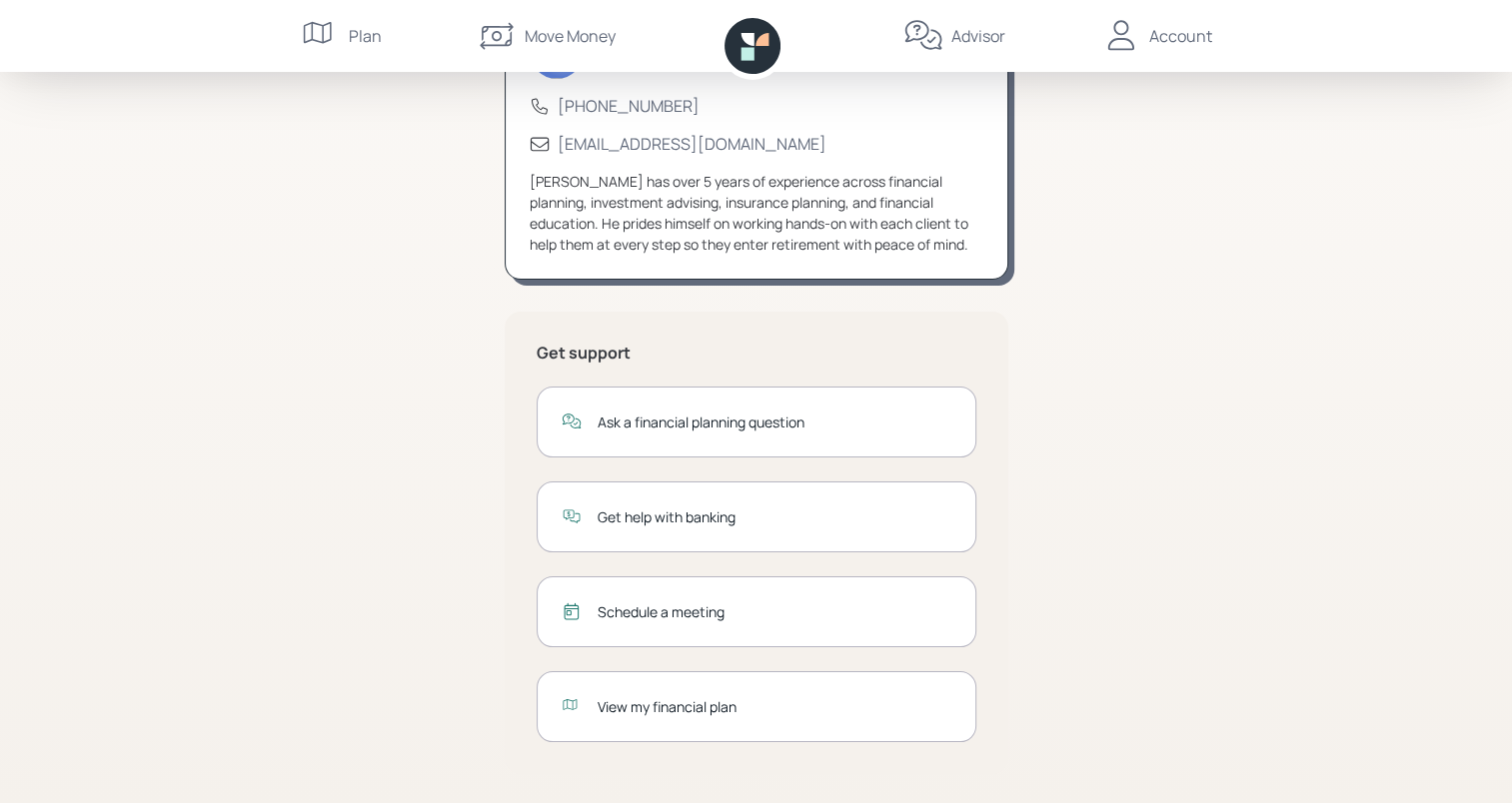 click on "Get help with banking" at bounding box center [756, 516] 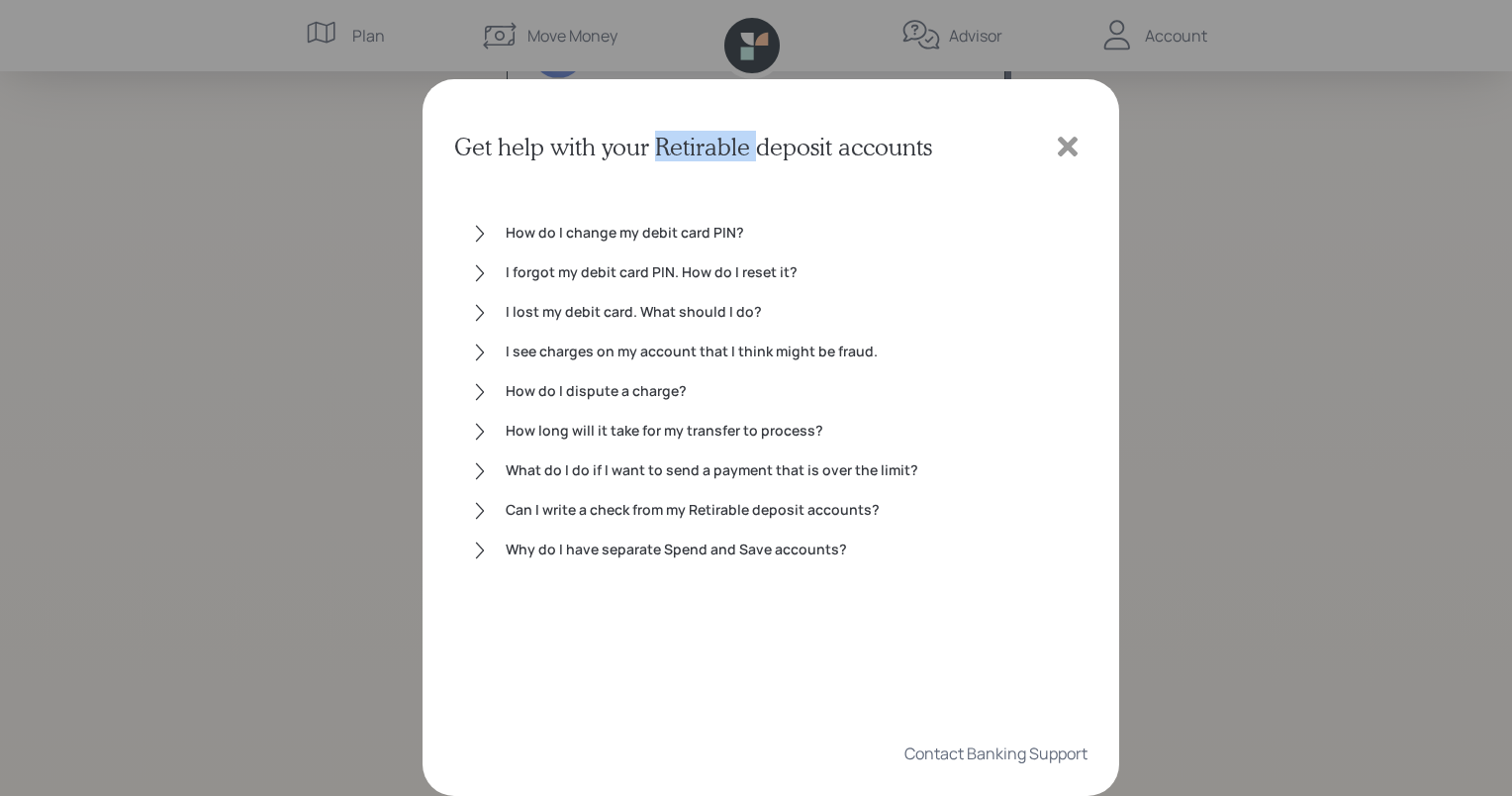 click on "Get help with your Retirable deposit accounts How do I change my debit card PIN? I forgot my debit card PIN. How do I reset it? I lost my debit card. What should I do? I see charges on my account that I think might be fraud. How do I dispute a charge? How long will it take for my transfer to process? What do I do if I want to send a payment that is over the limit? Can I write a check from my Retirable deposit accounts? Why do I have separate Spend and Save accounts? Contact Banking Support" at bounding box center [771, 438] 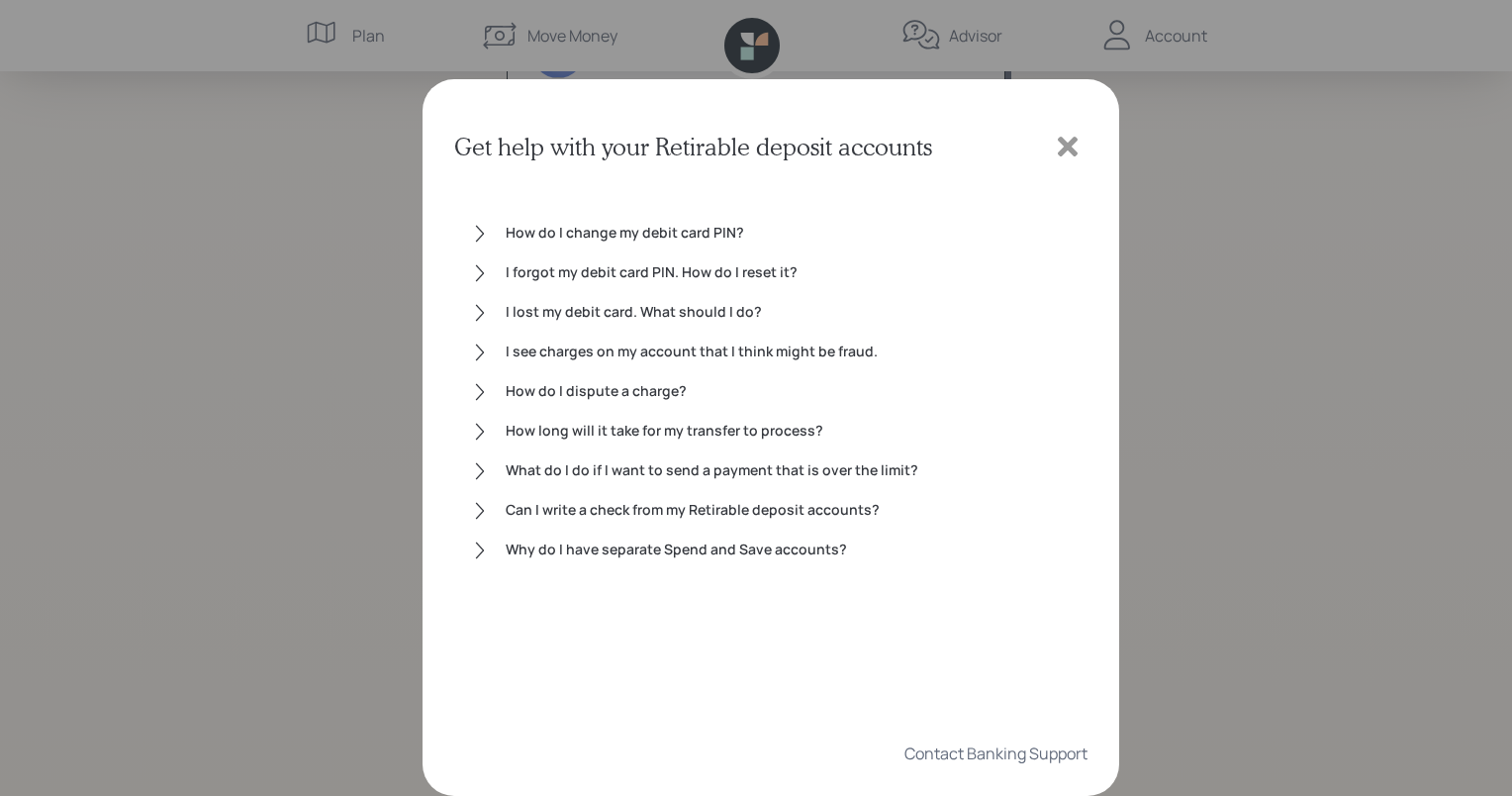 click on "Advisor [PERSON_NAME]
[PHONE_NUMBER]
[EMAIL_ADDRESS][DOMAIN_NAME] [PERSON_NAME] has over 5 years of experience across financial planning, investment advising, insurance planning, and financial education. He prides himself on working hands-on with each client to help them at every step so they enter retirement with peace of mind. Get support Ask a financial planning question Get help with banking Schedule a meeting View my financial plan Plan Move Money Advisor Account Get help with your Retirable deposit accounts How do I change my debit card PIN? I forgot my debit card PIN. How do I reset it? I lost my debit card. What should I do? I see charges on my account that I think might be fraud. How do I dispute a charge? How long will it take for my transfer to process? What do I do if I want to send a payment that is over the limit? Can I write a check from my Retirable deposit accounts? Why do I have separate Spend and Save accounts? Contact Banking Support" at bounding box center (756, 315) 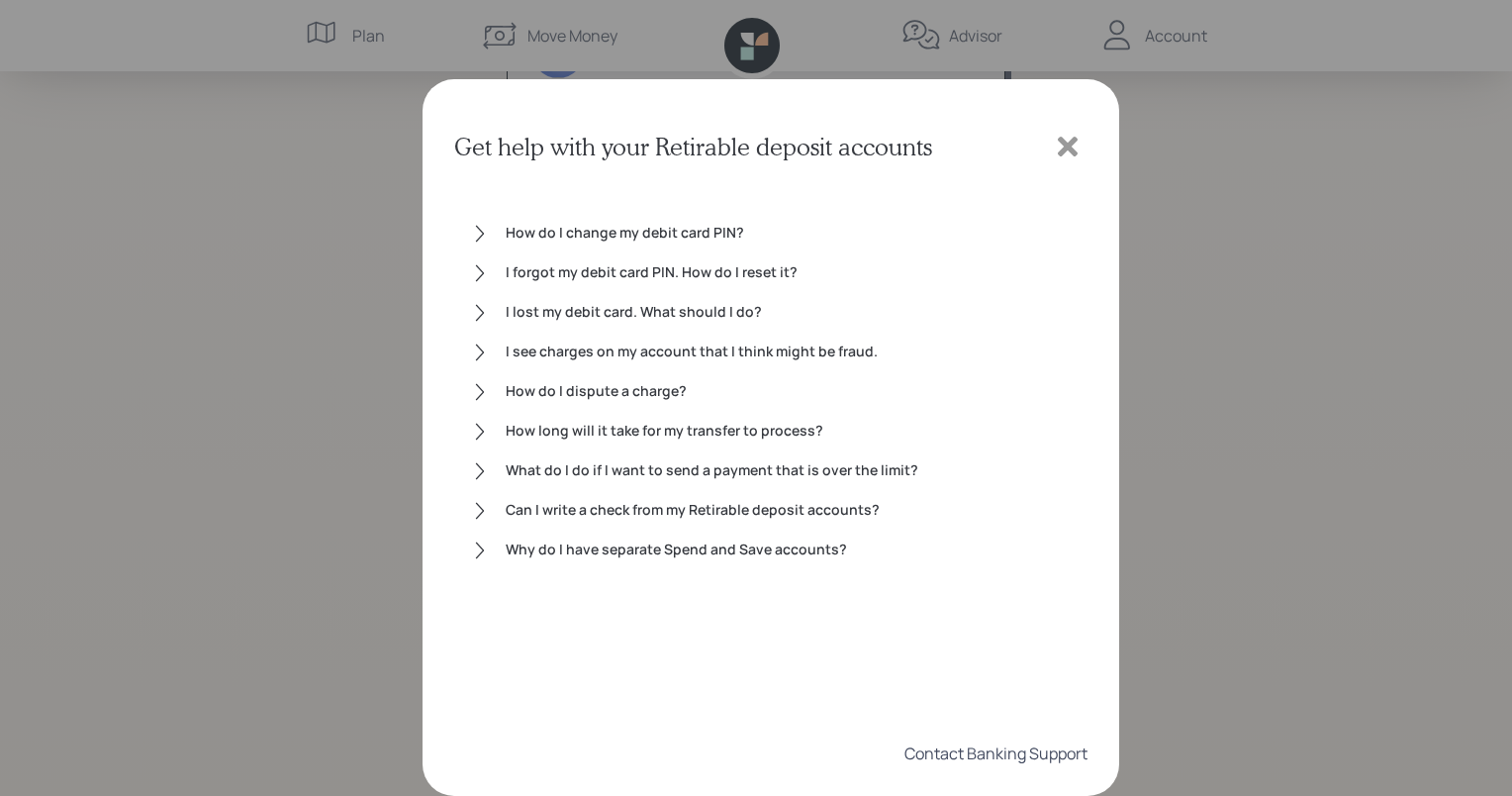 click on "Contact Banking Support" at bounding box center [995, 753] 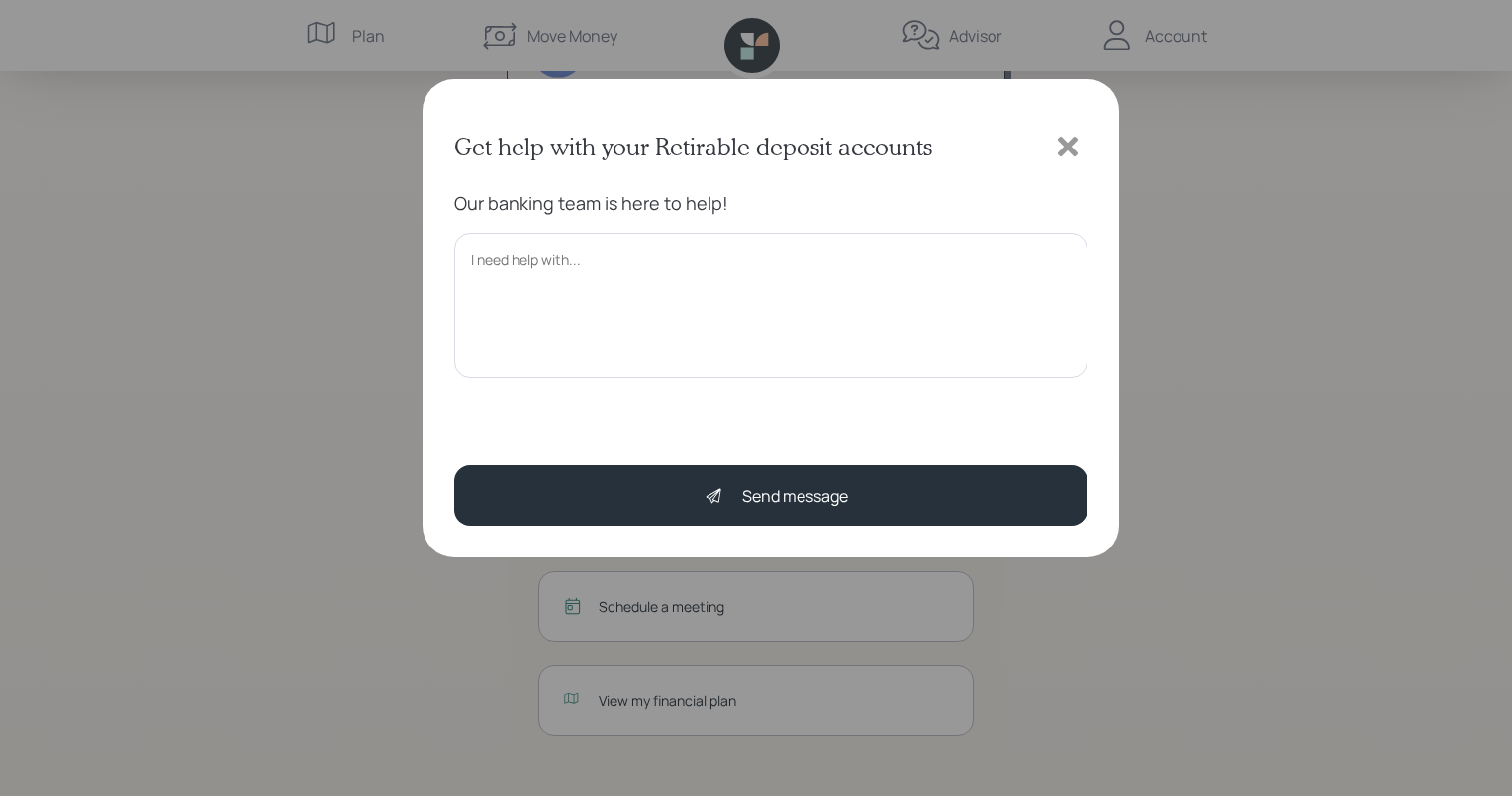 click at bounding box center (771, 305) 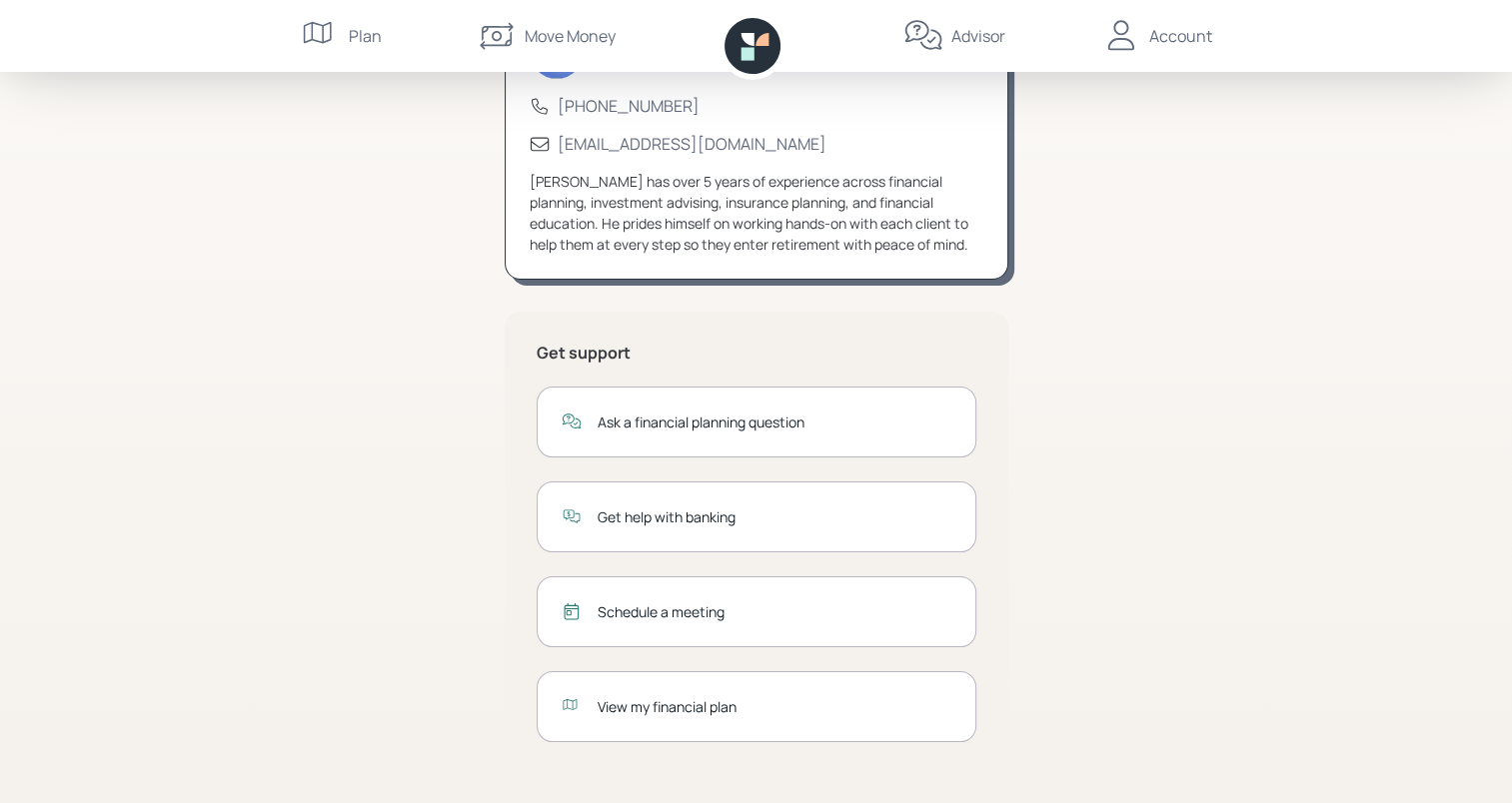 click on "Account" at bounding box center (1180, 36) 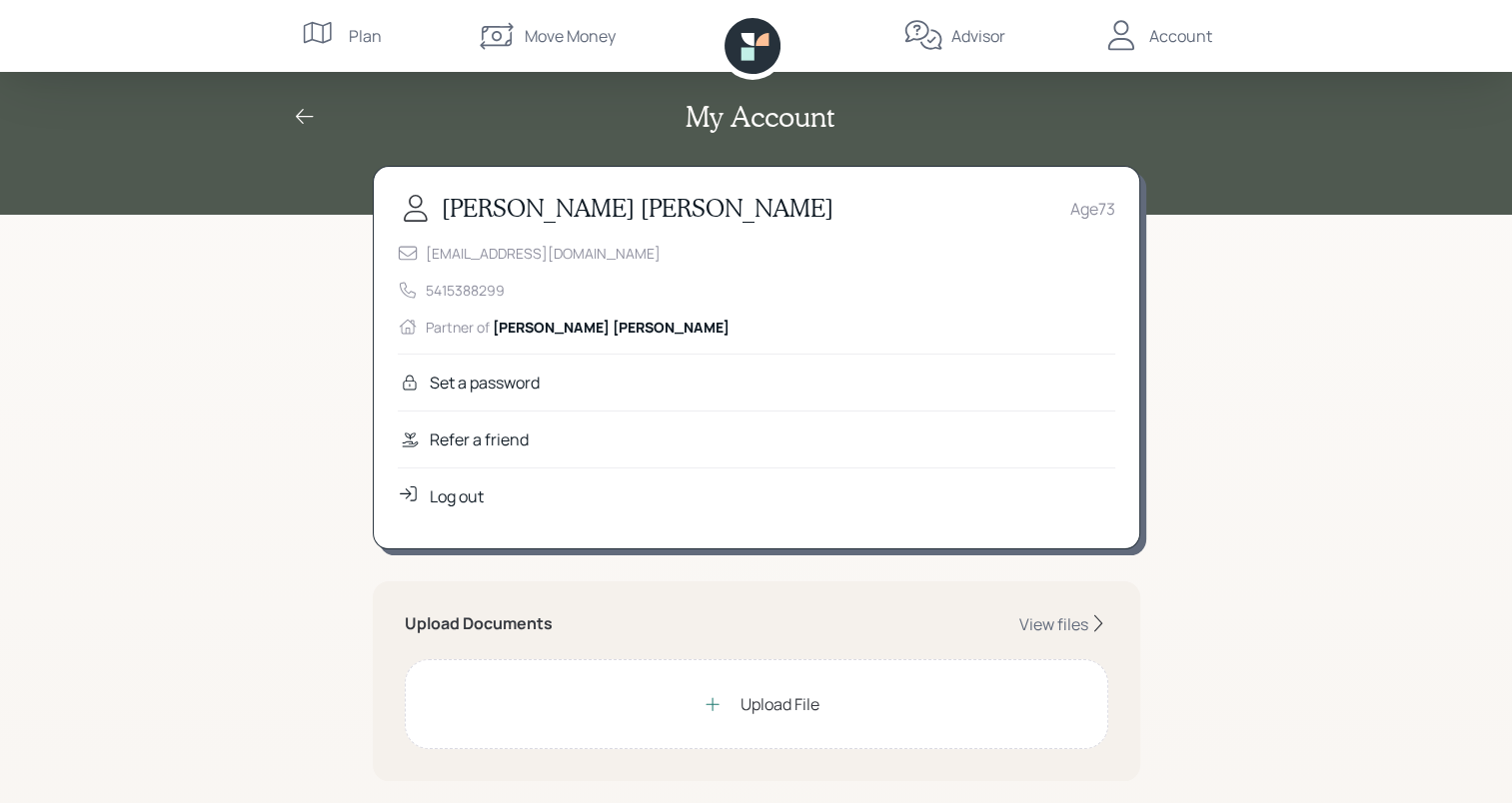 scroll, scrollTop: 0, scrollLeft: 0, axis: both 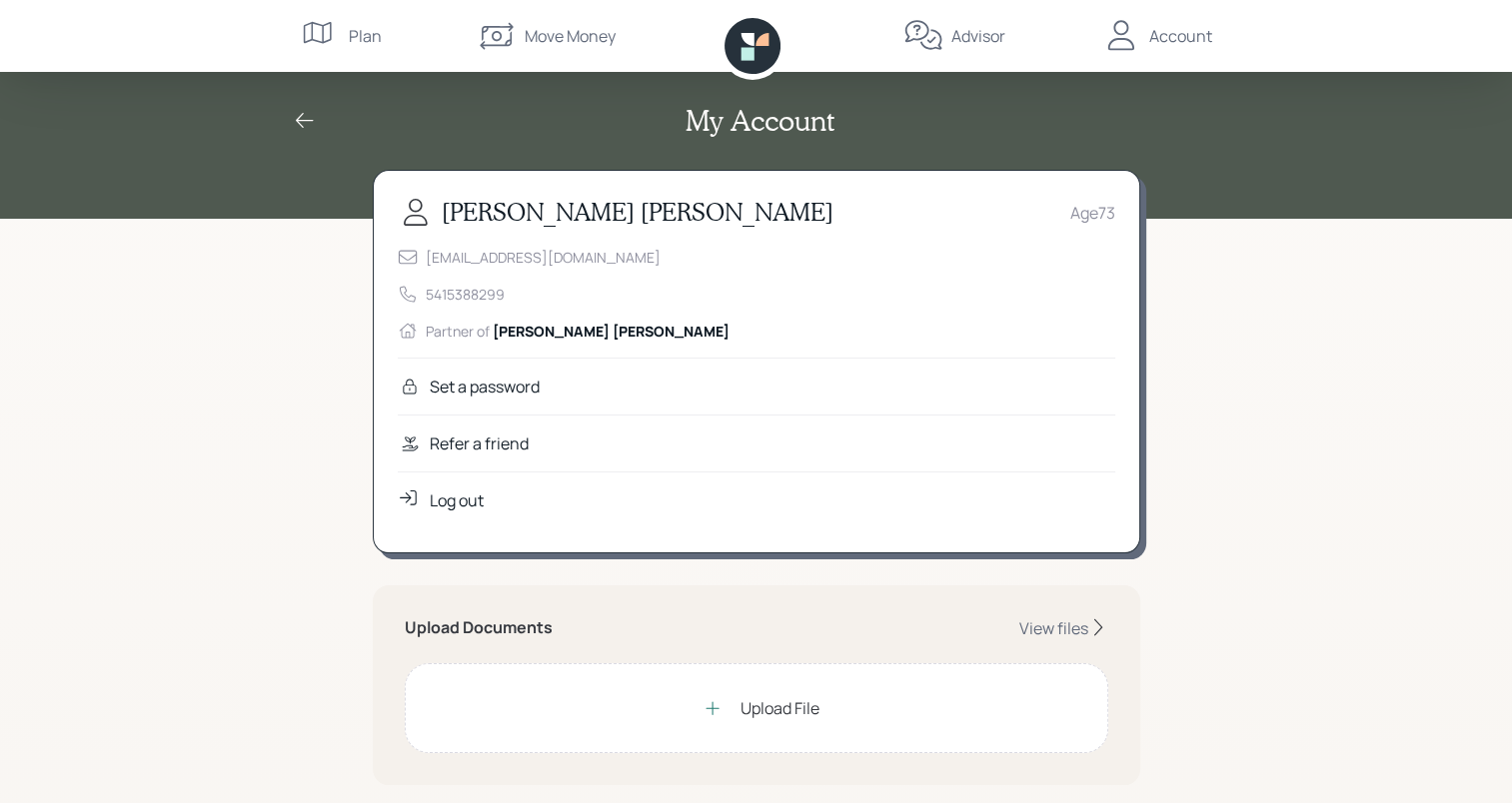 click on "Advisor" at bounding box center [954, 36] 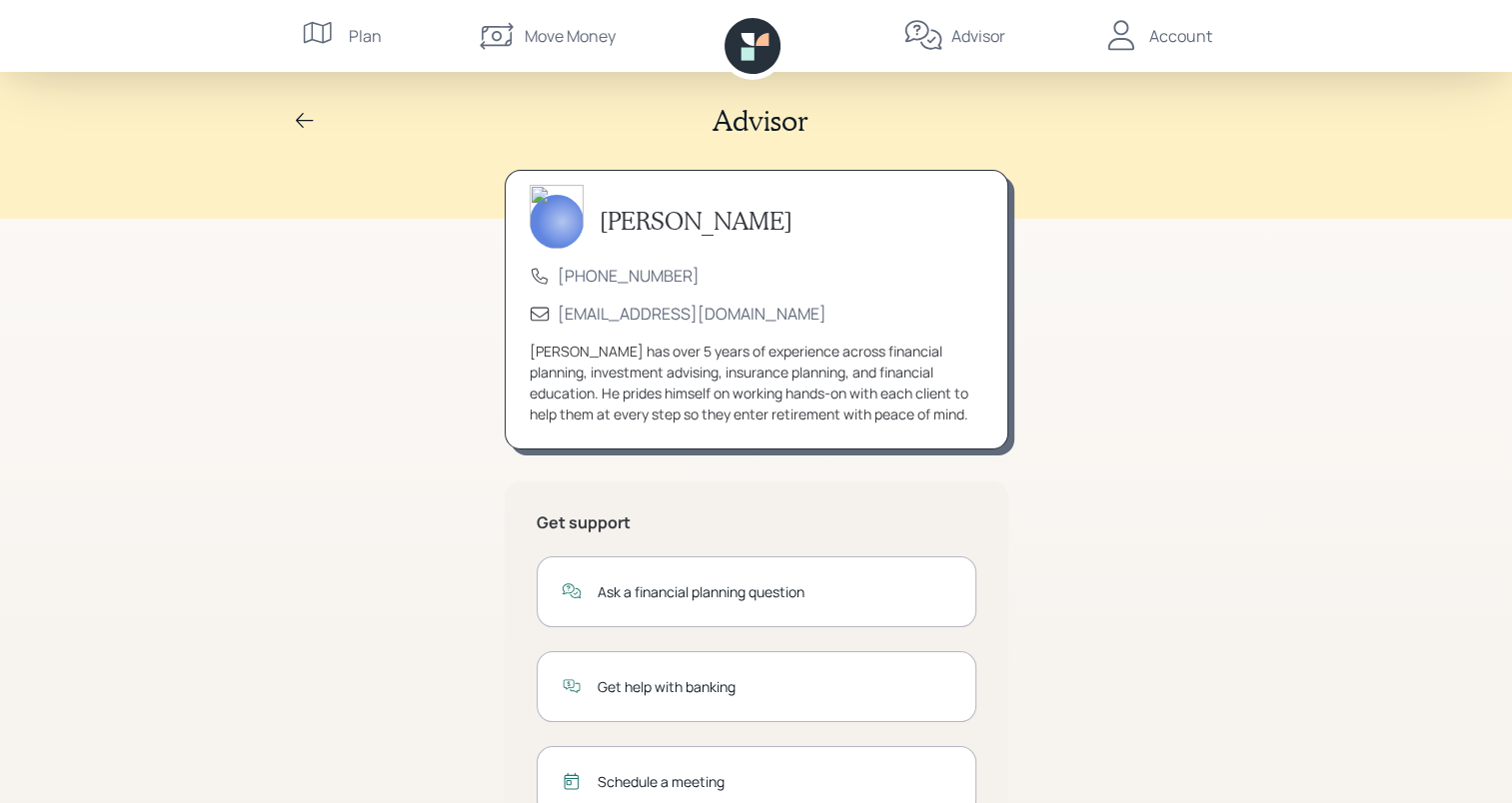 click on "Get help with banking" at bounding box center [774, 686] 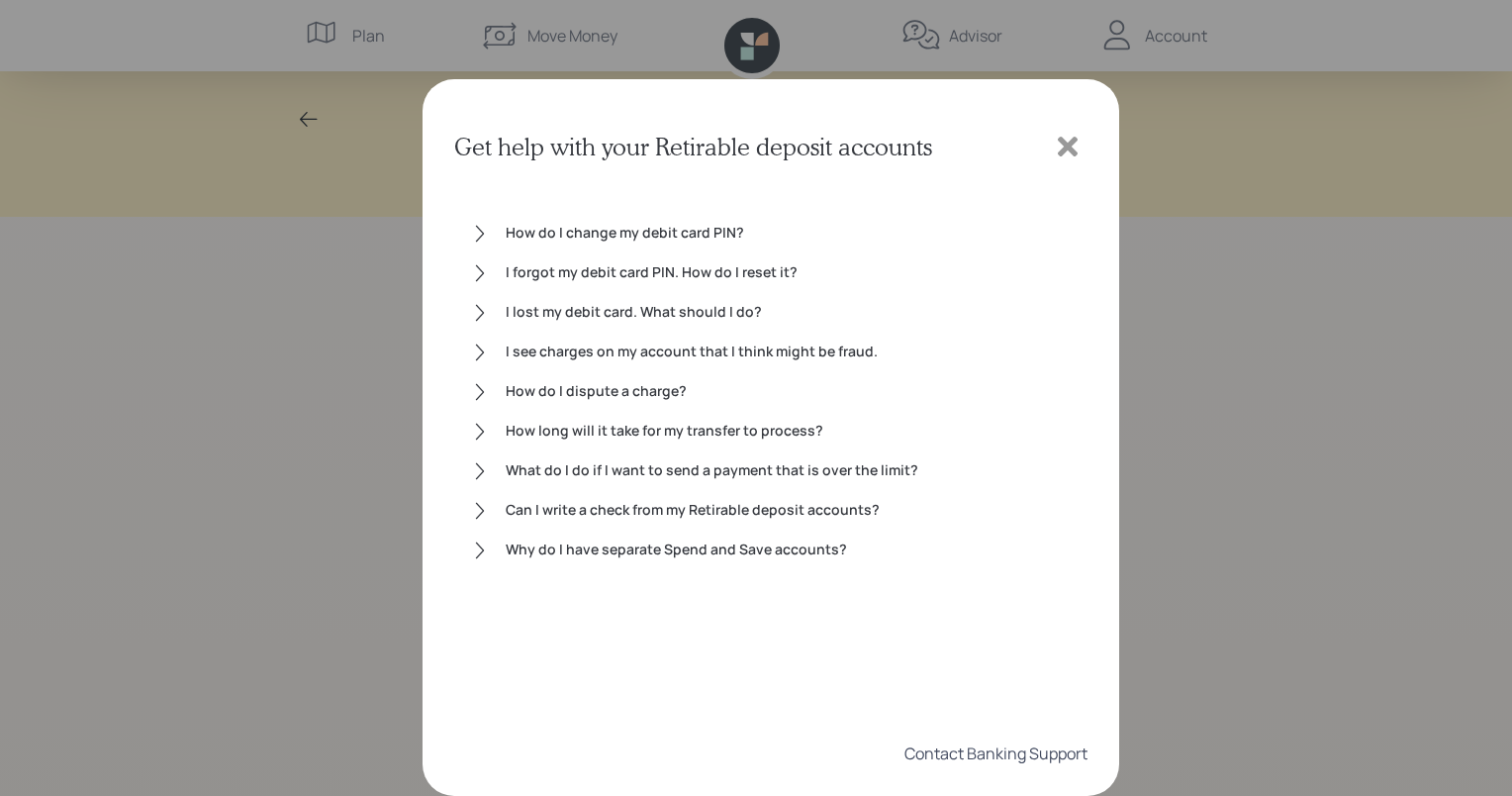 click on "Contact Banking Support" at bounding box center (995, 753) 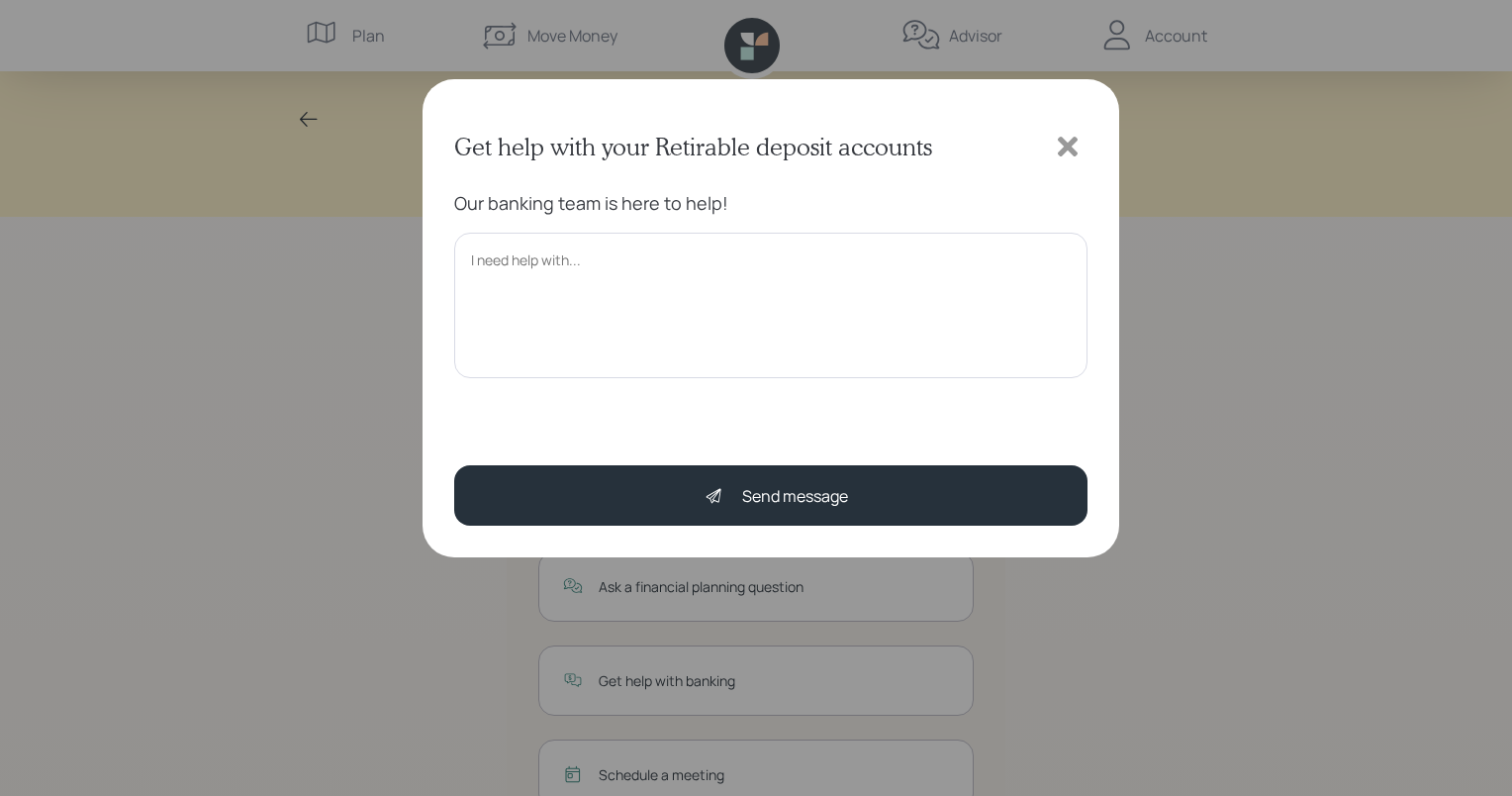 click at bounding box center (771, 305) 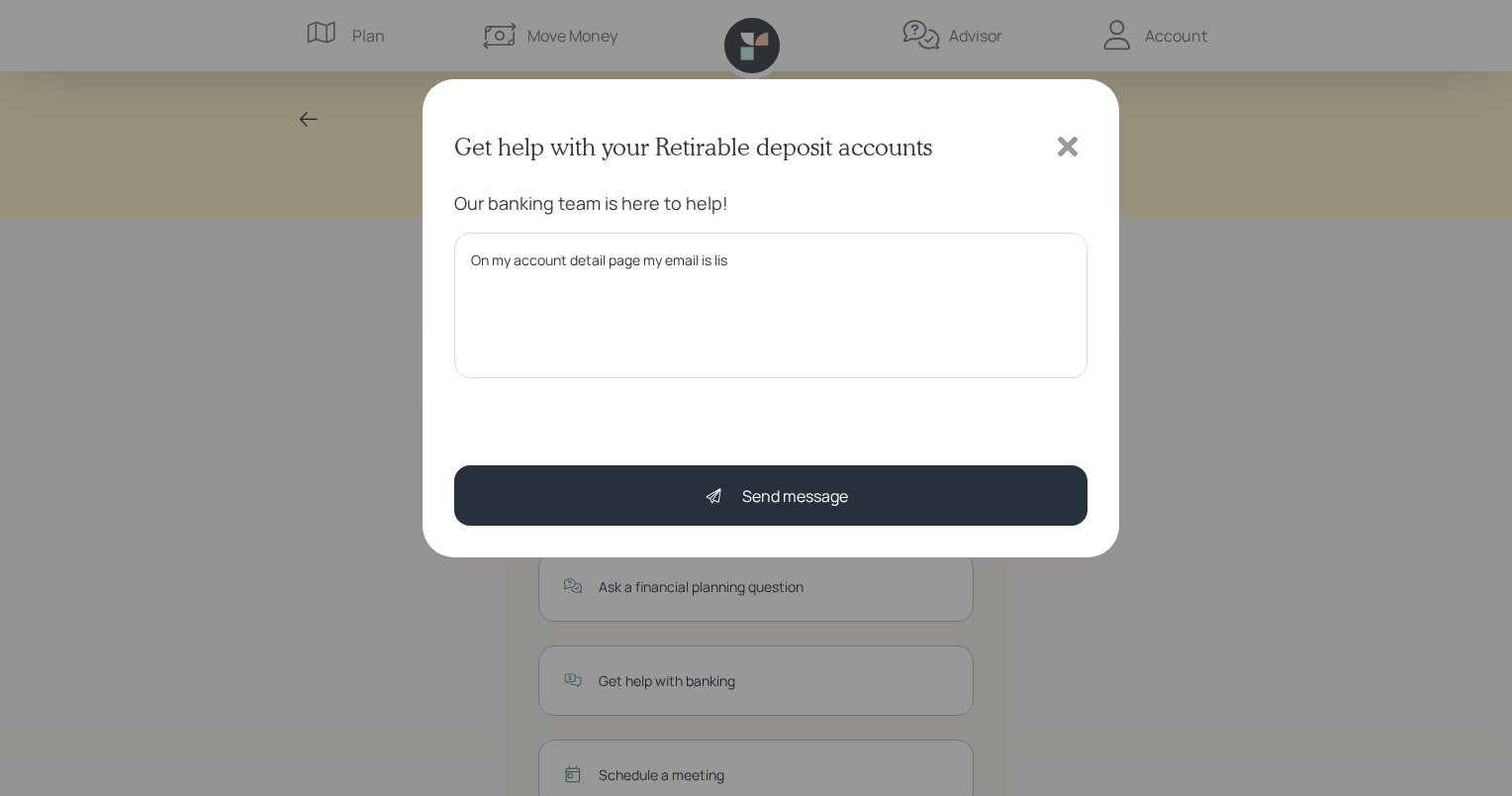 click on "On my account detail page my email is lis" at bounding box center [771, 305] 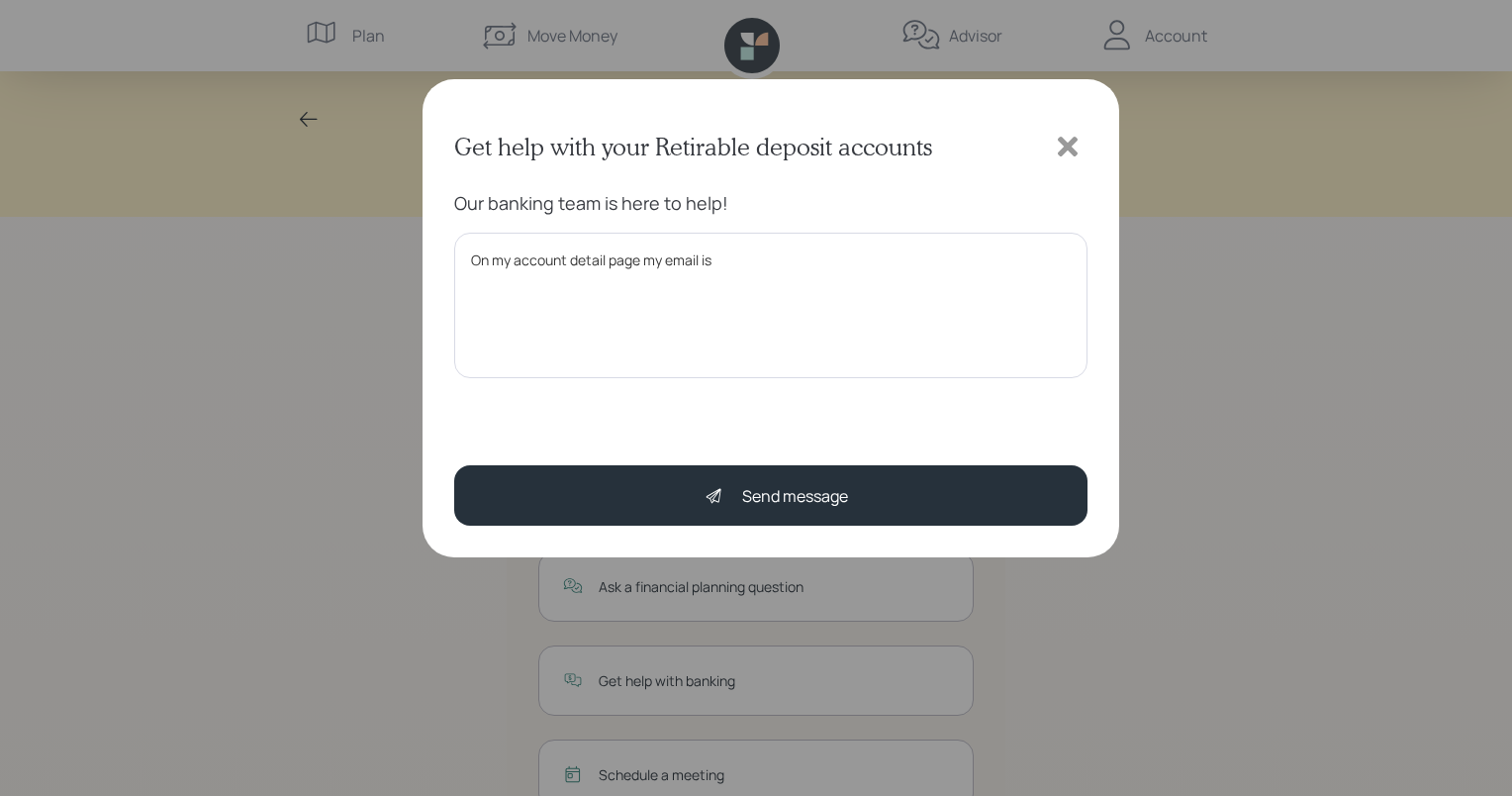 click on "On my account detail page my email is" at bounding box center [771, 305] 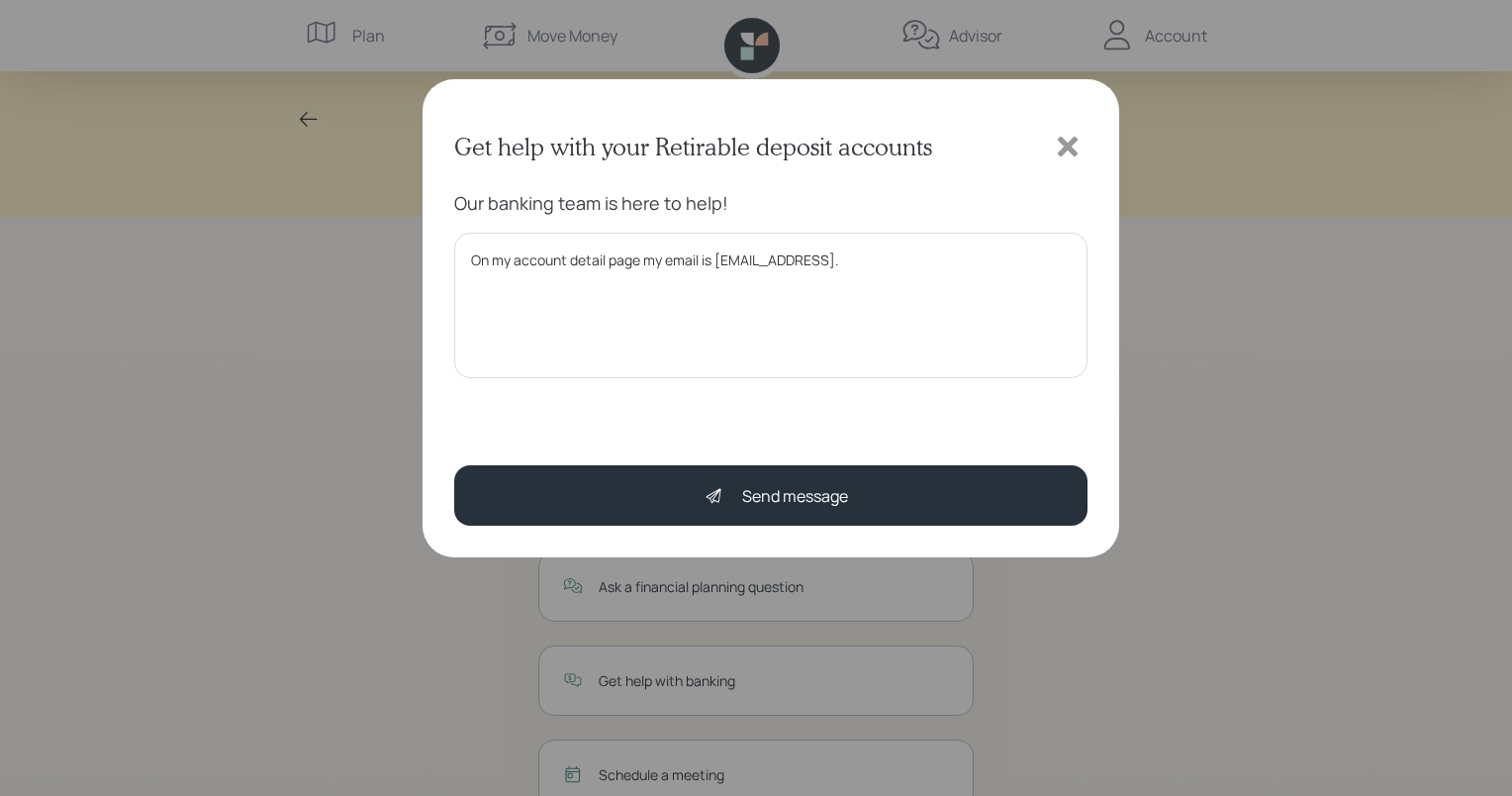 click on "On my account detail page my email is [EMAIL_ADDRESS]." at bounding box center (771, 305) 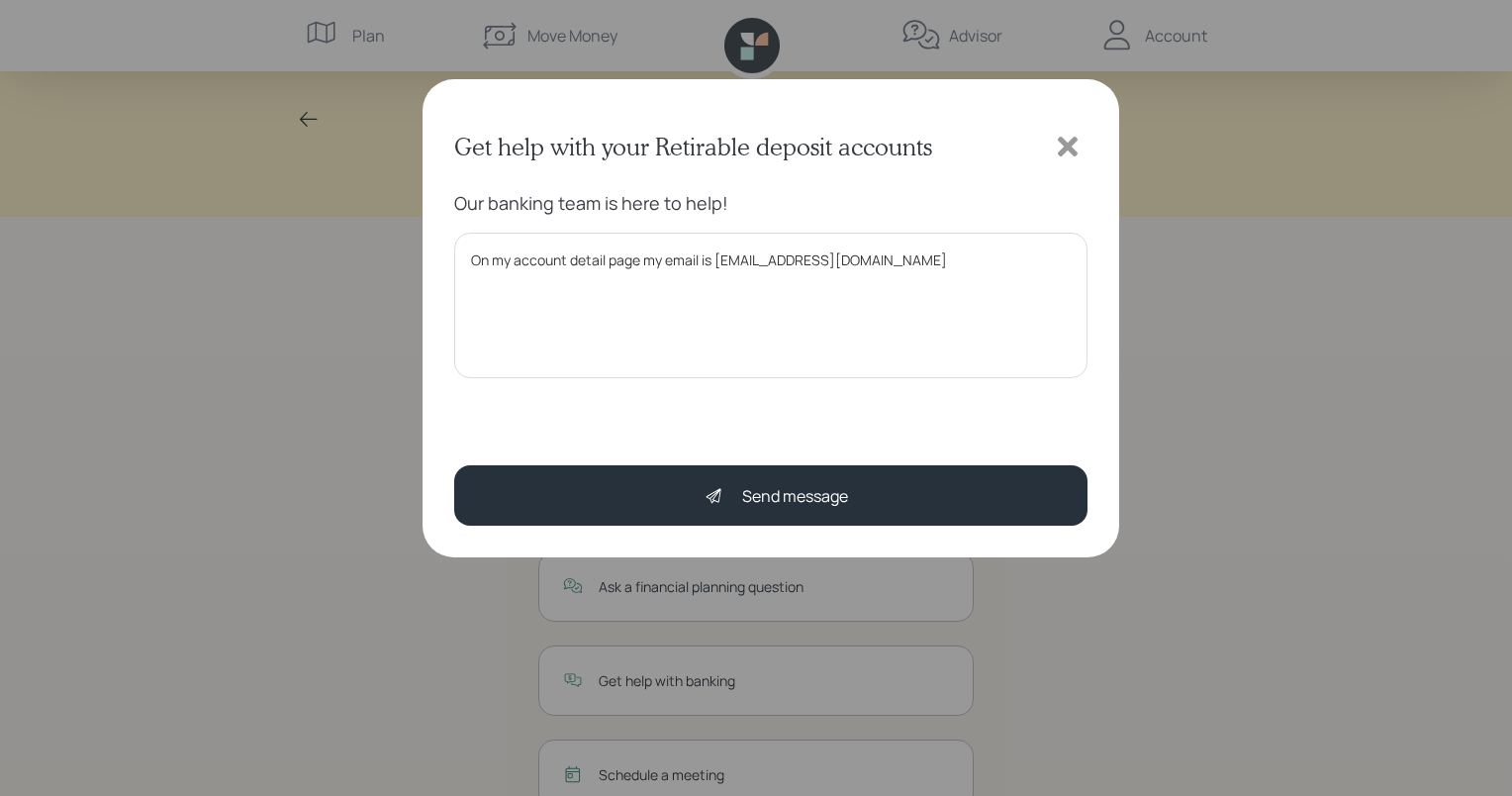 click on "On my account detail page my email is [EMAIL_ADDRESS][DOMAIN_NAME]" at bounding box center [771, 305] 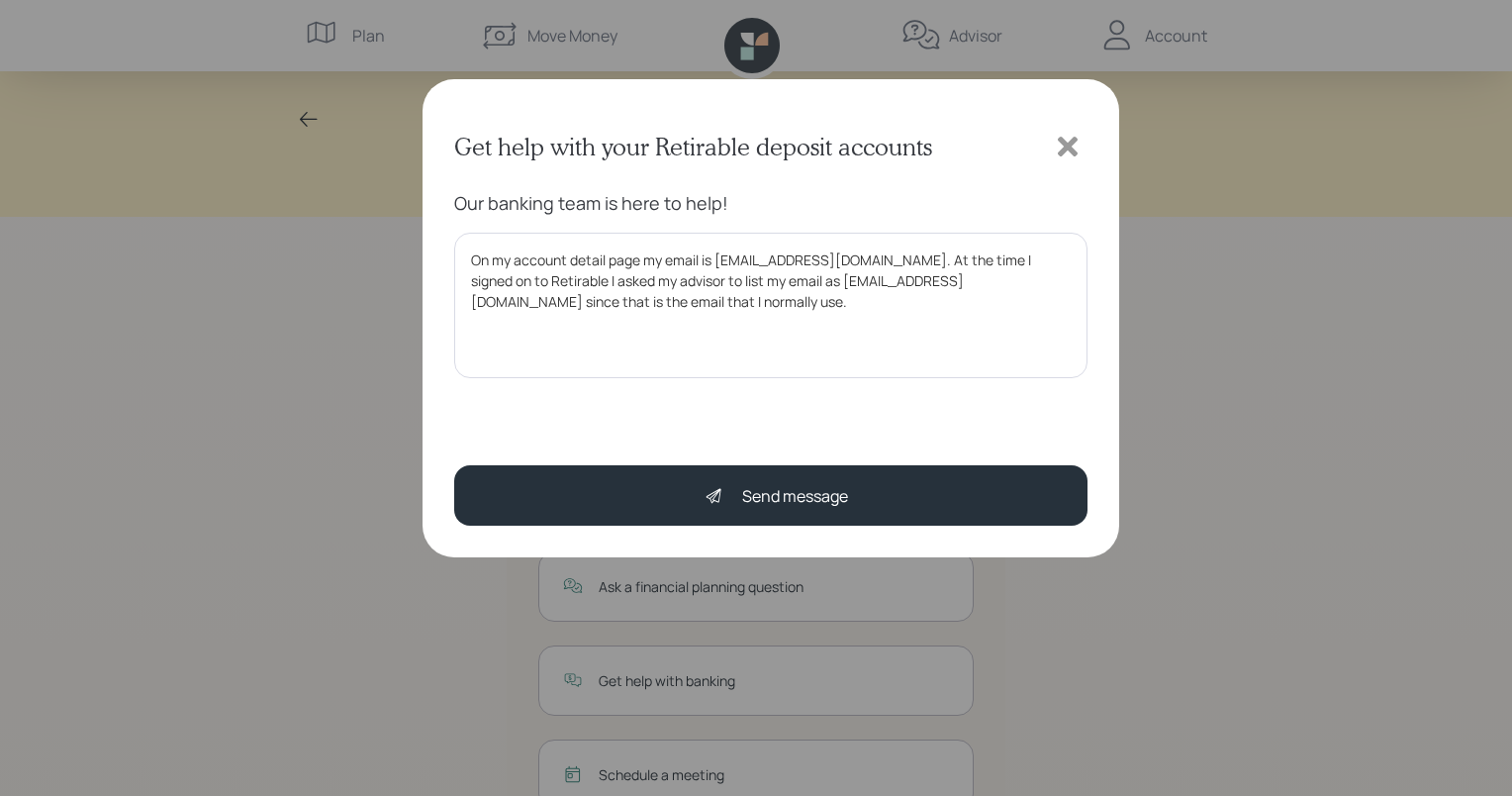 click on "On my account detail page my email is [EMAIL_ADDRESS][DOMAIN_NAME]. At the time I signed on to Retirable I asked my advisor to list my email as [EMAIL_ADDRESS][DOMAIN_NAME] since that is the email that I normally use." at bounding box center [771, 305] 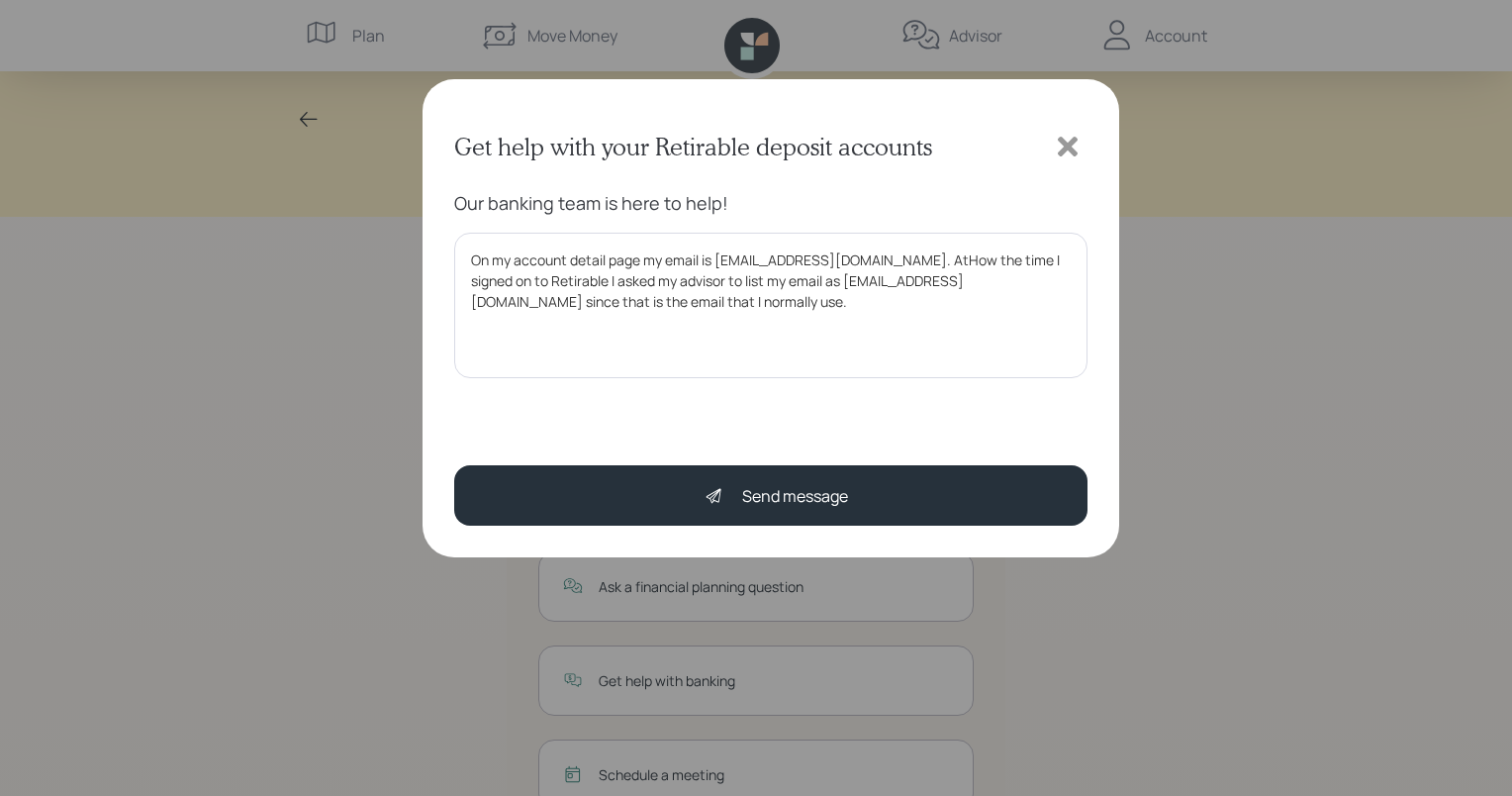 click on "On my account detail page my email is [EMAIL_ADDRESS][DOMAIN_NAME]. AtHow the time I signed on to Retirable I asked my advisor to list my email as [EMAIL_ADDRESS][DOMAIN_NAME] since that is the email that I normally use." at bounding box center (771, 305) 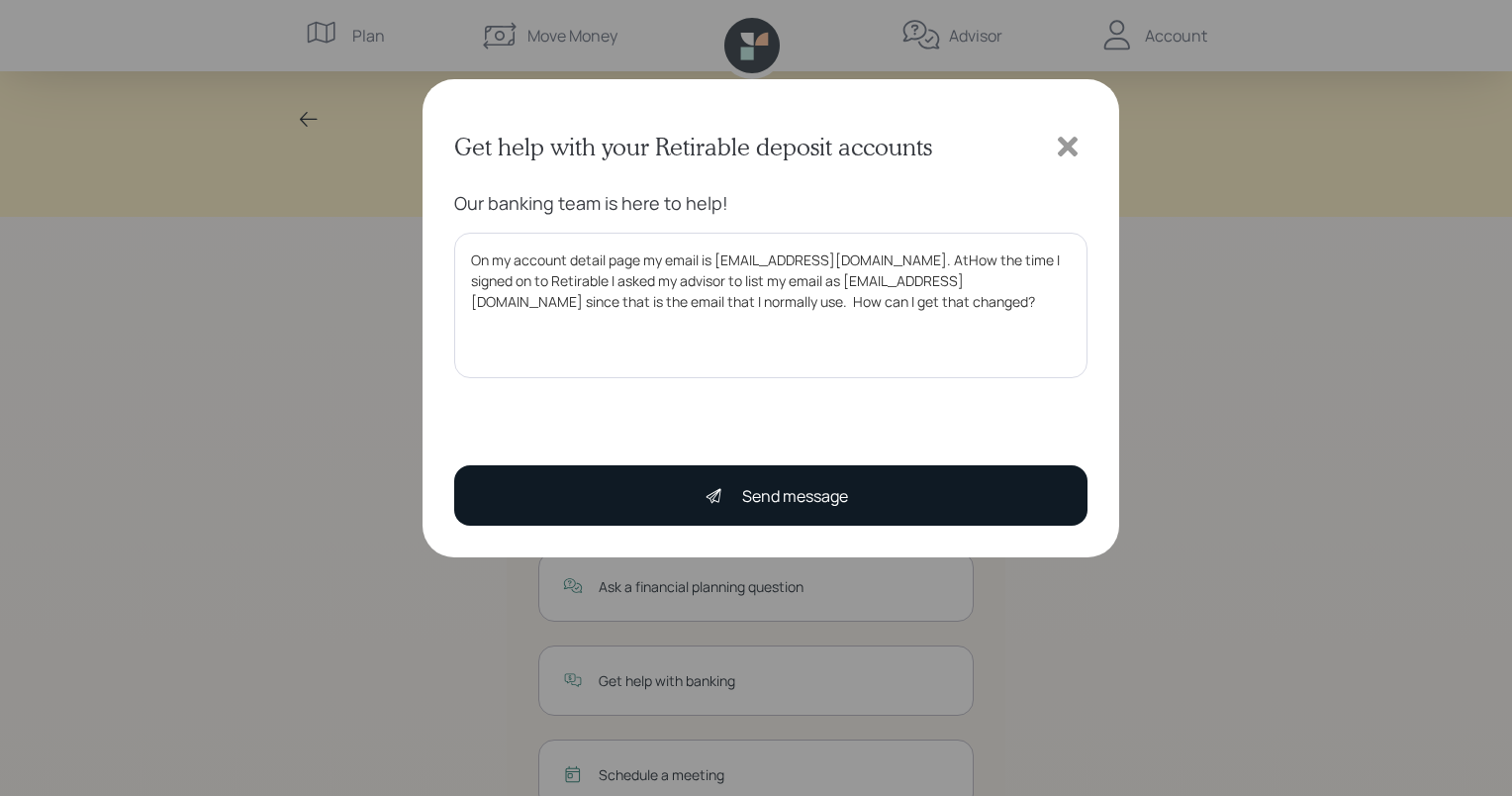 type on "On my account detail page my email is [EMAIL_ADDRESS][DOMAIN_NAME]. AtHow the time I signed on to Retirable I asked my advisor to list my email as [EMAIL_ADDRESS][DOMAIN_NAME] since that is the email that I normally use.  How can I get that changed?" 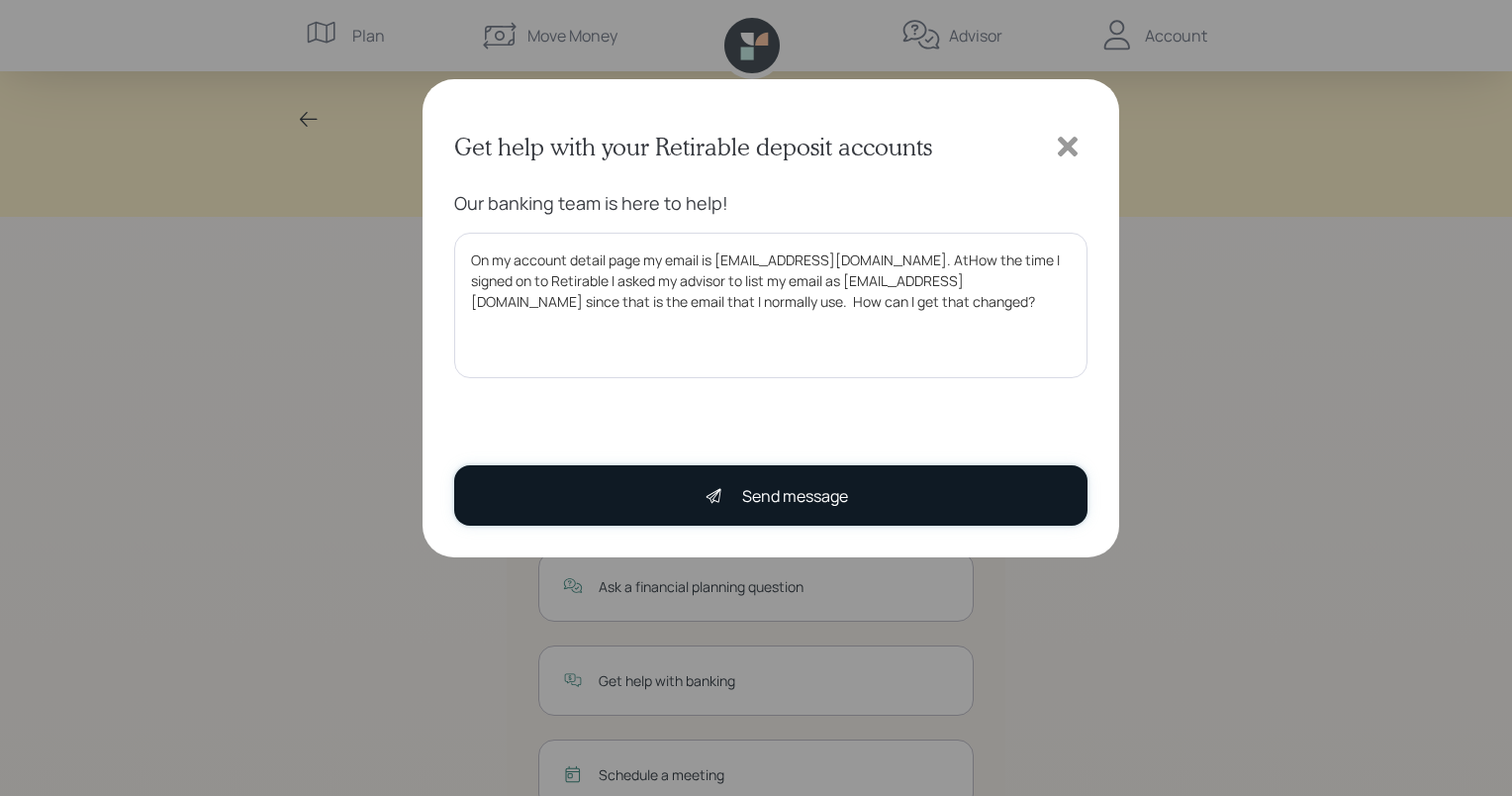 click on "Send message" at bounding box center (771, 495) 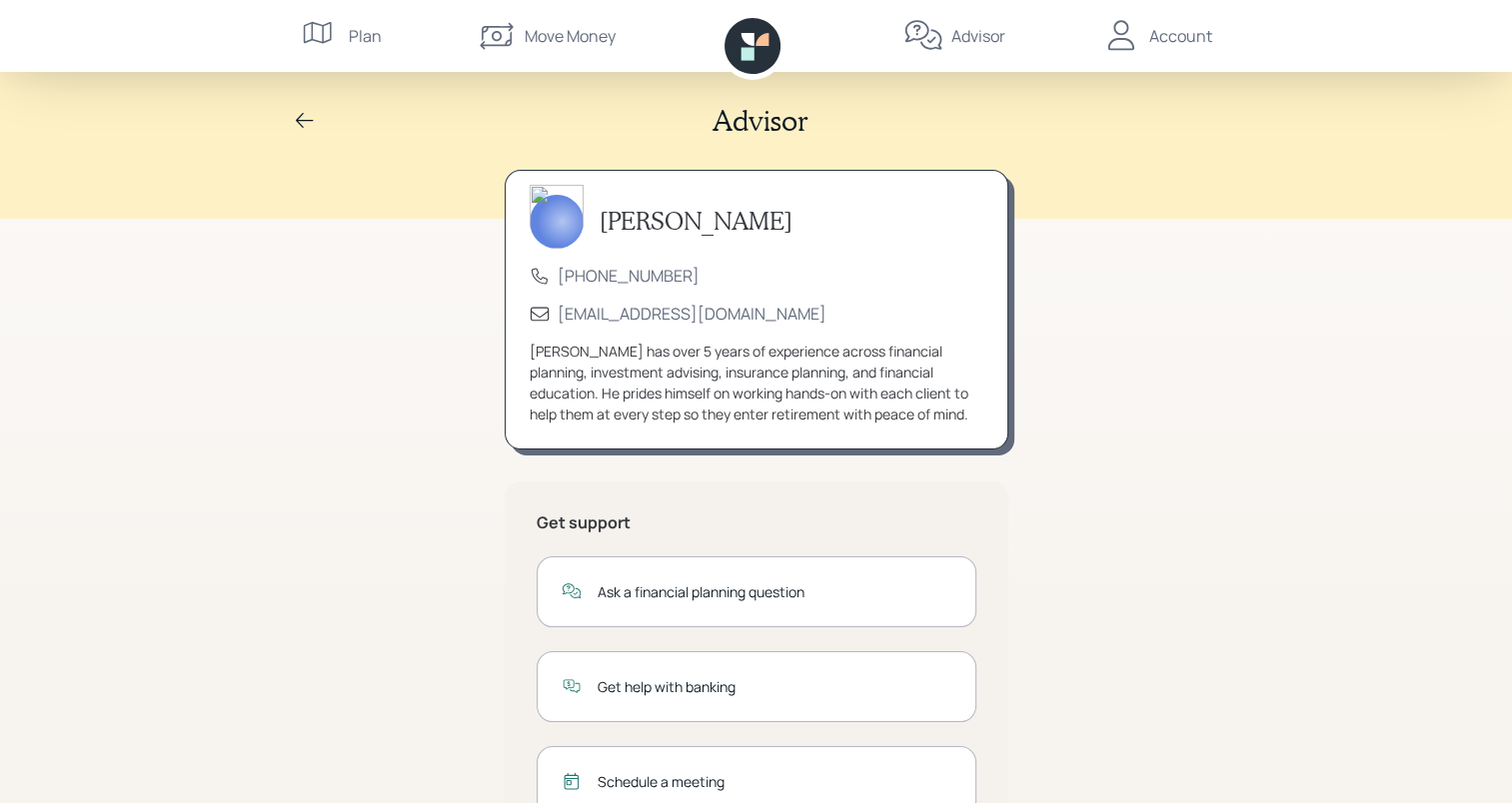 click on "Account" at bounding box center [1180, 36] 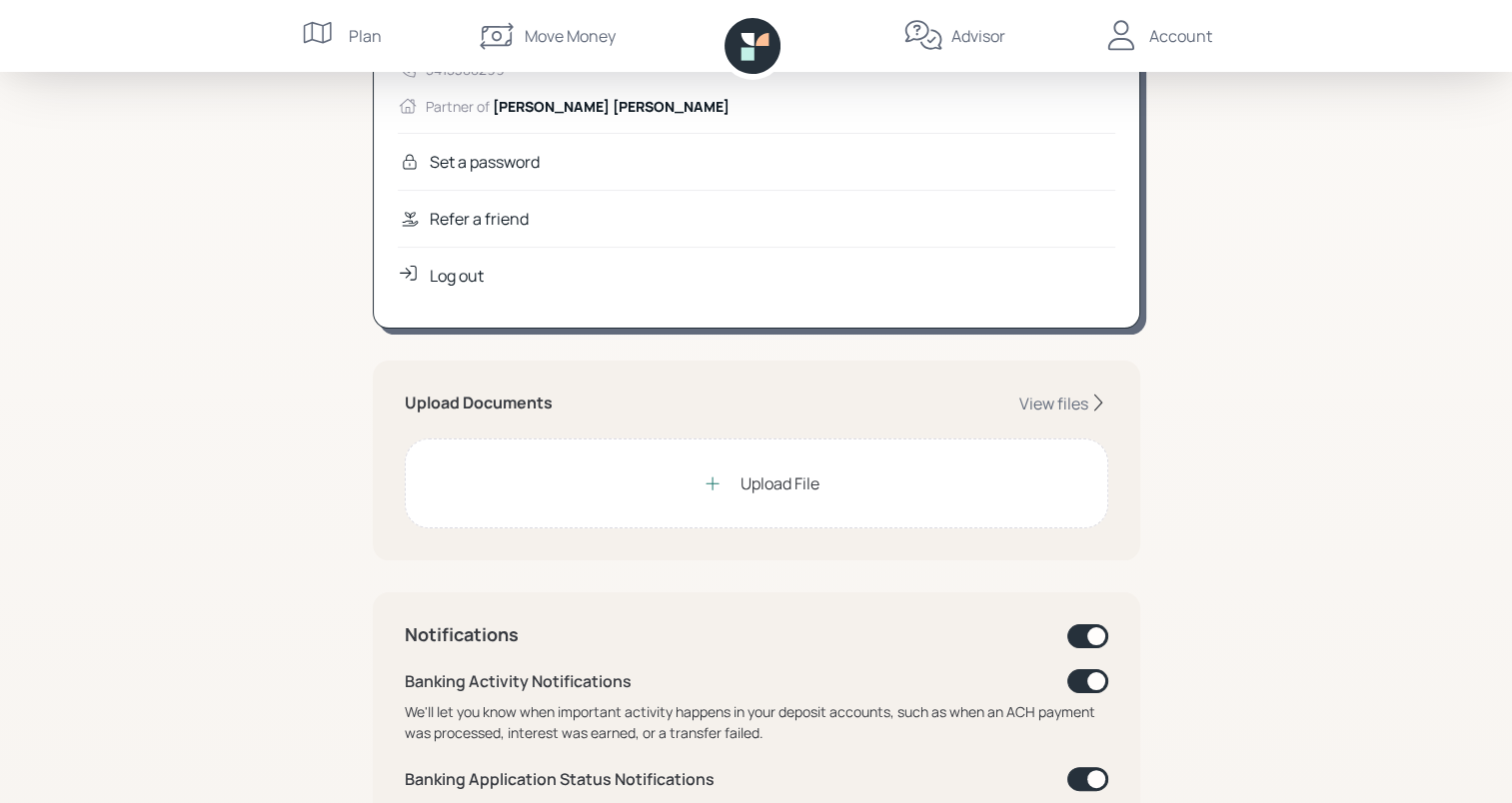 scroll, scrollTop: 240, scrollLeft: 0, axis: vertical 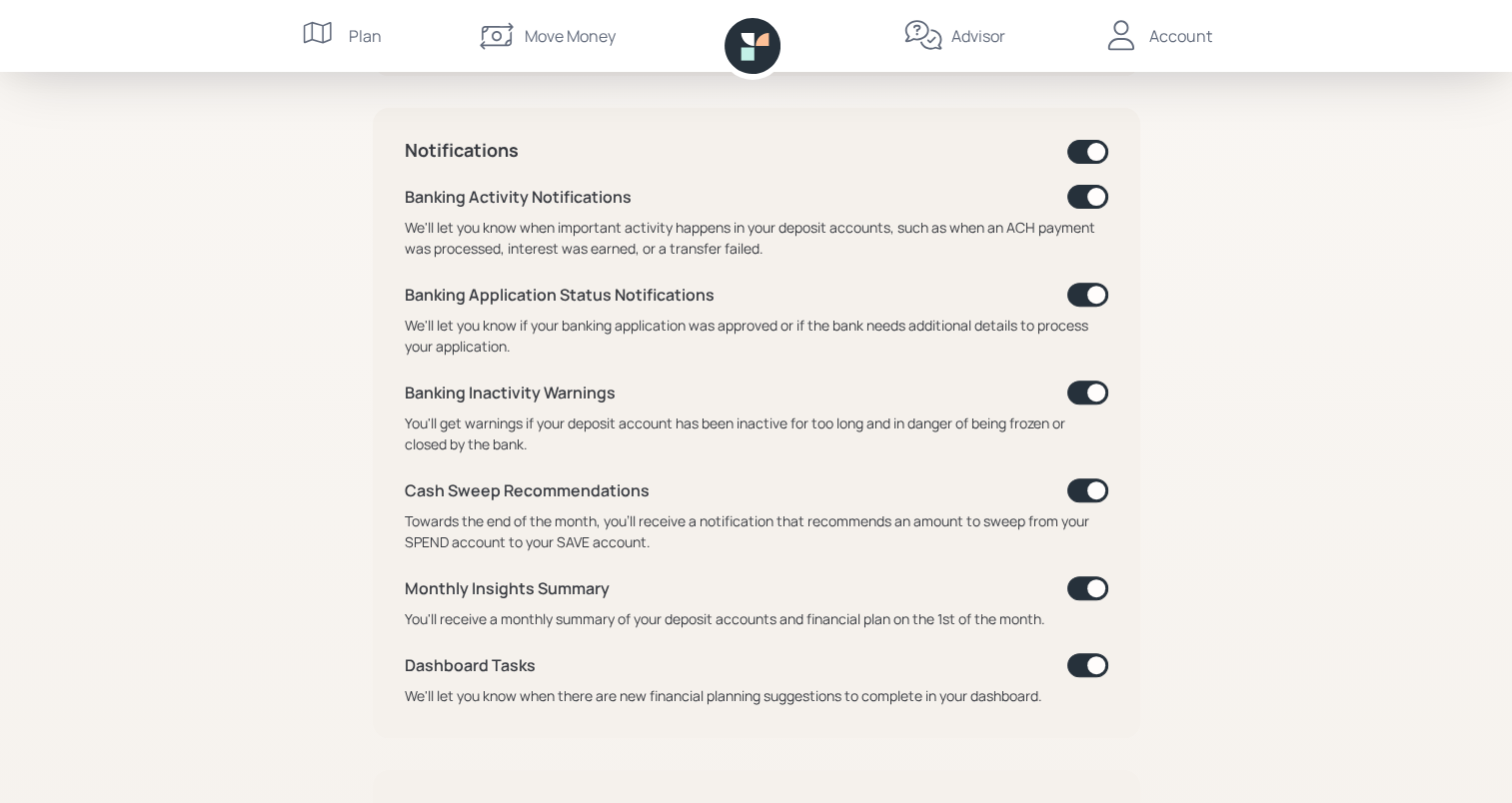 click on "Move Money" at bounding box center [570, 36] 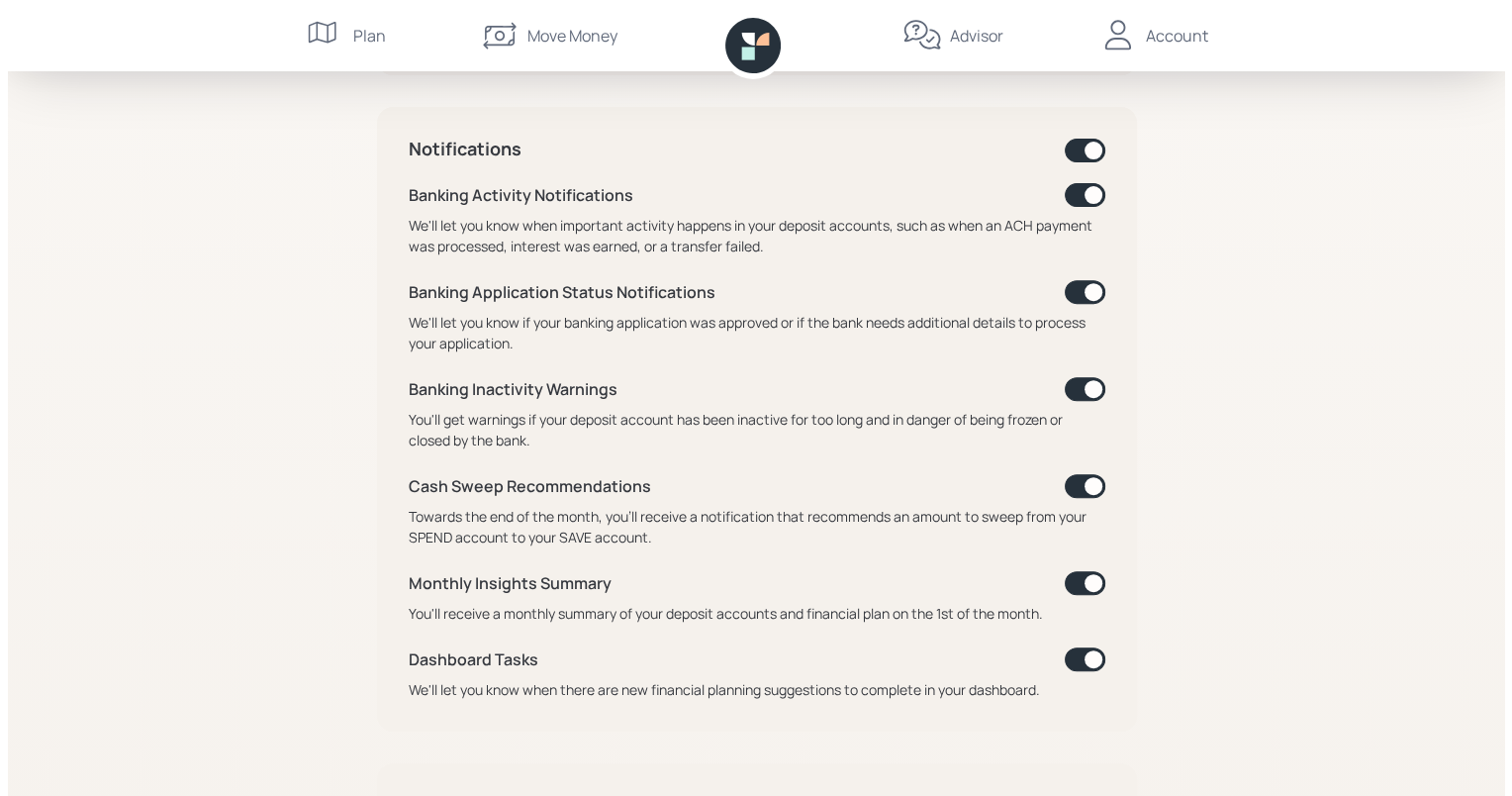 scroll, scrollTop: 0, scrollLeft: 0, axis: both 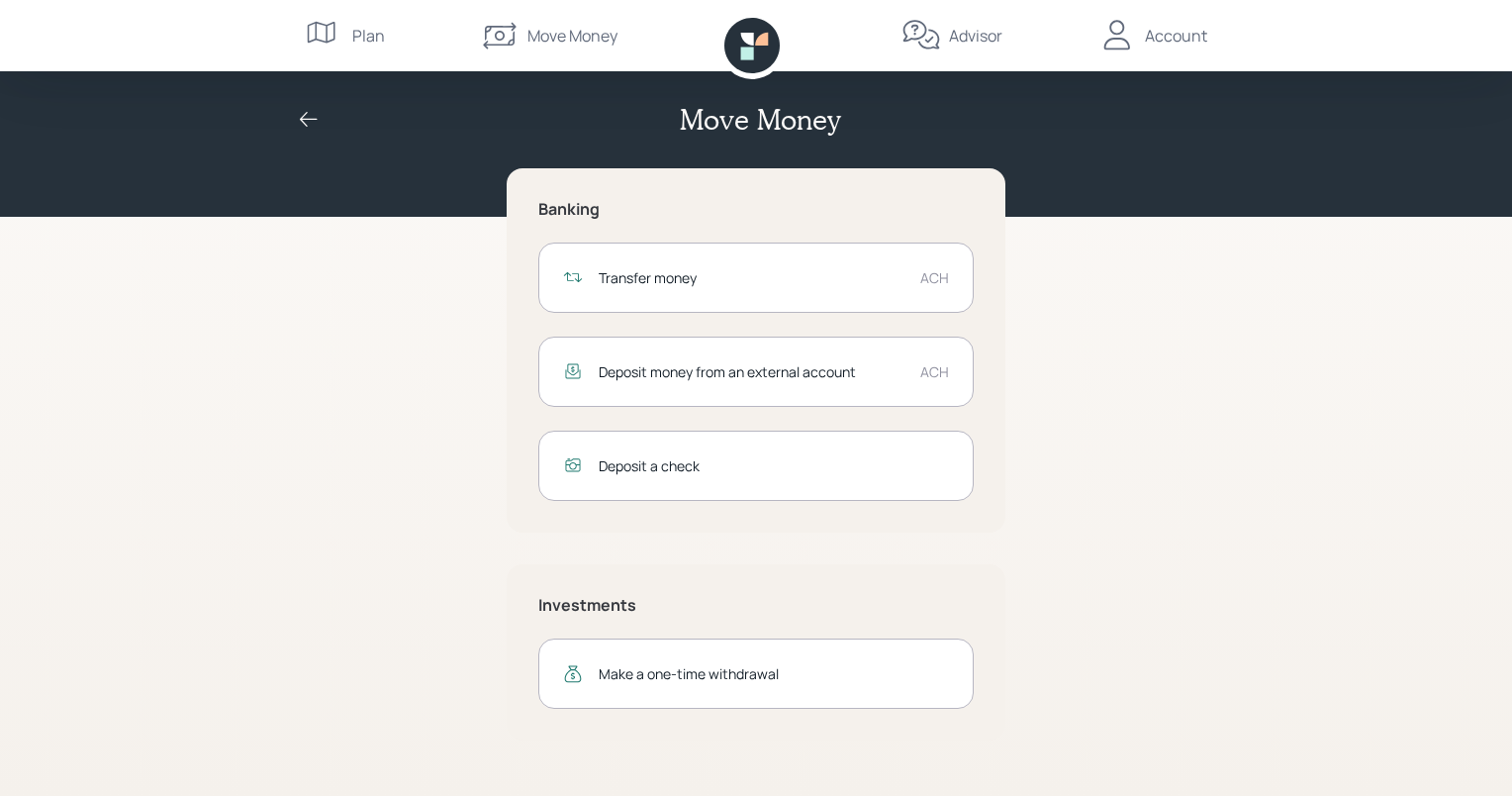 click on "Transfer money" at bounding box center [751, 277] 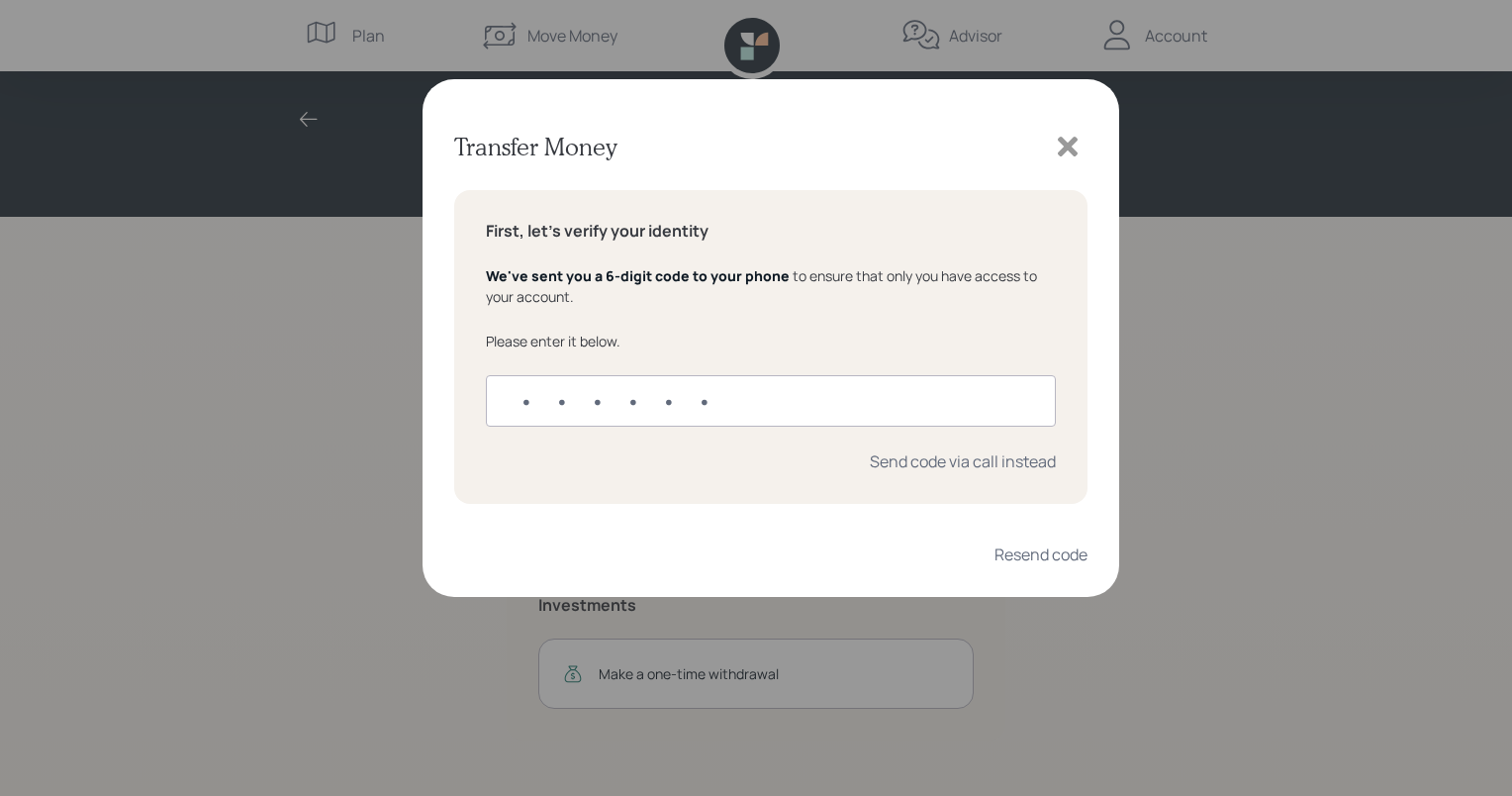 drag, startPoint x: 635, startPoint y: 267, endPoint x: 491, endPoint y: 515, distance: 286.77517 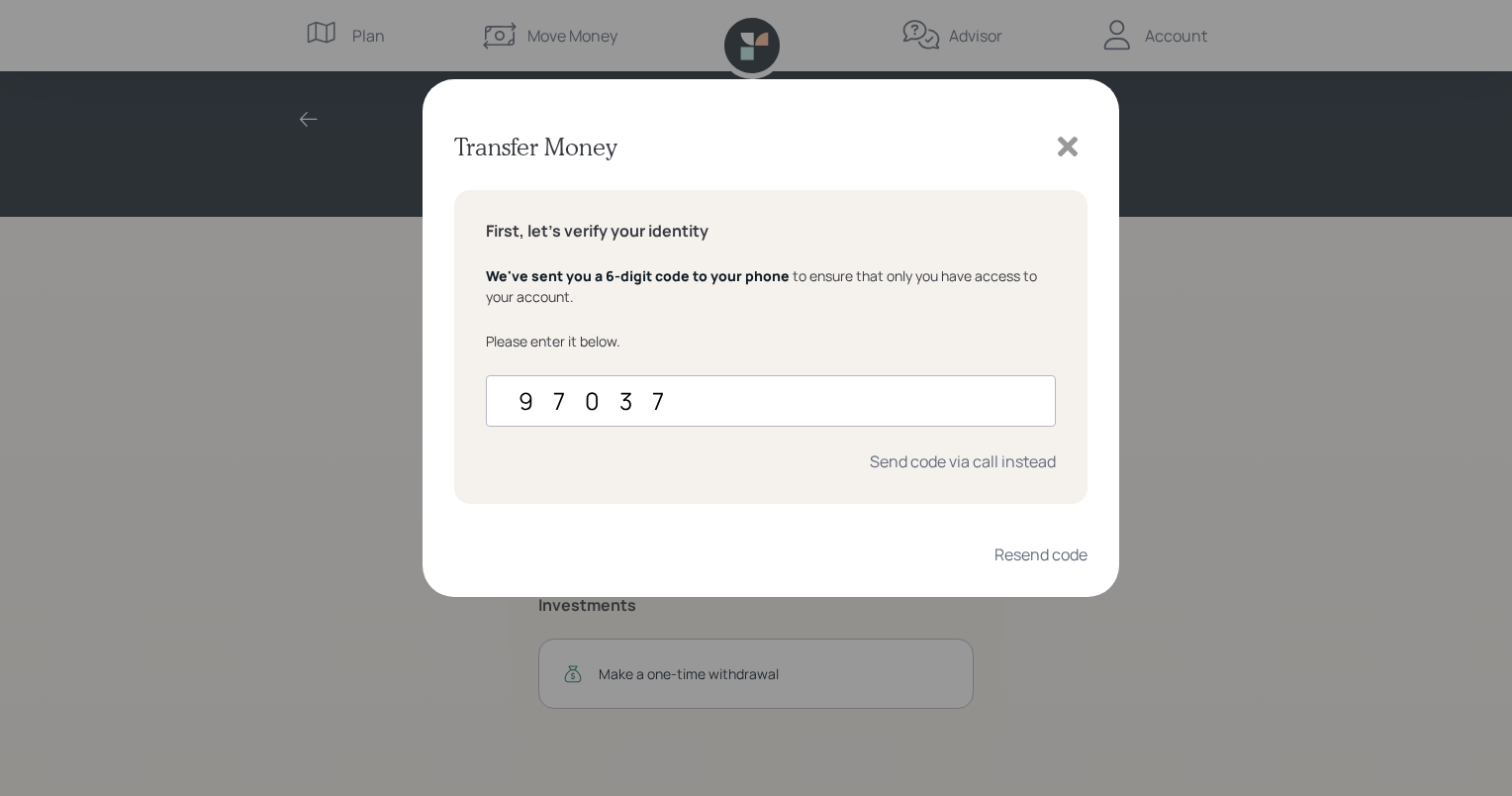 type on "970371" 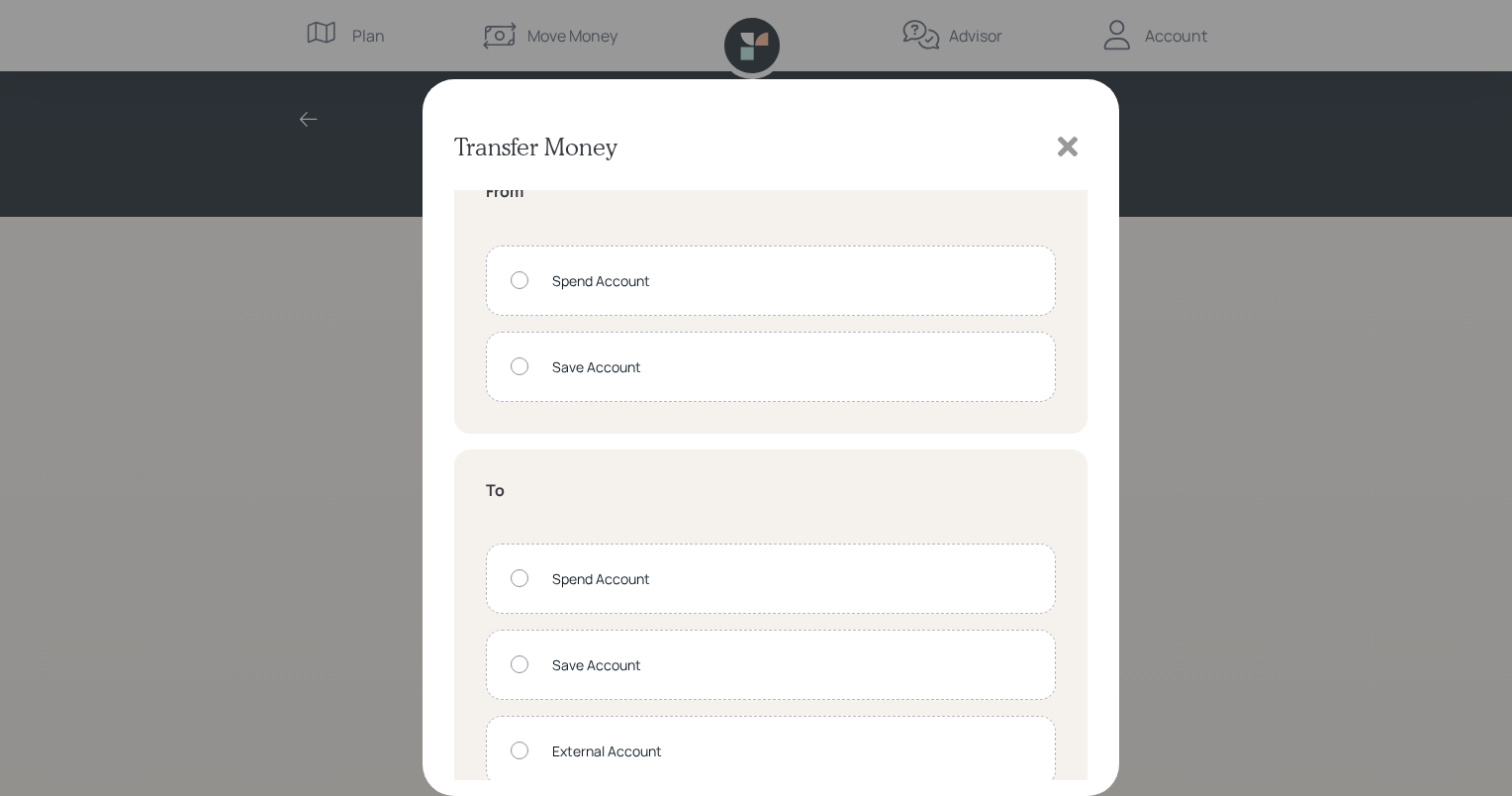 scroll, scrollTop: 74, scrollLeft: 0, axis: vertical 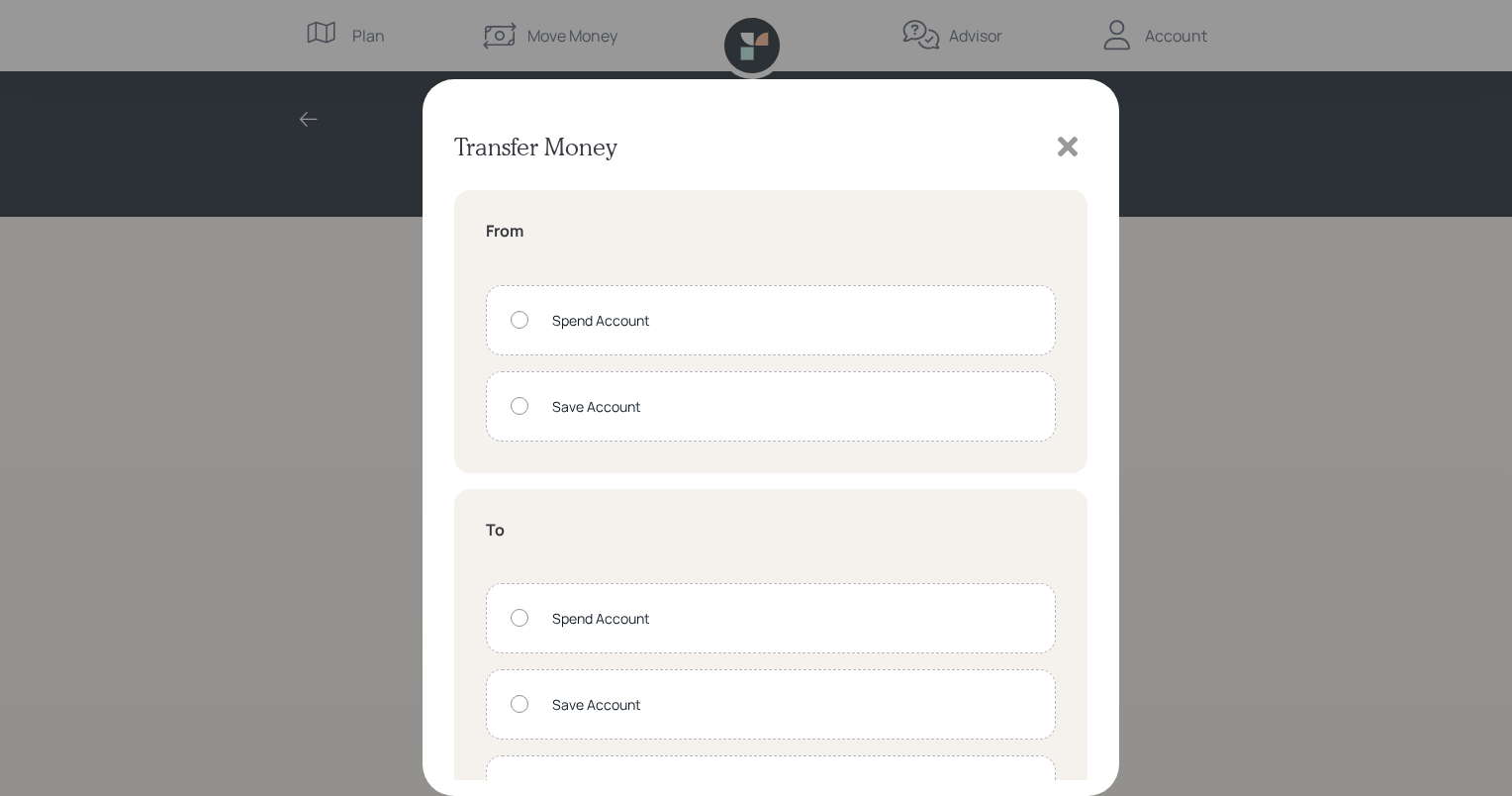 click 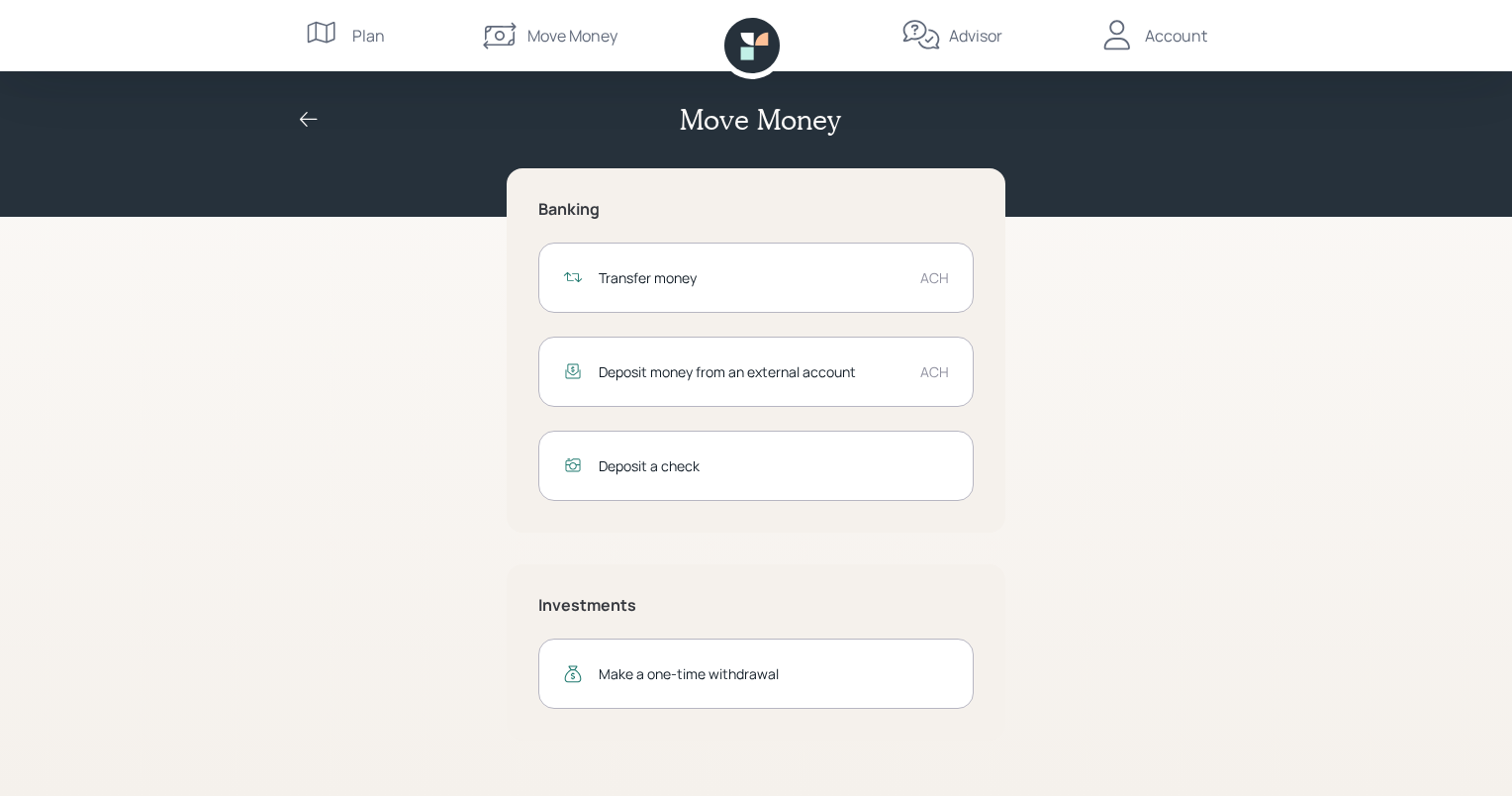 click on "Deposit money from an external account" at bounding box center (751, 371) 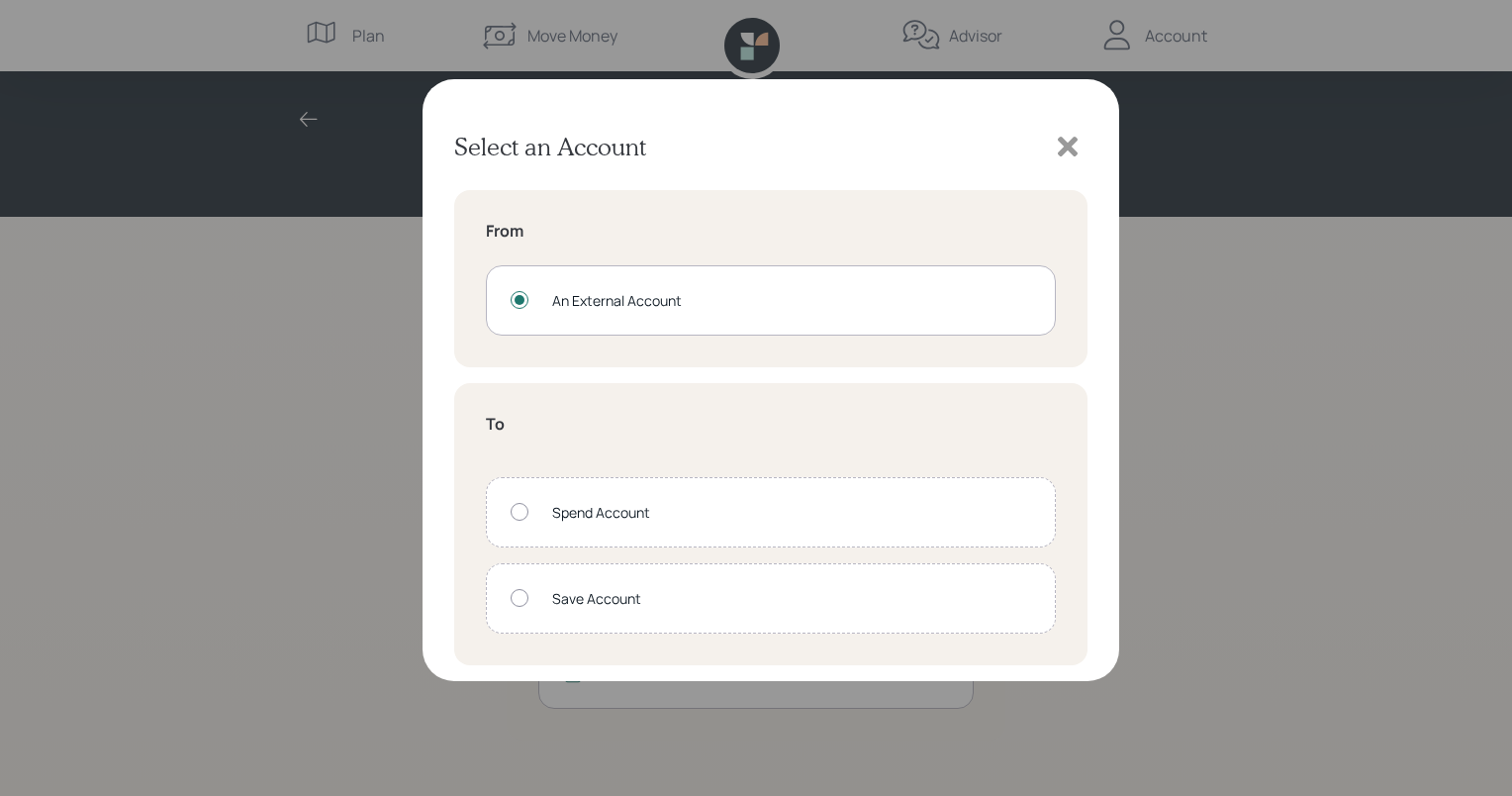 click at bounding box center (520, 598) 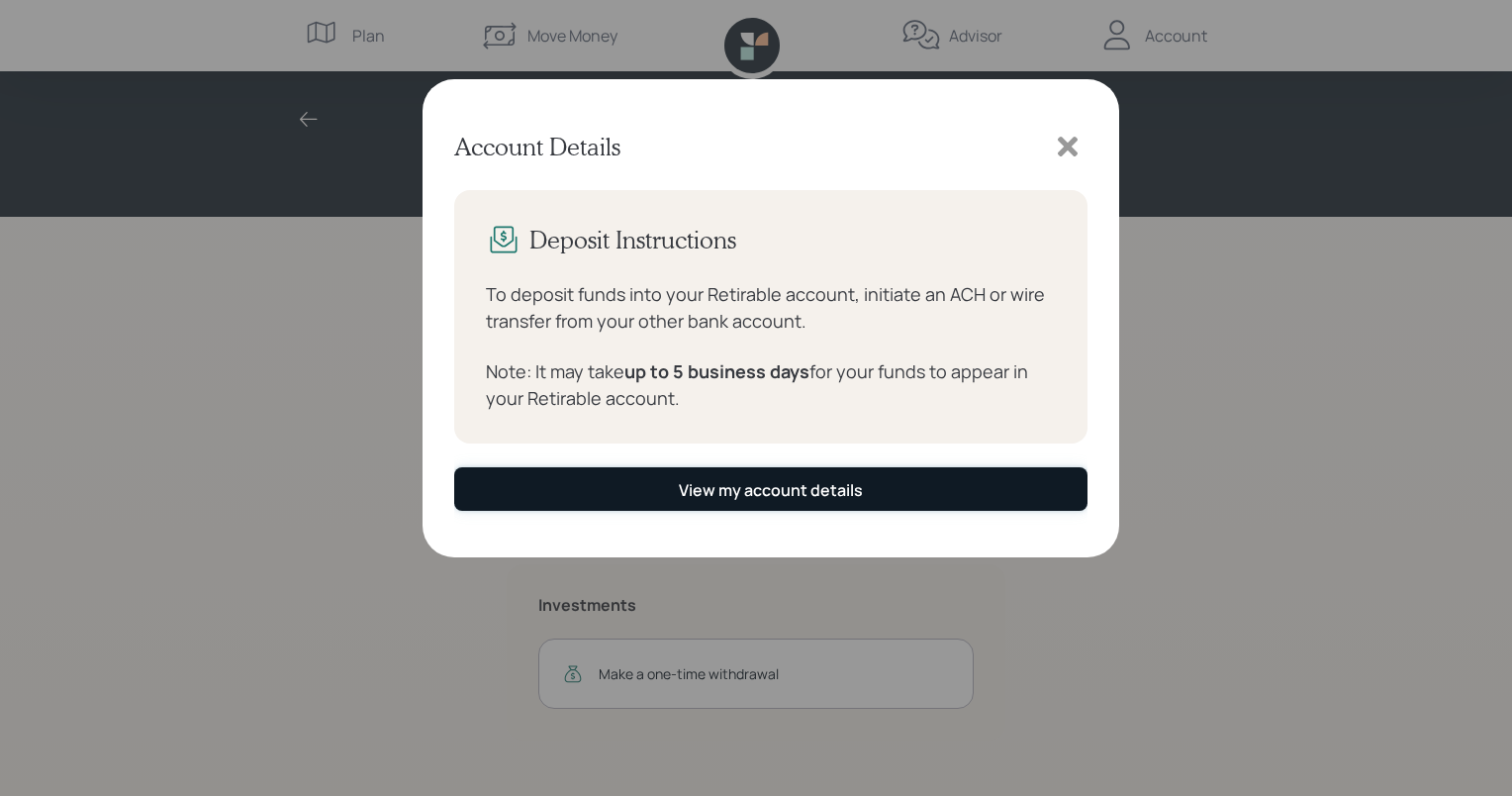click on "View my account details" at bounding box center (771, 488) 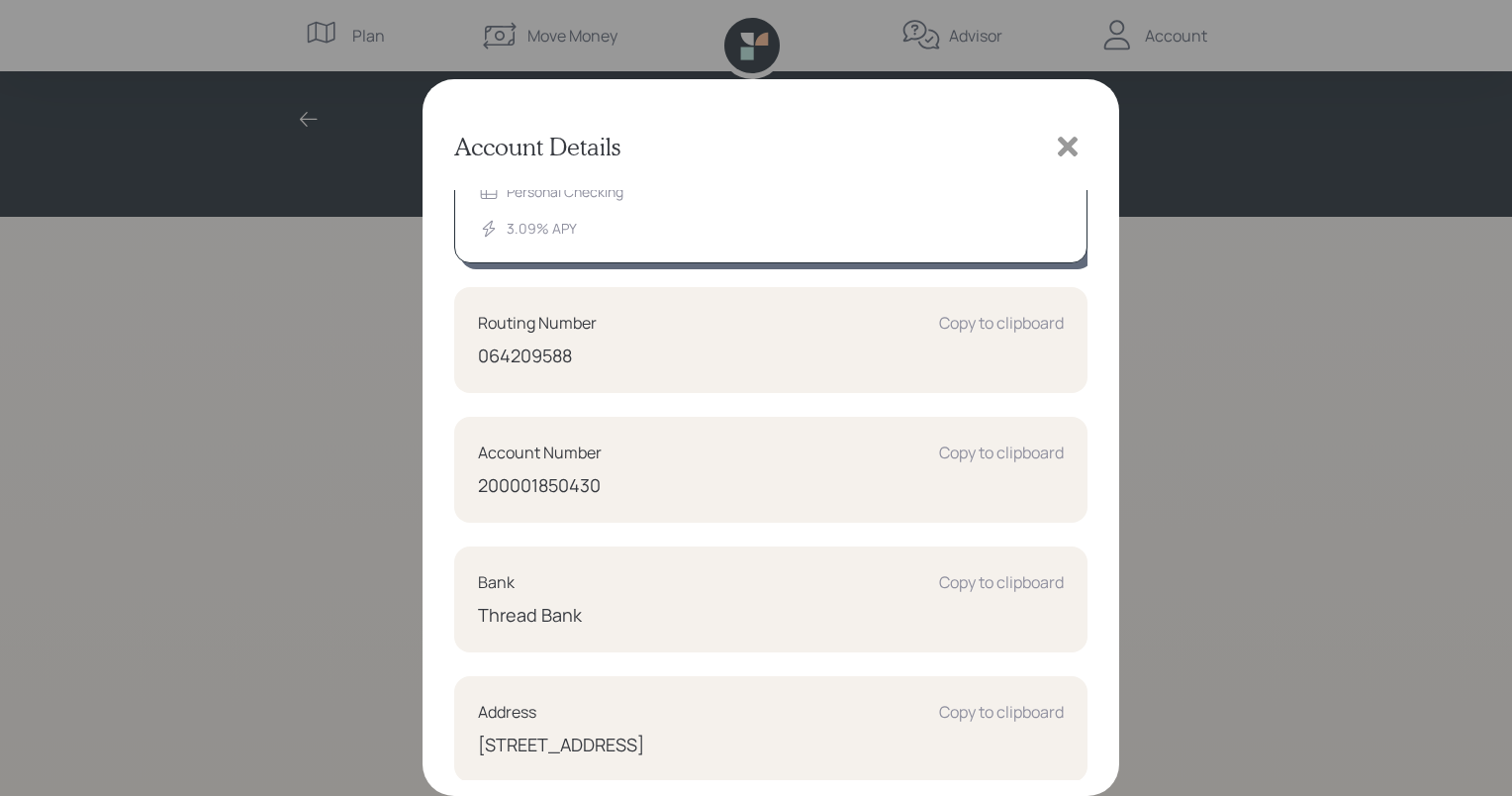 scroll, scrollTop: 123, scrollLeft: 0, axis: vertical 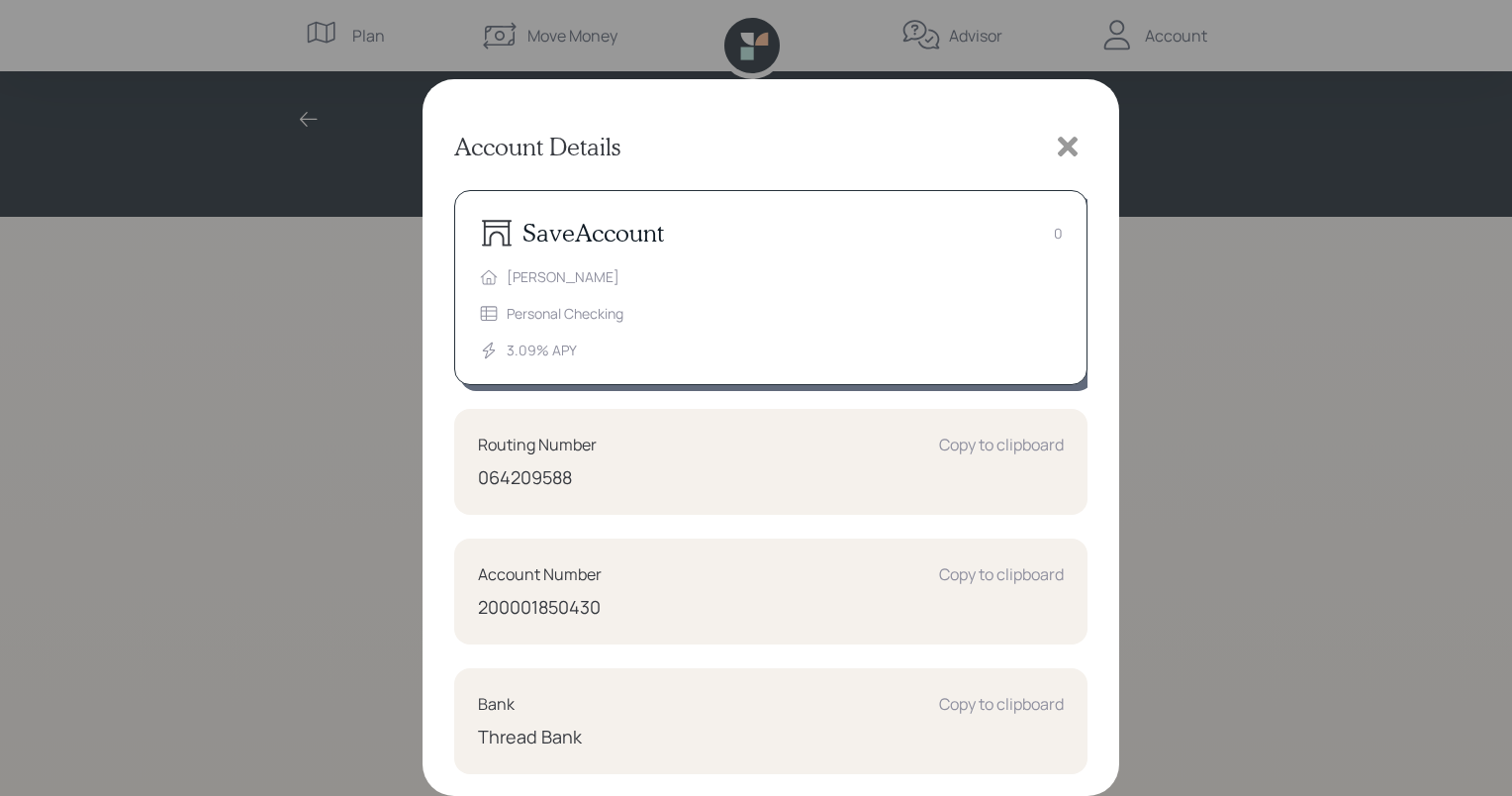 click 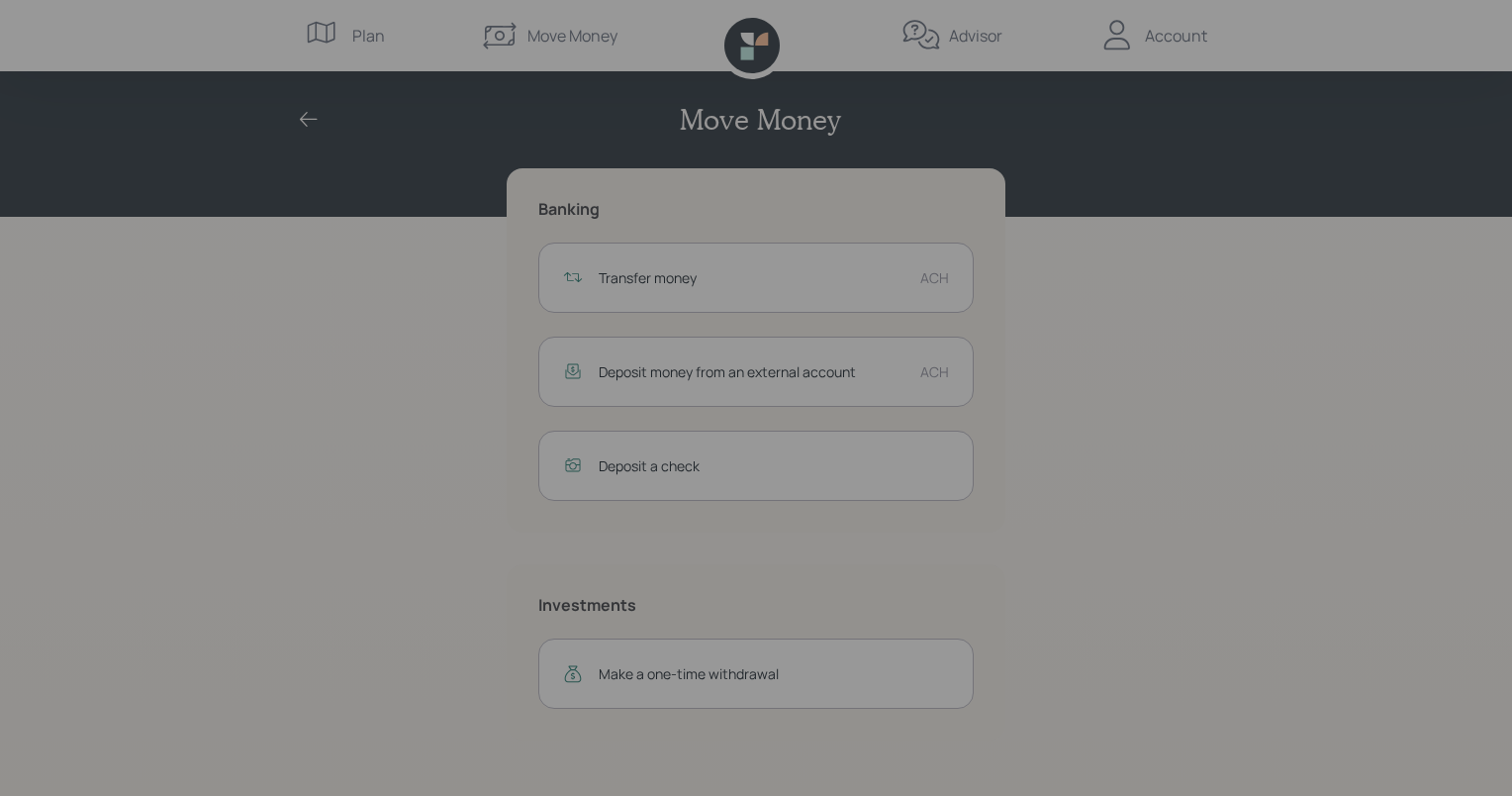 click on "Account Details Save  Account 0 [PERSON_NAME] Personal Checking 3.09 % APY Routing Number Copy to clipboard [US_BANK_ROUTING_MICR] Account Number Copy to clipboard 200001850430 Bank Copy to clipboard Thread Bank Address Copy to clipboard [STREET_ADDRESS]" at bounding box center [756, 398] 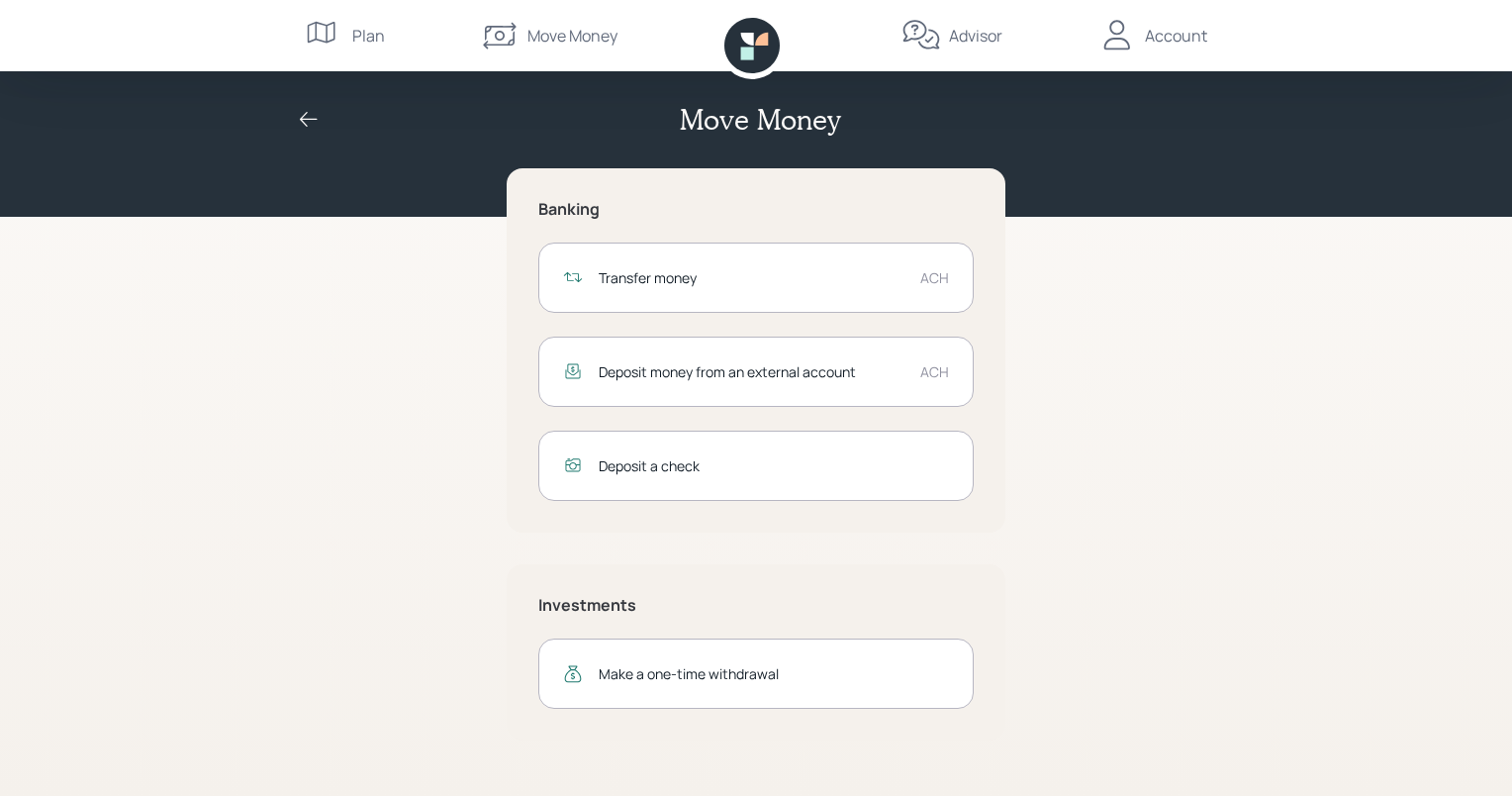 click on "Deposit a check" at bounding box center (774, 465) 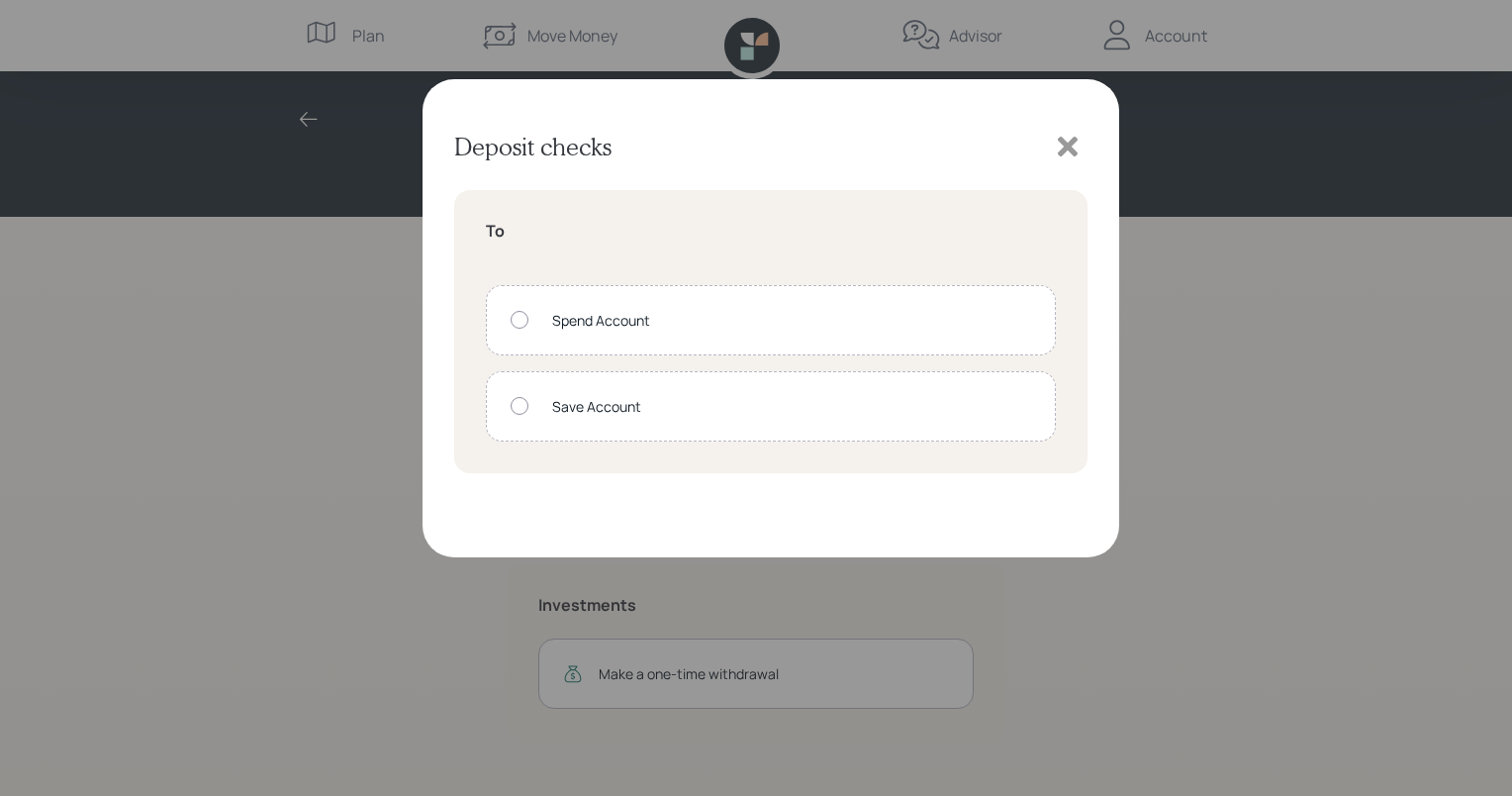 click at bounding box center [520, 406] 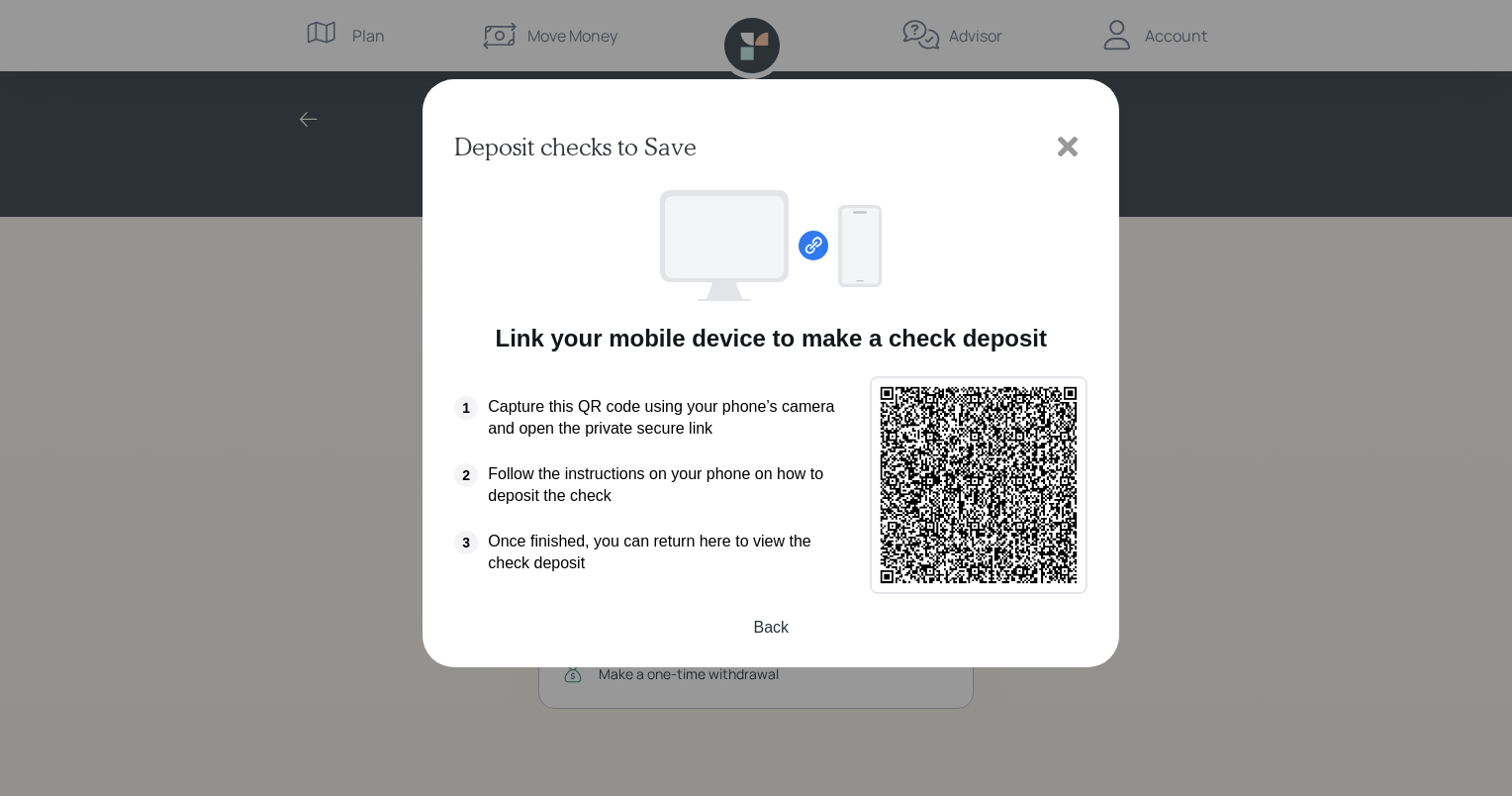 click 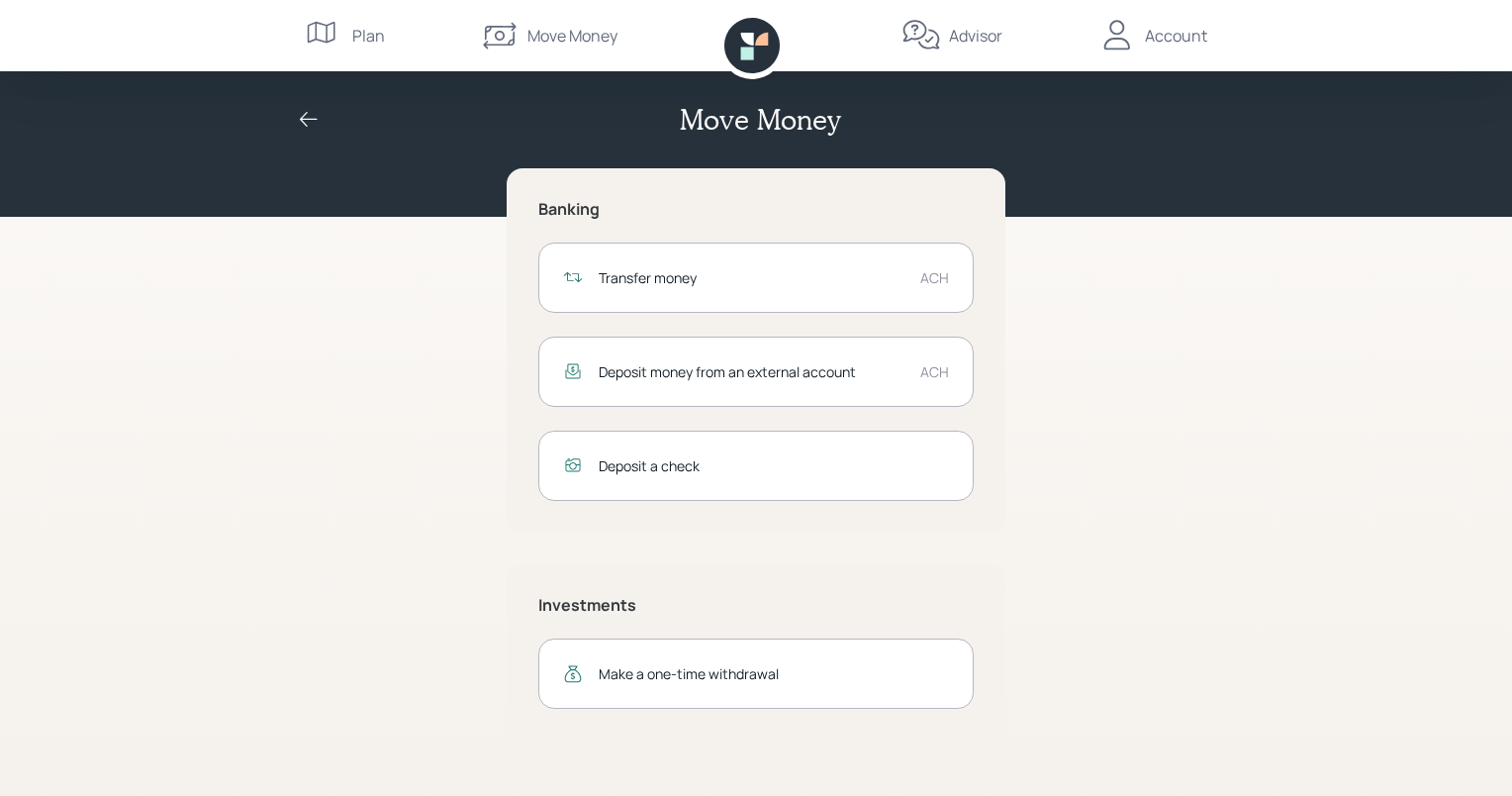 click on "Deposit a check" at bounding box center (774, 465) 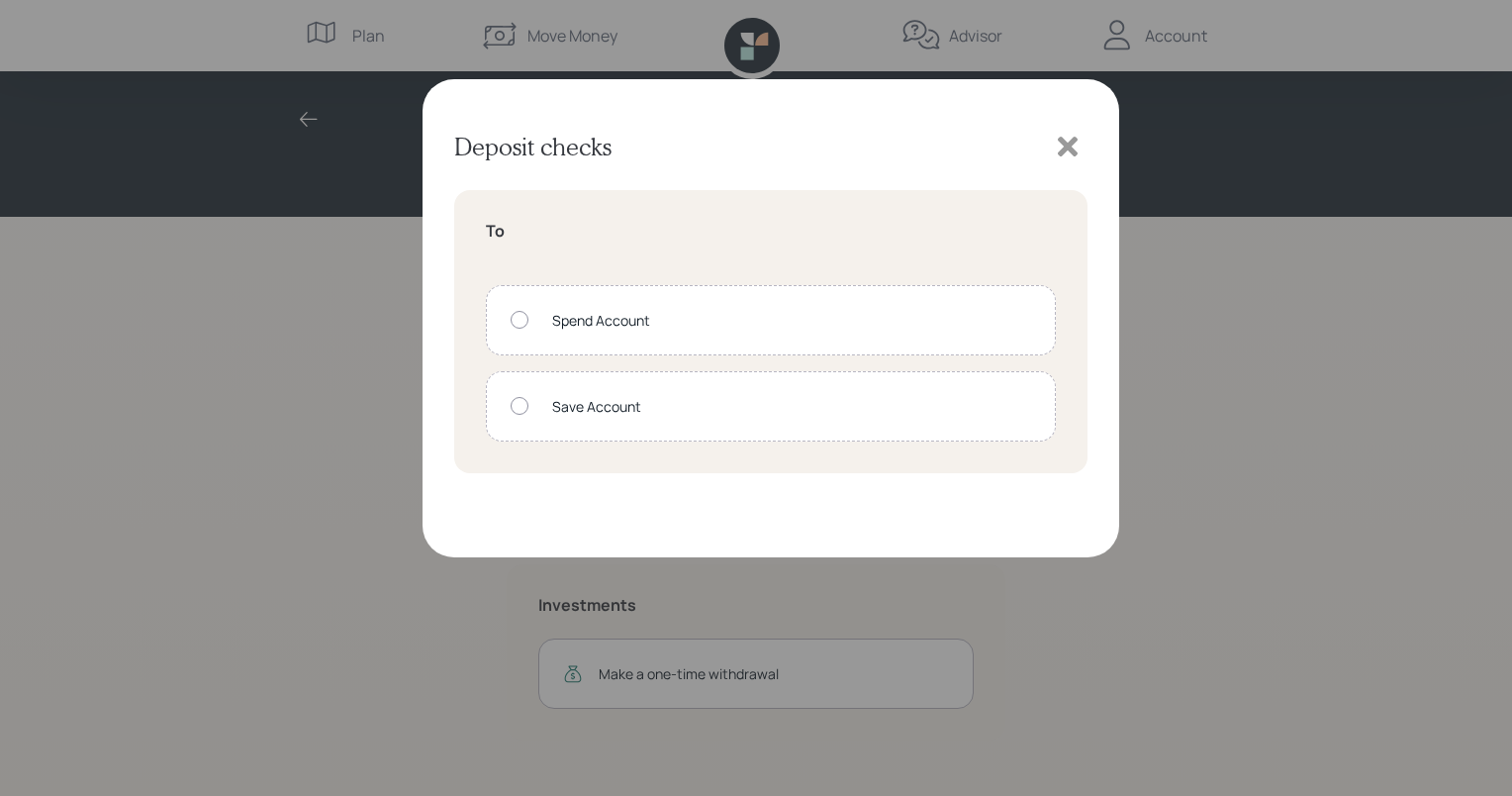 click at bounding box center [520, 320] 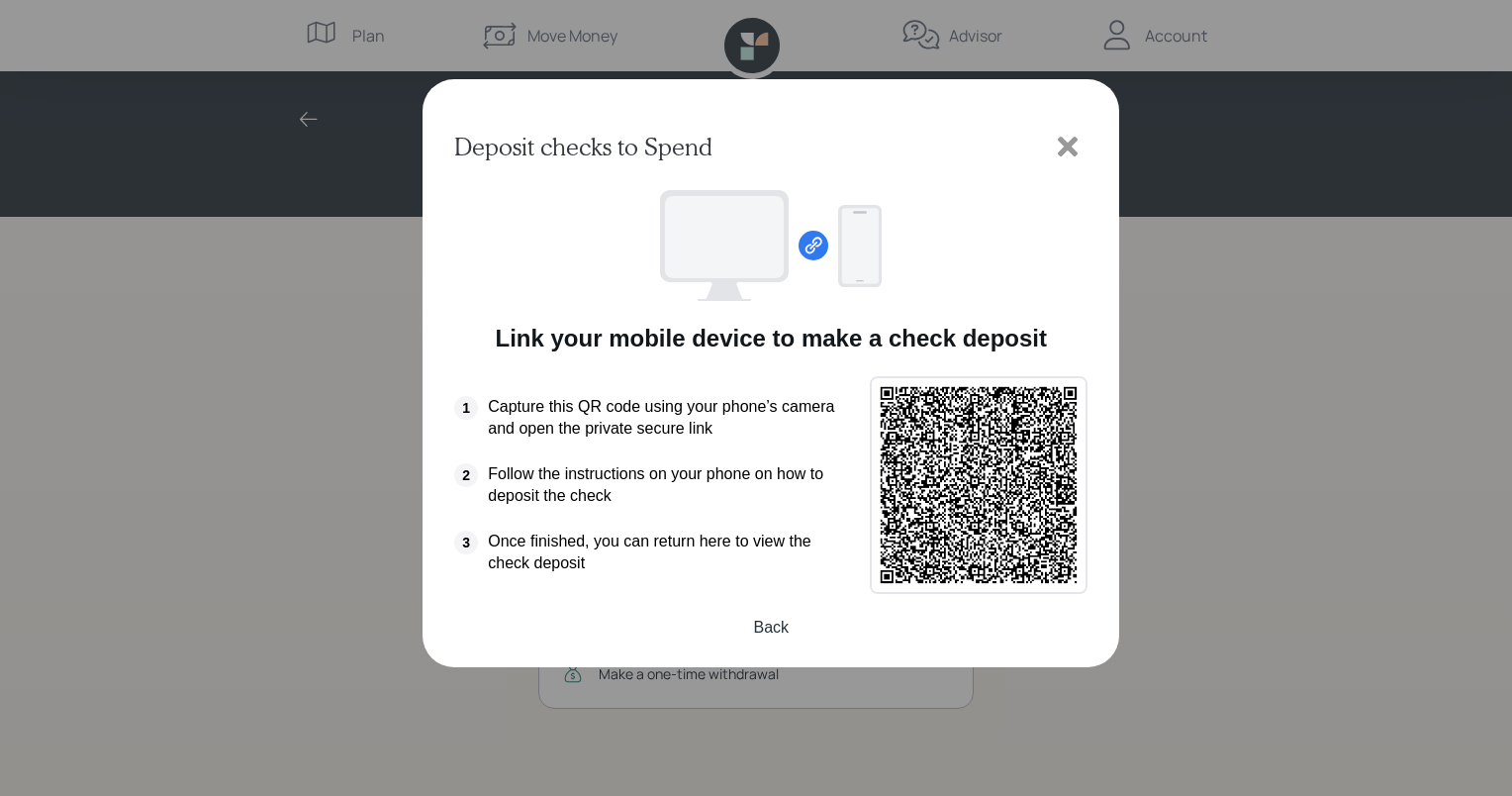 click 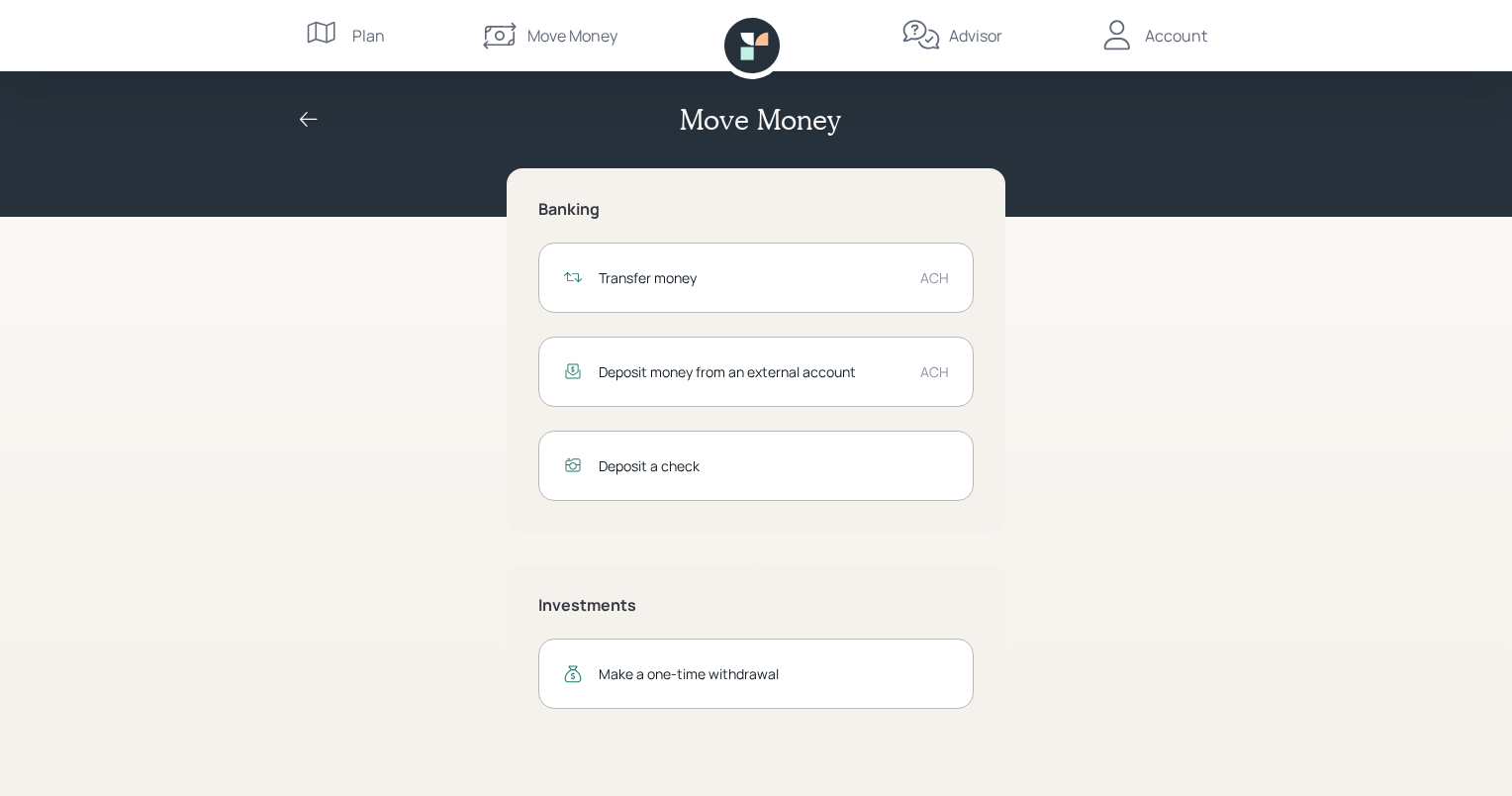 click on "Account" at bounding box center (1176, 36) 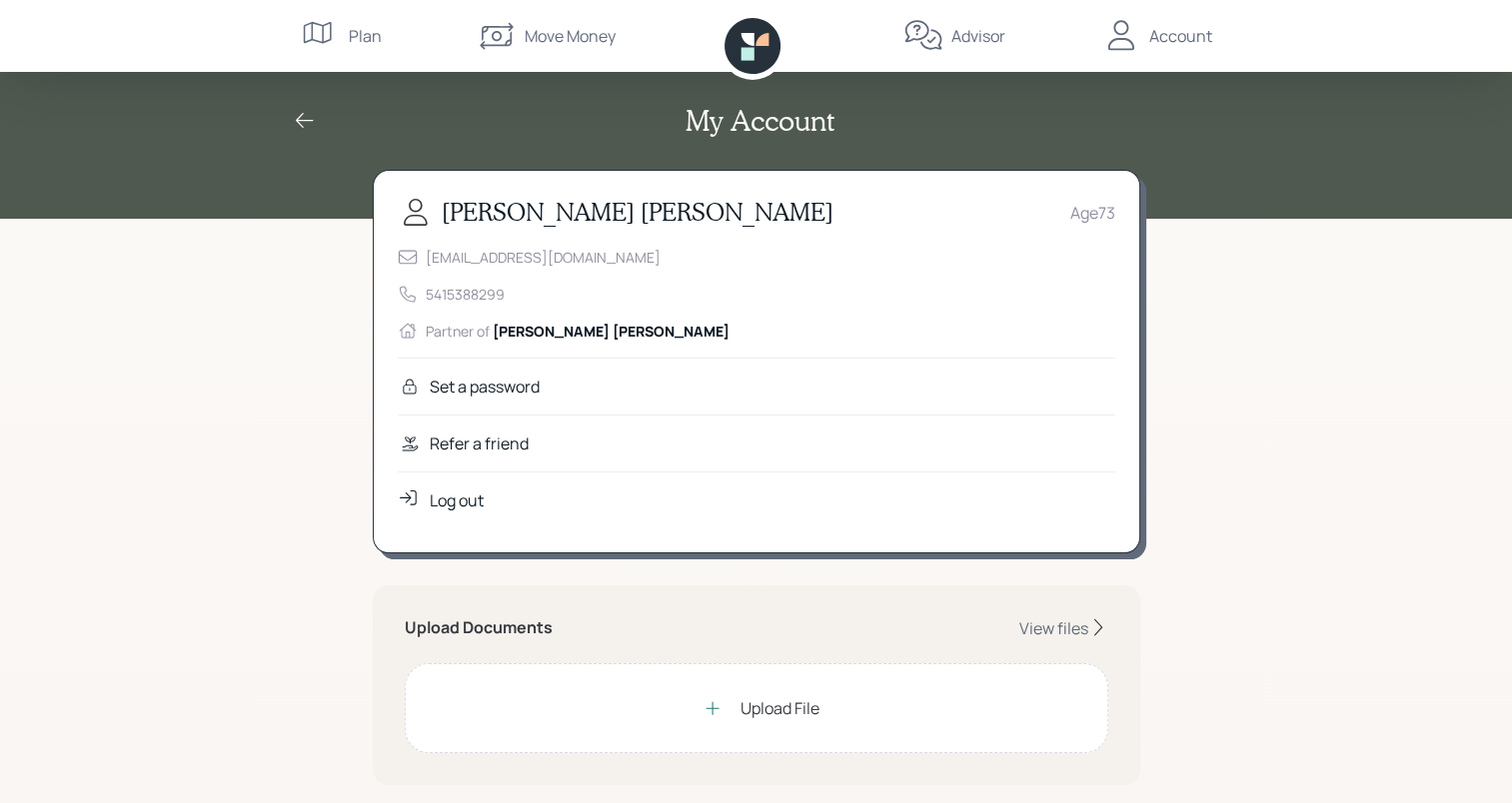 click on "Log out" at bounding box center [457, 500] 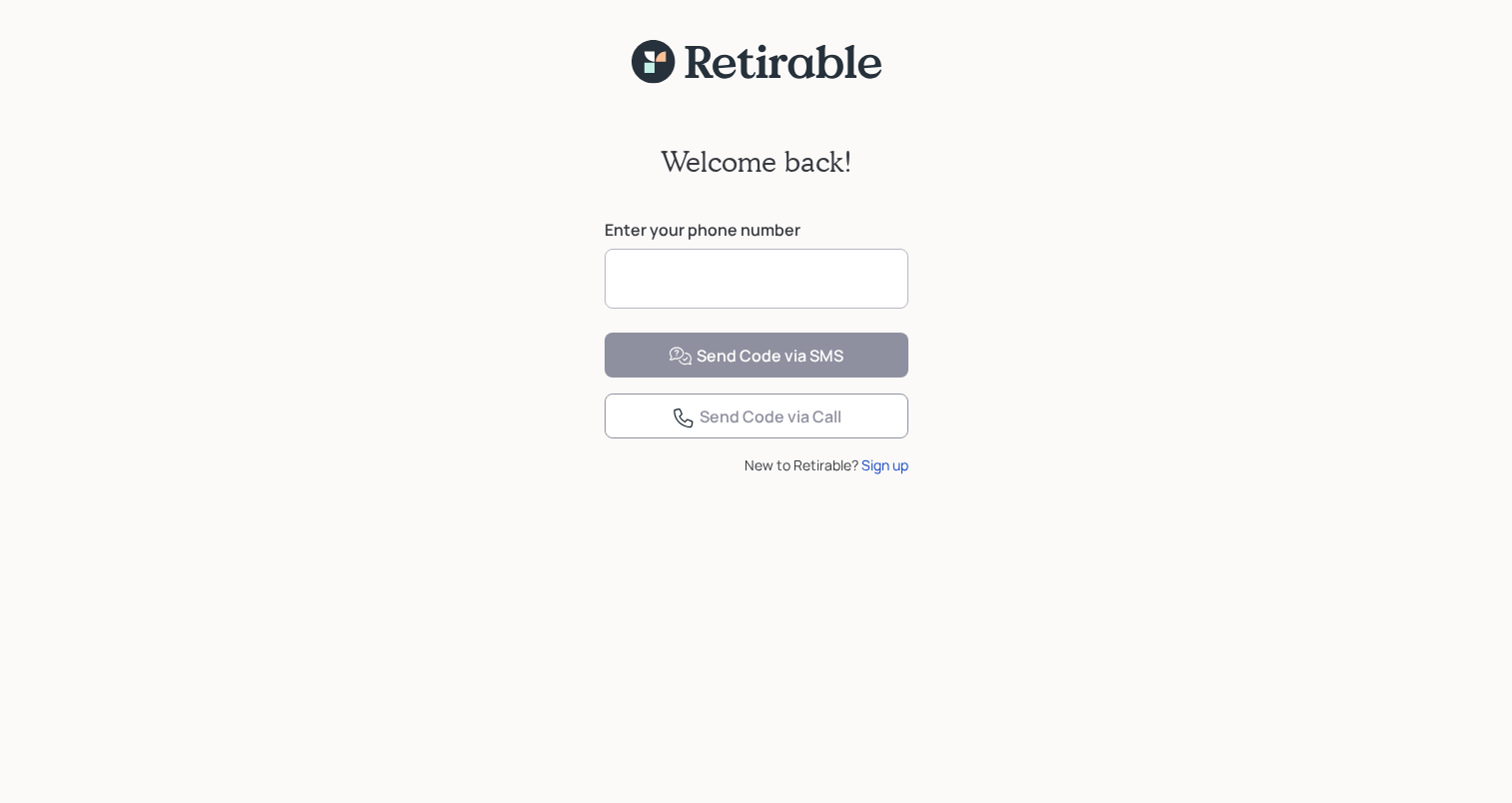 scroll, scrollTop: 0, scrollLeft: 0, axis: both 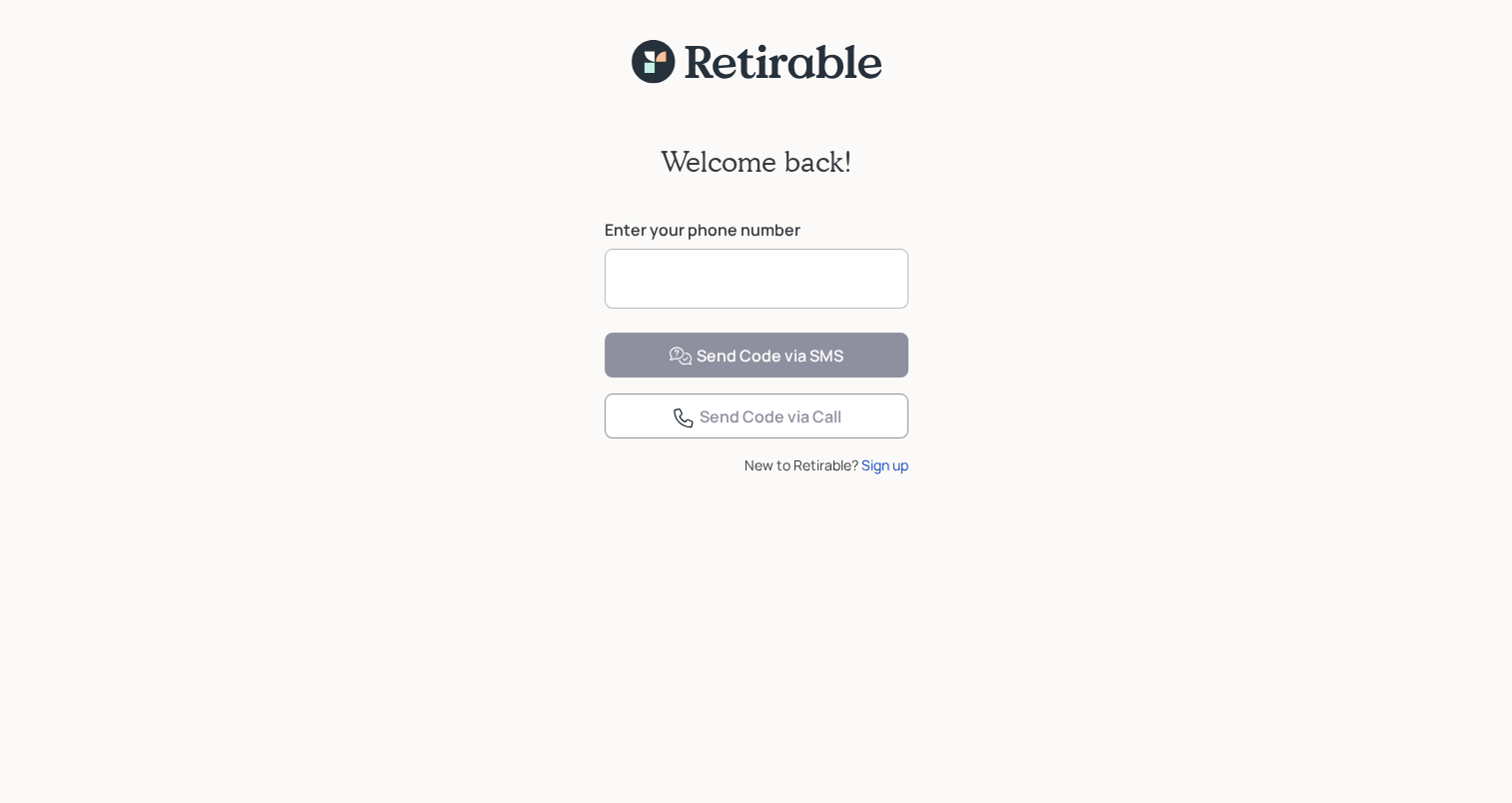 click at bounding box center [756, 279] 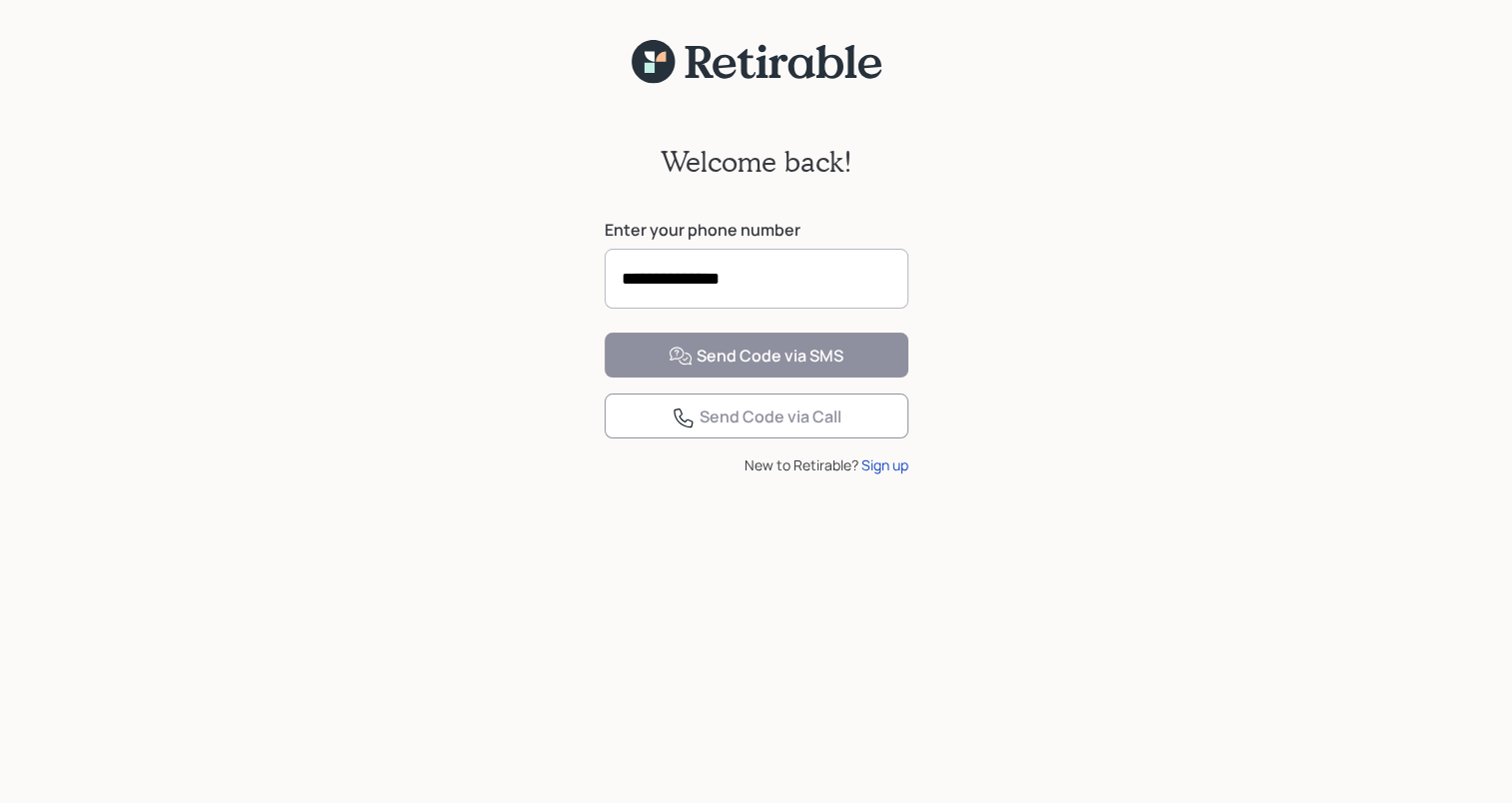 type on "**********" 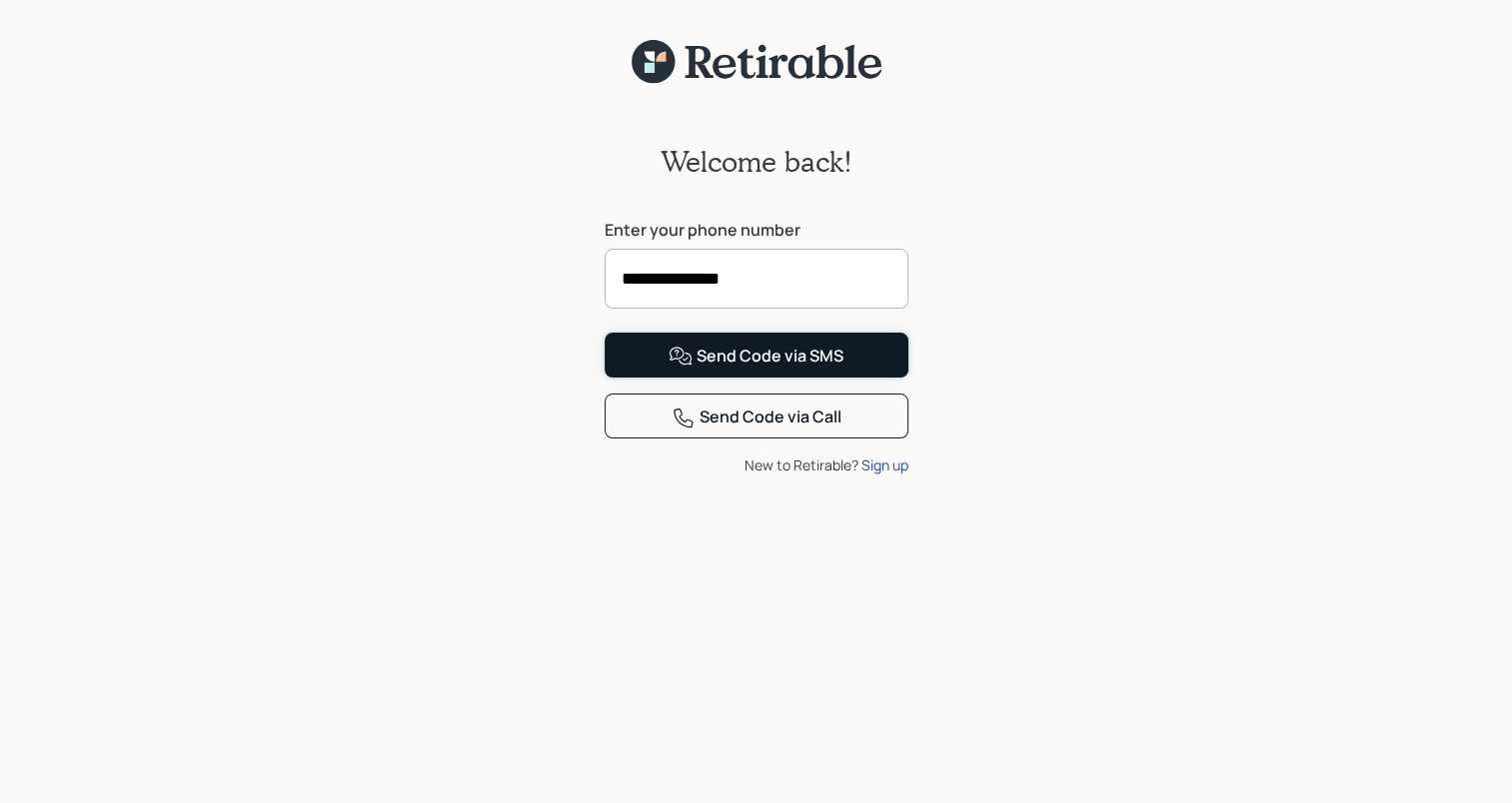 click on "Send Code via SMS" at bounding box center [756, 357] 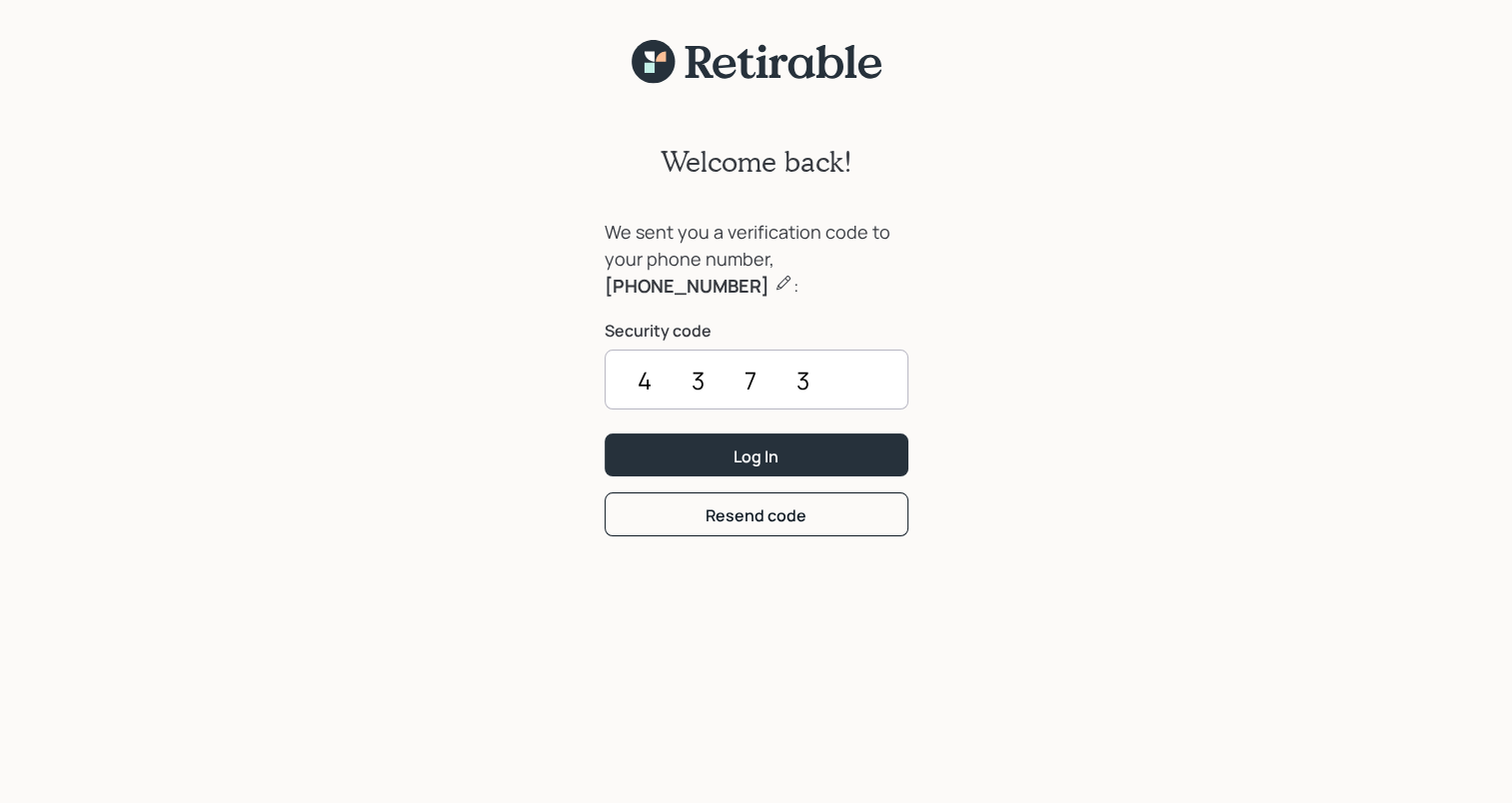 type on "4373" 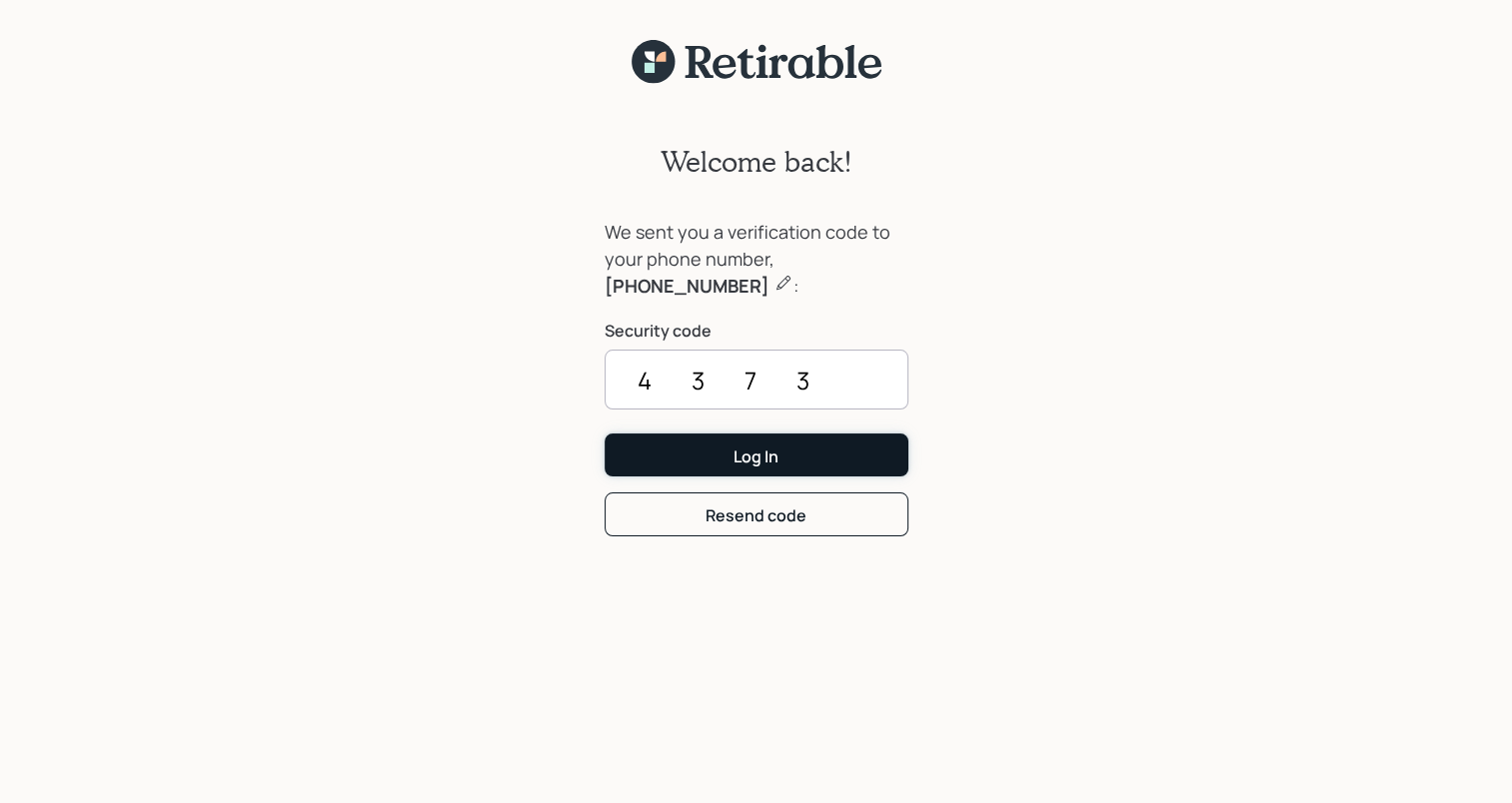 click on "Log In" at bounding box center (756, 456) 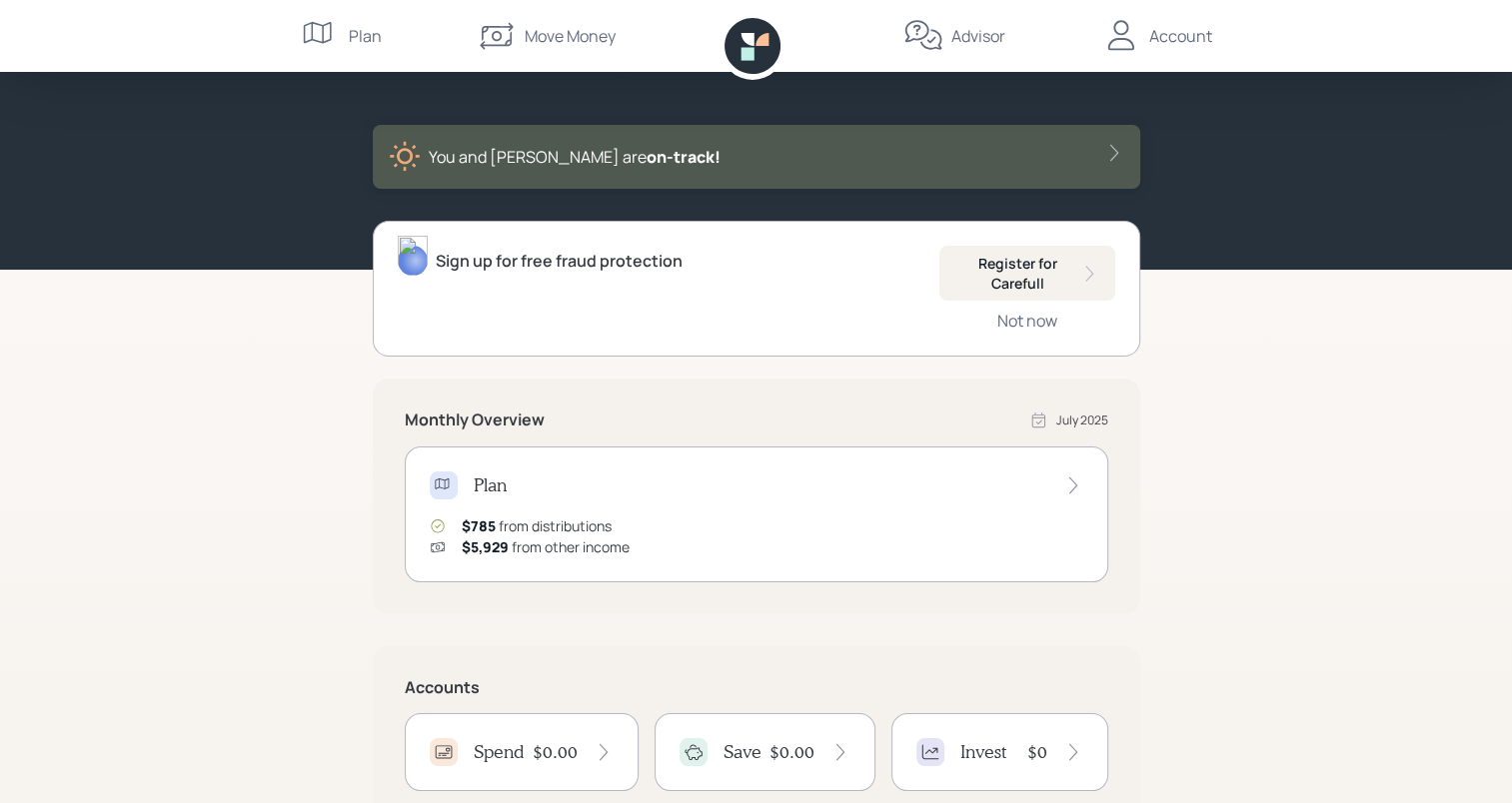 scroll, scrollTop: 36, scrollLeft: 0, axis: vertical 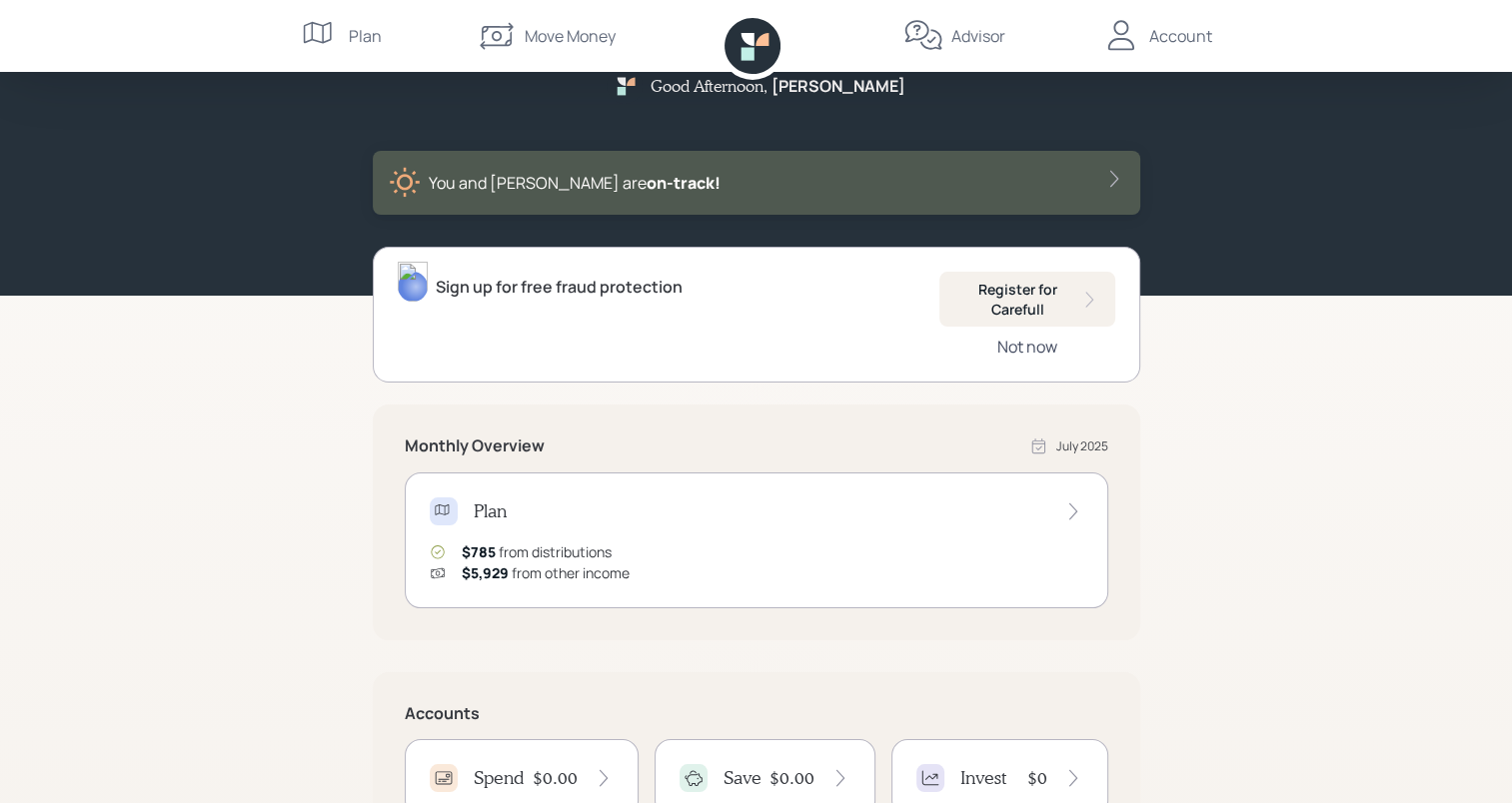 click on "Not now" at bounding box center (1027, 347) 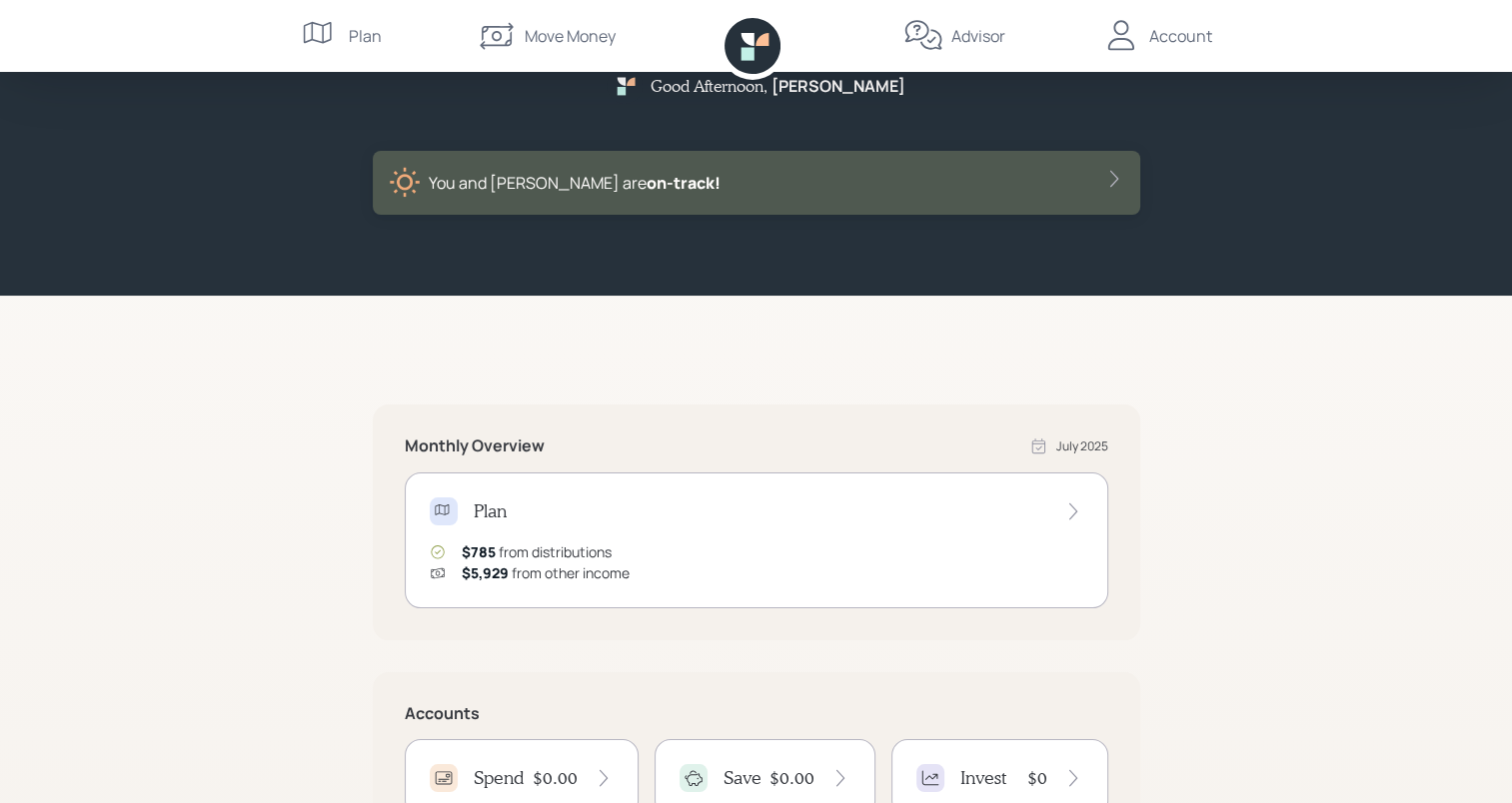 click on "Sign up for free fraud protection Register for Carefull Not now" at bounding box center (756, 310) 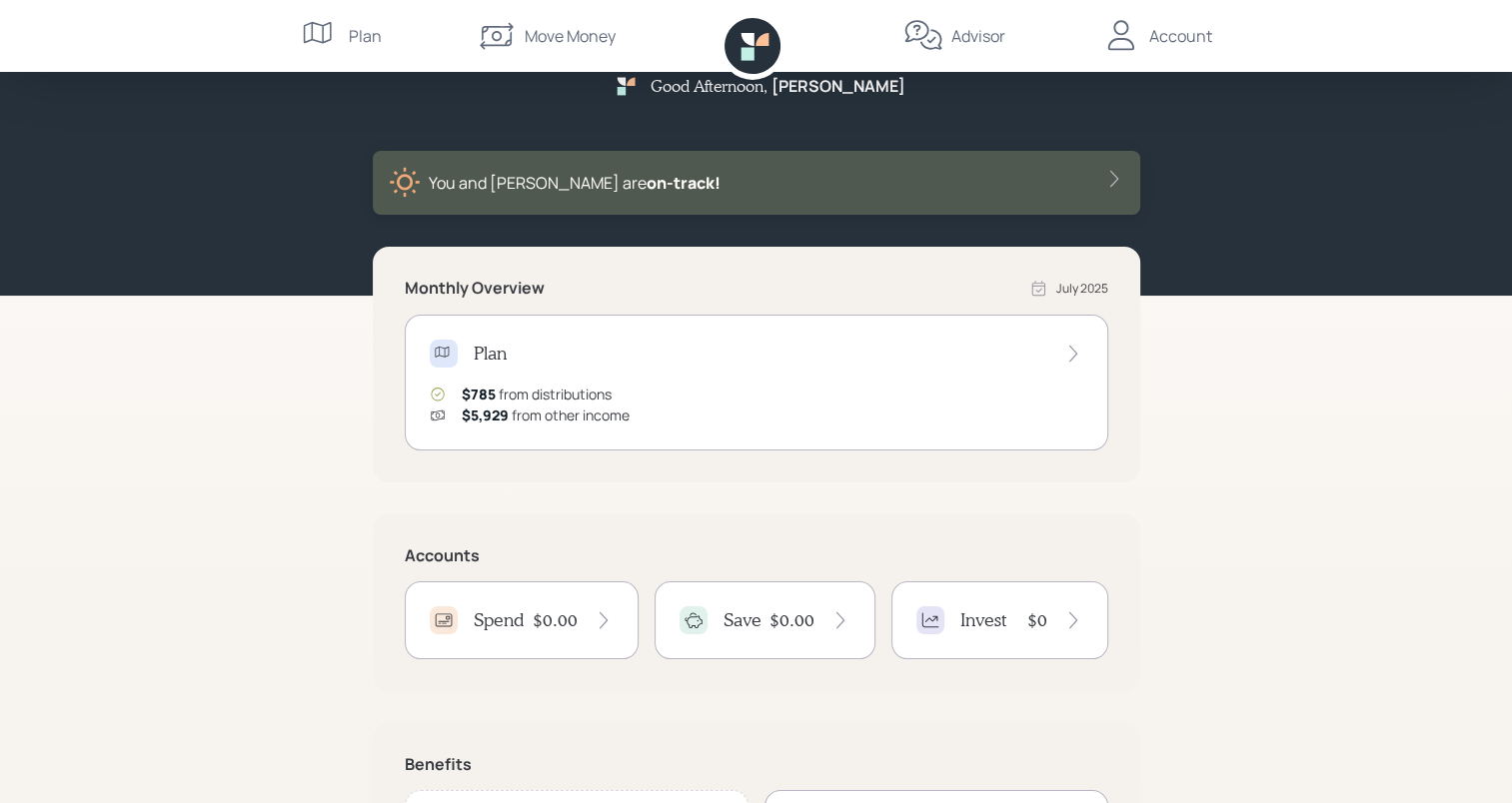 click on "Plan" at bounding box center (756, 354) 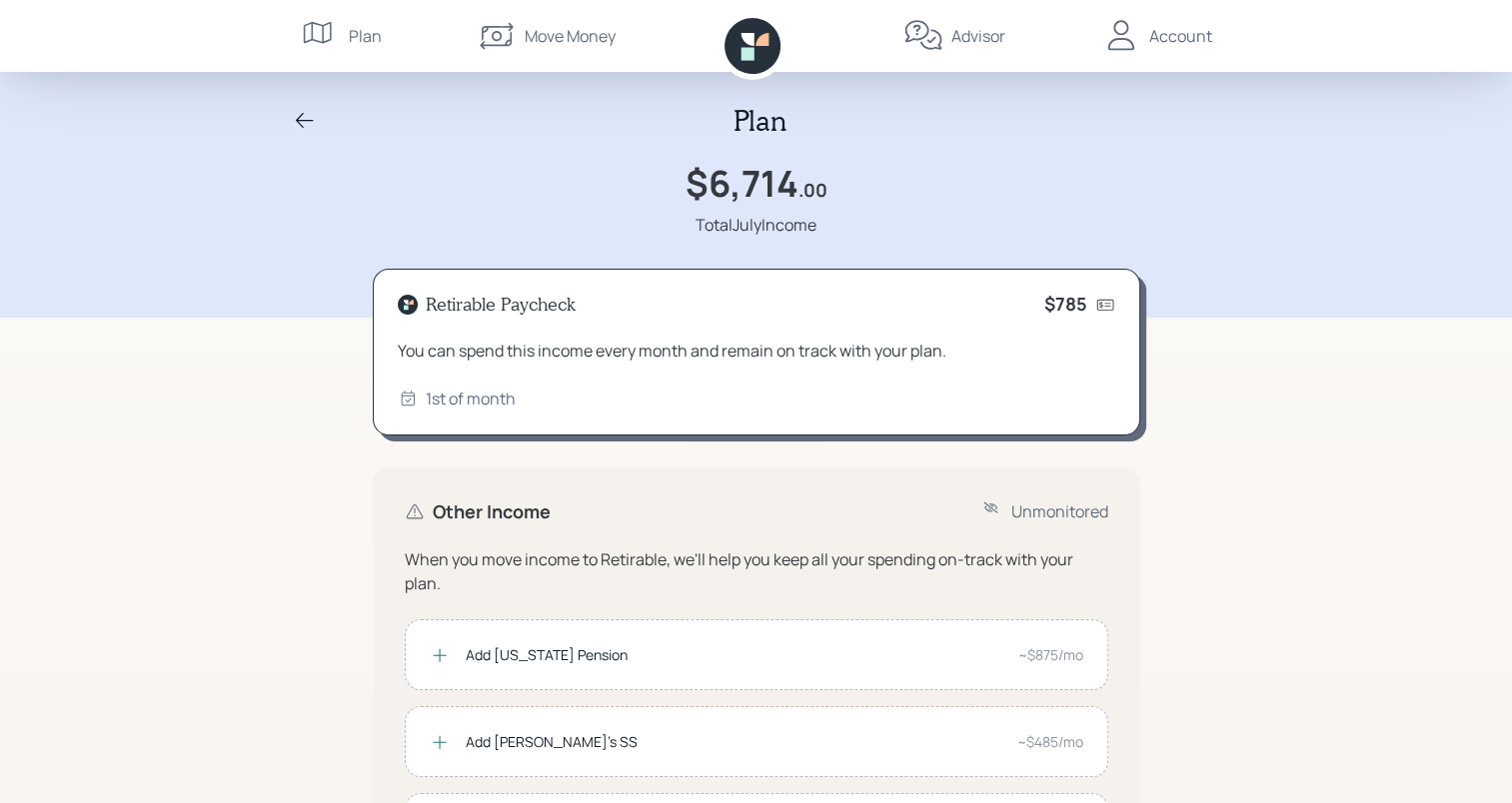 click on "You can spend this income every month and remain on track with your plan." at bounding box center (756, 351) 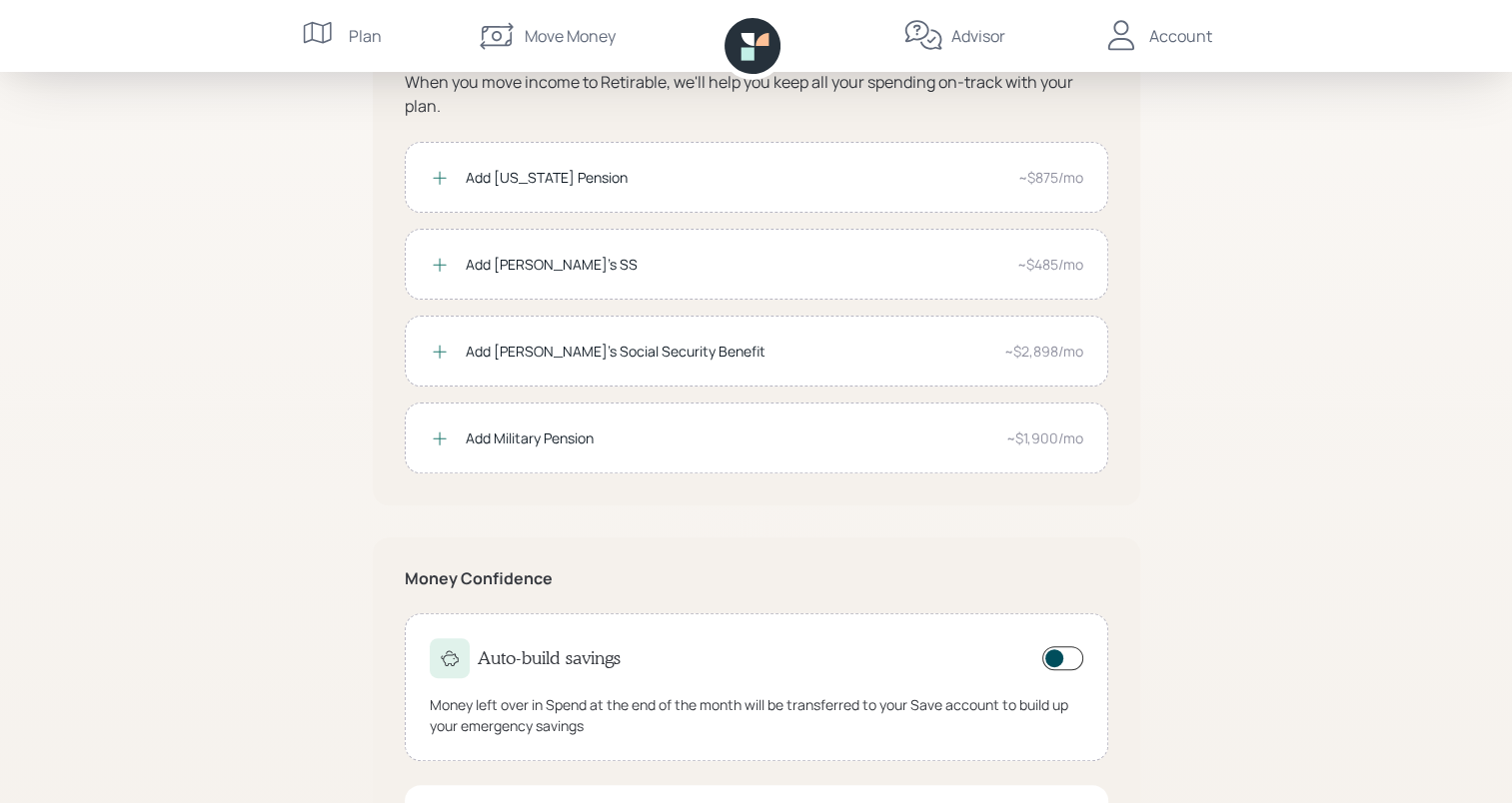 scroll, scrollTop: 479, scrollLeft: 0, axis: vertical 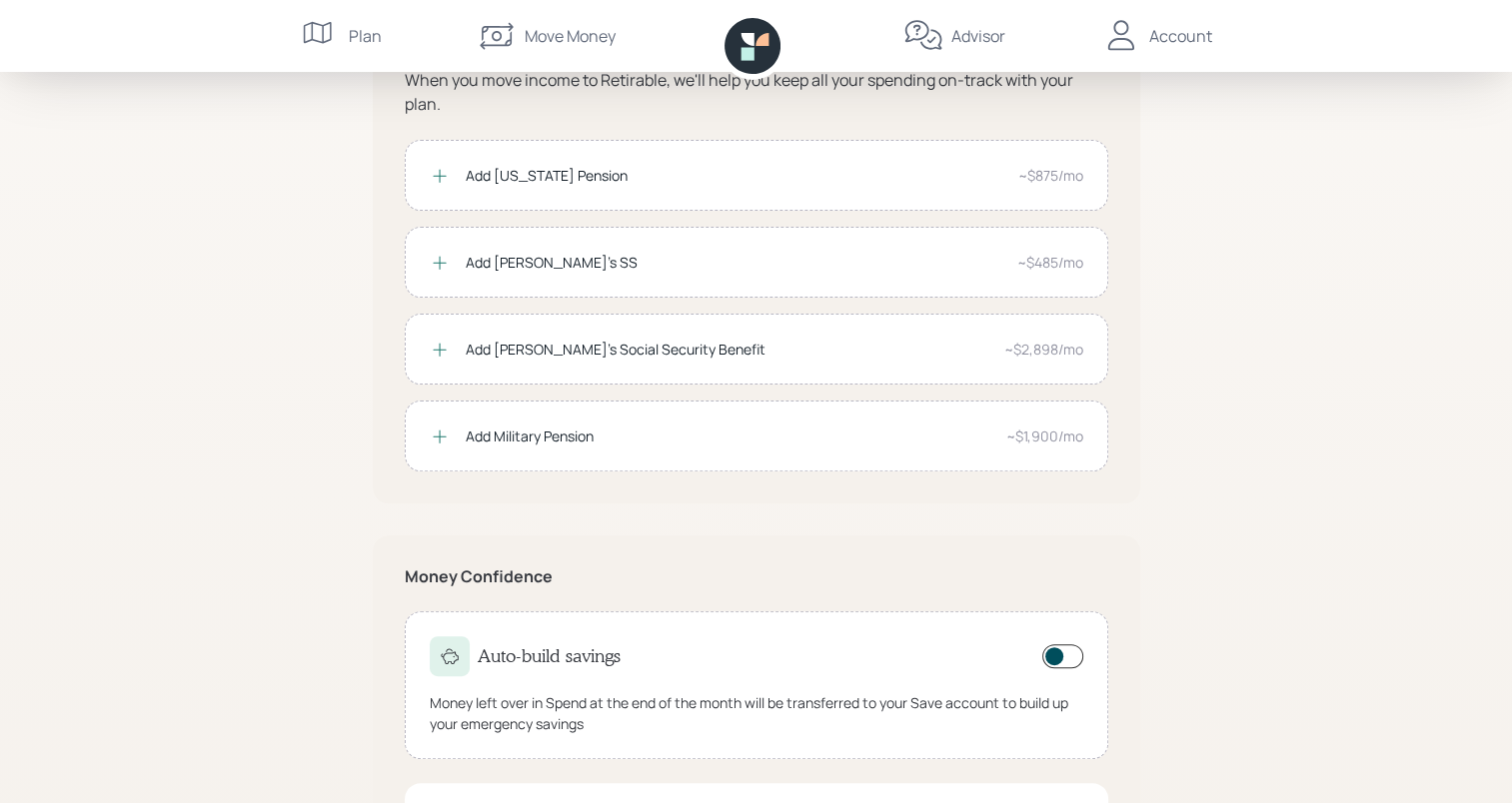 click at bounding box center [1062, 656] 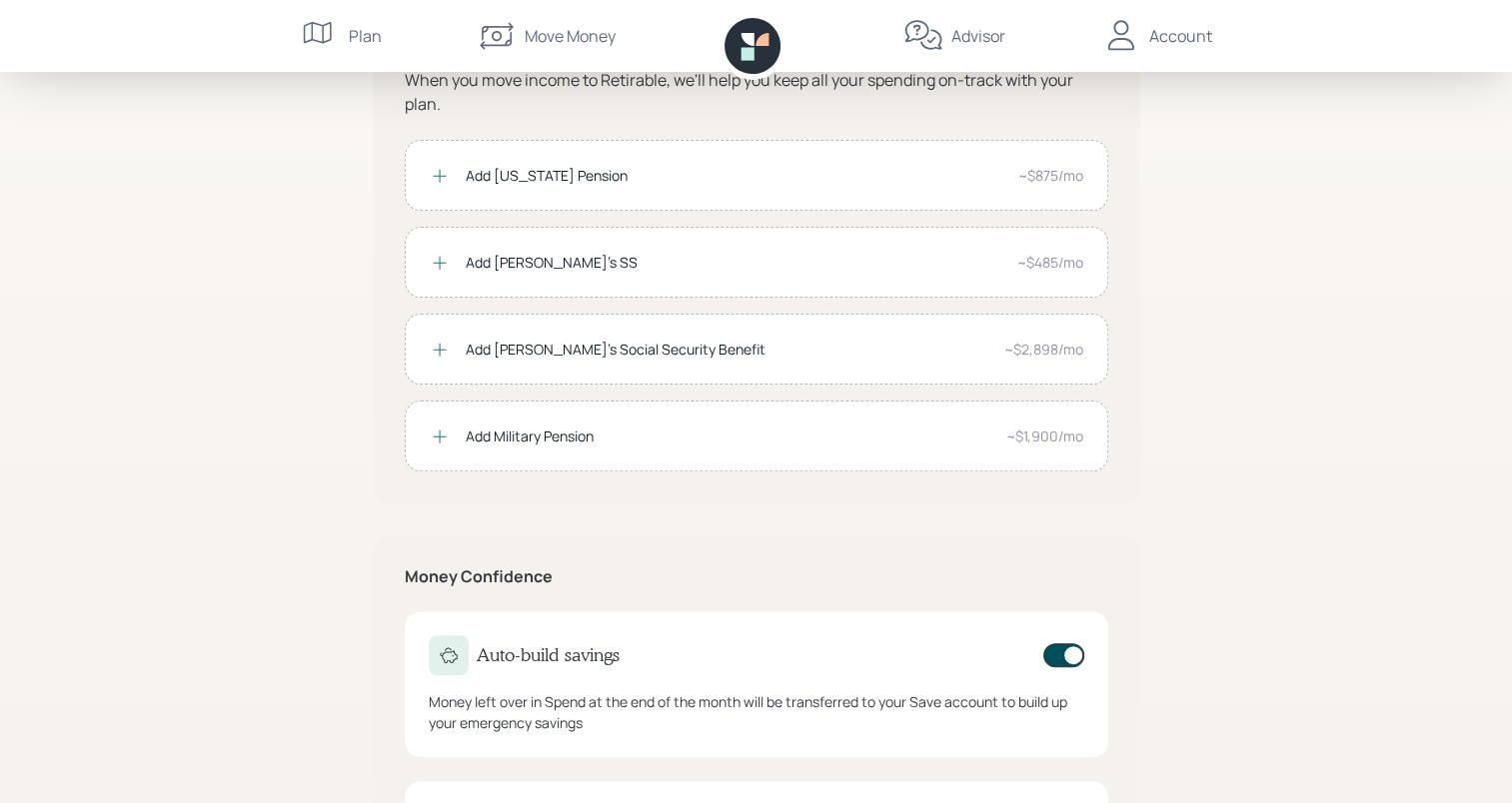 click at bounding box center (1063, 655) 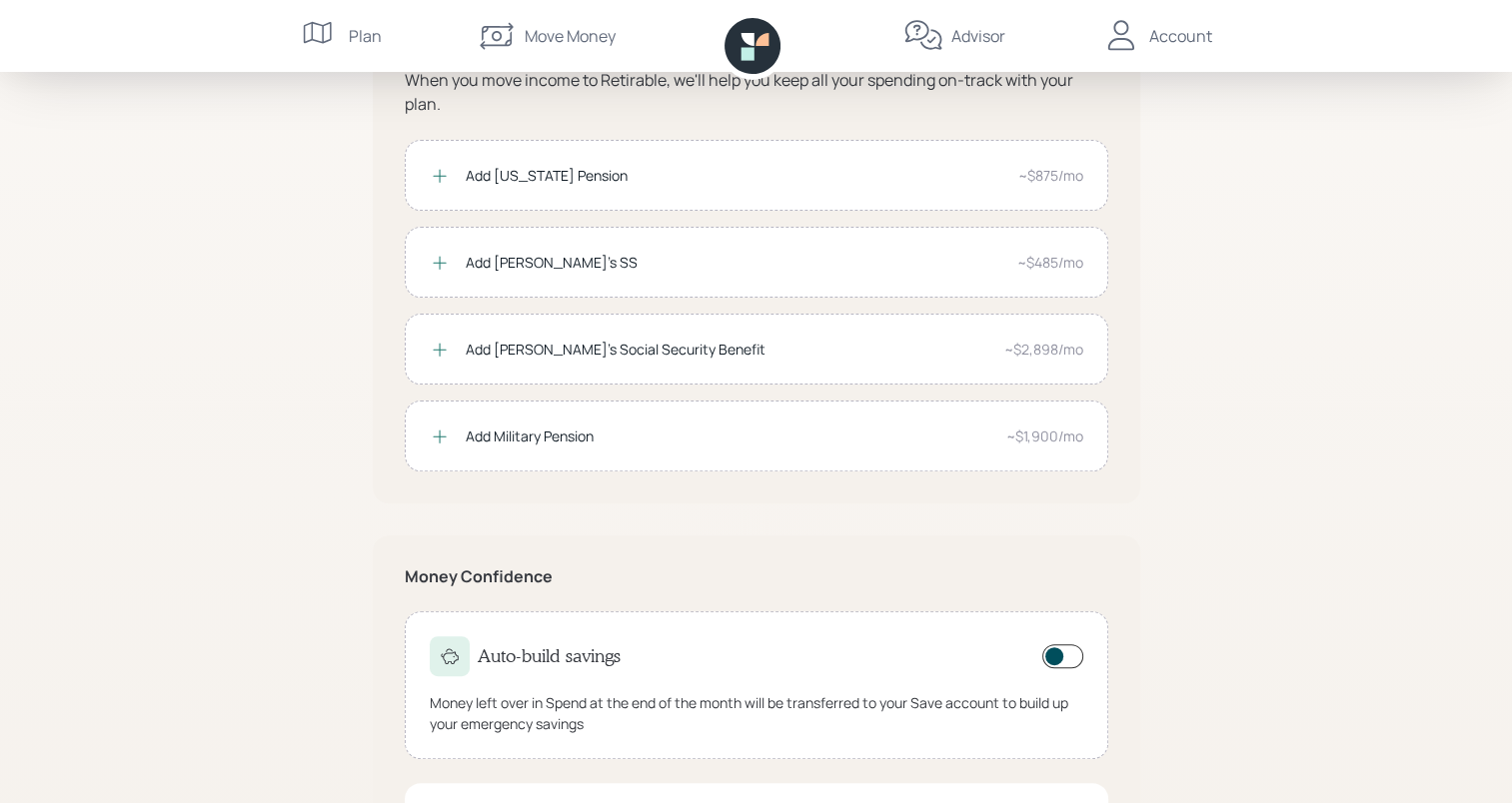click at bounding box center (1062, 656) 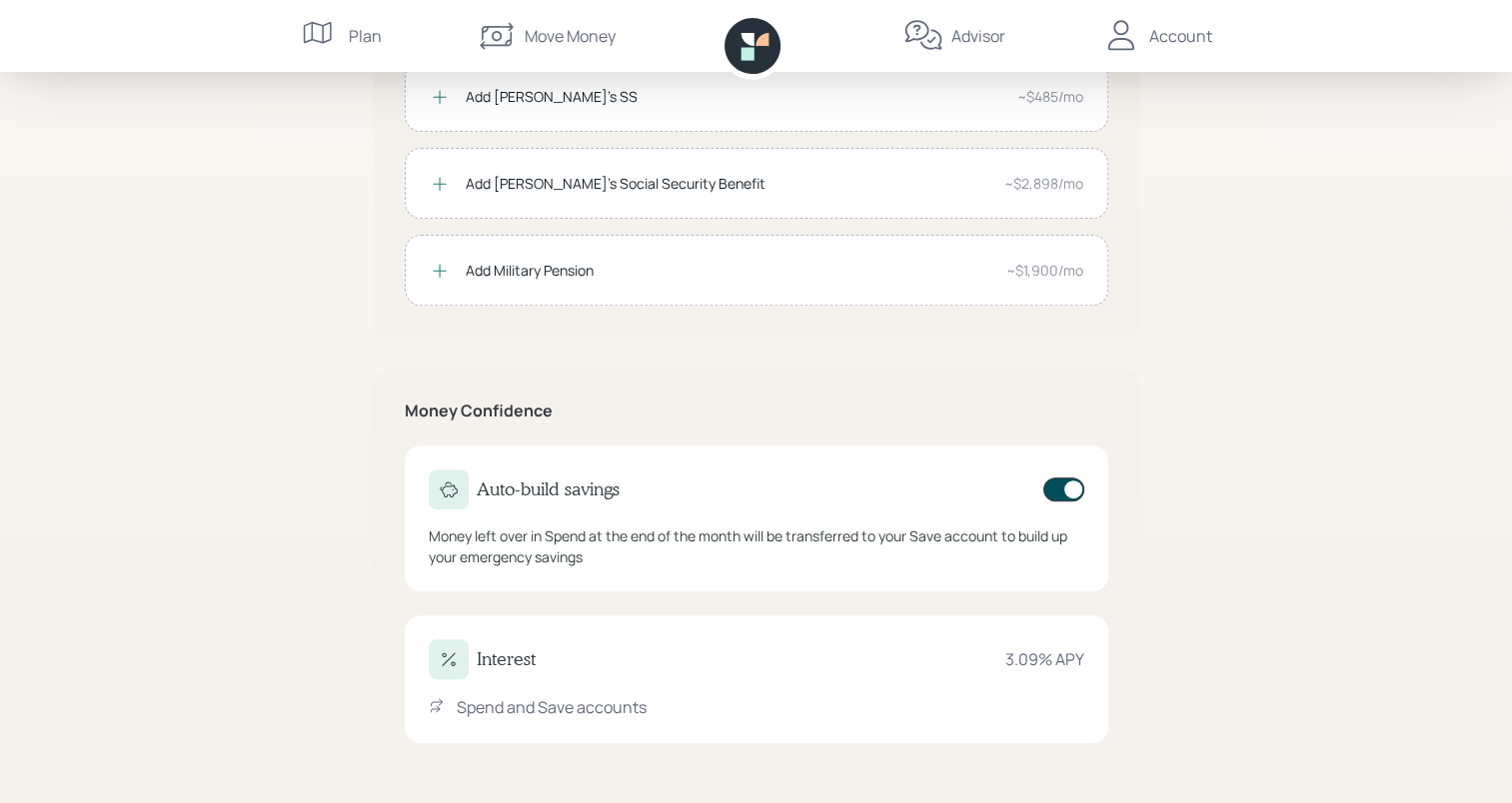 scroll, scrollTop: 647, scrollLeft: 0, axis: vertical 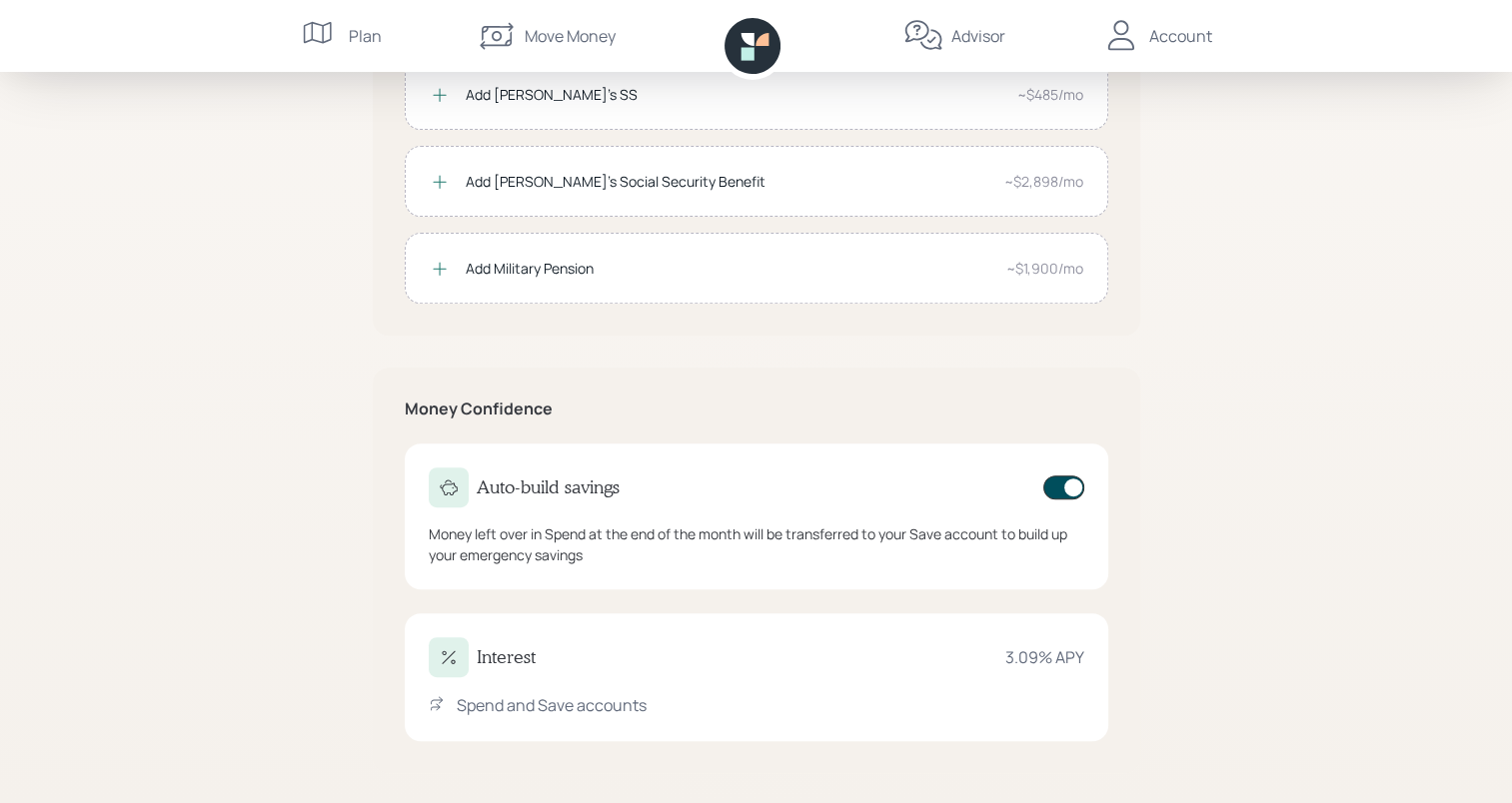 click on "Account" at bounding box center [1180, 36] 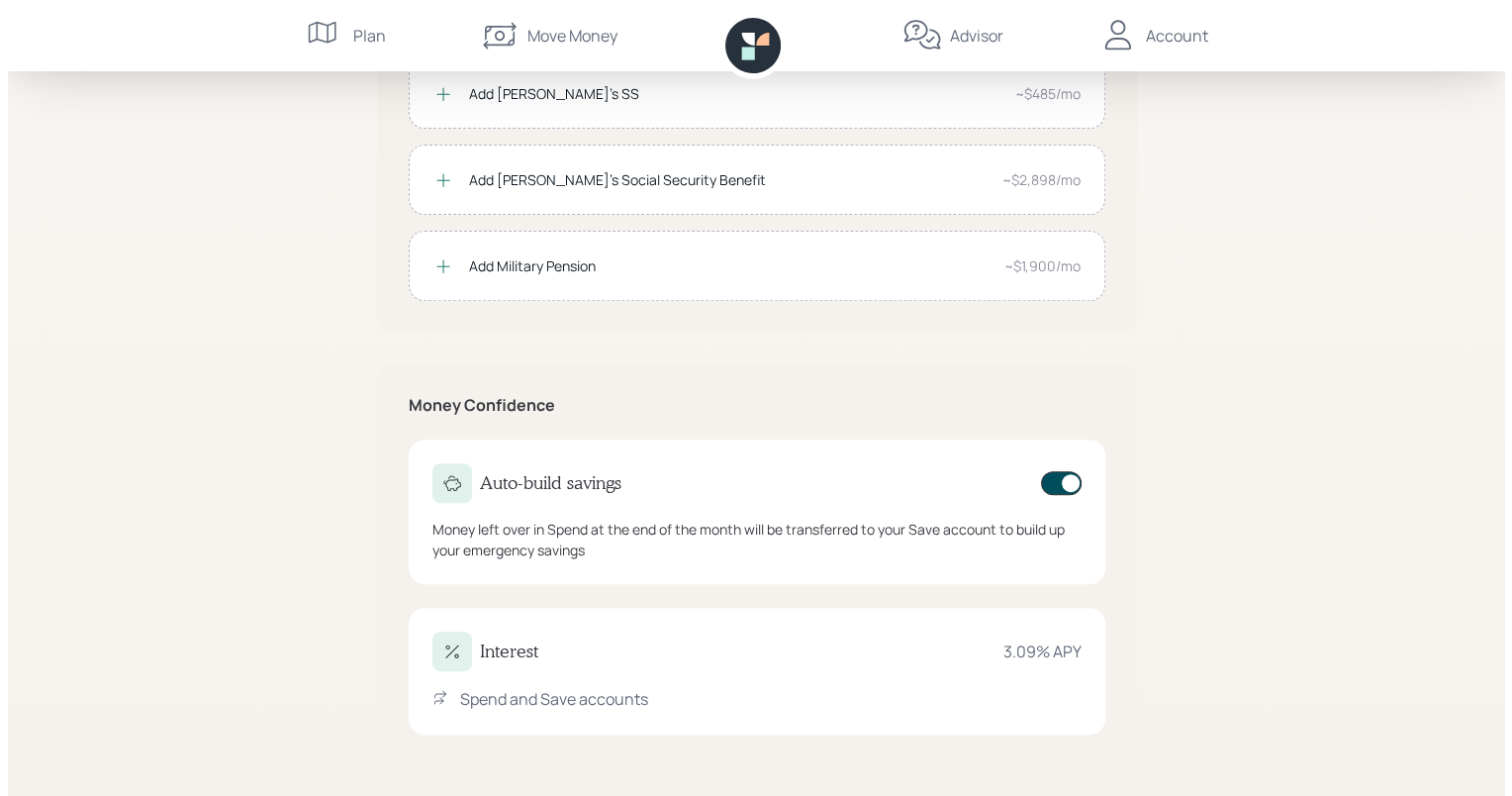 scroll, scrollTop: 0, scrollLeft: 0, axis: both 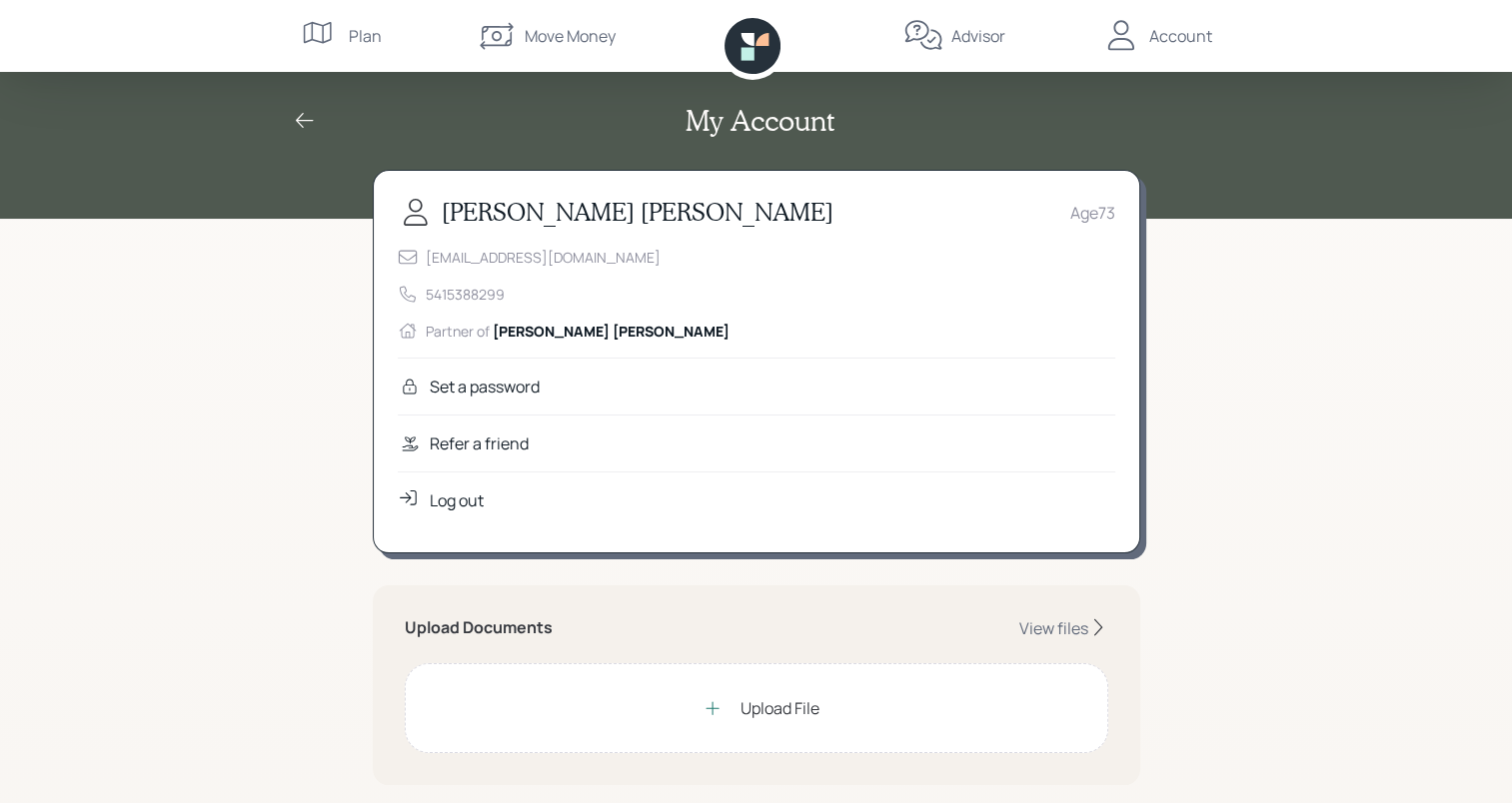 click on "Robert   Milburn" at bounding box center [638, 212] 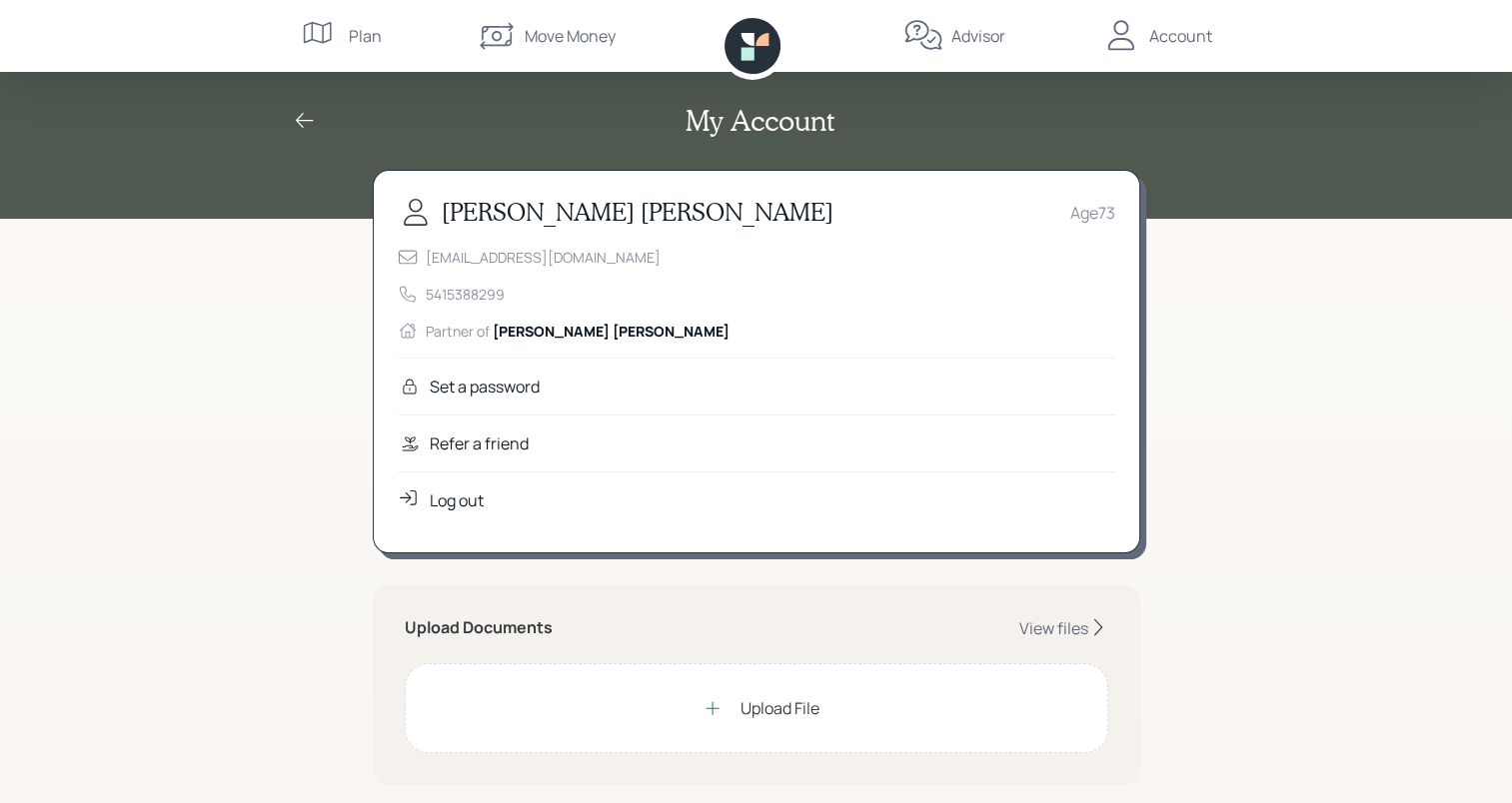 drag, startPoint x: 1164, startPoint y: 30, endPoint x: 1320, endPoint y: 634, distance: 623.82049 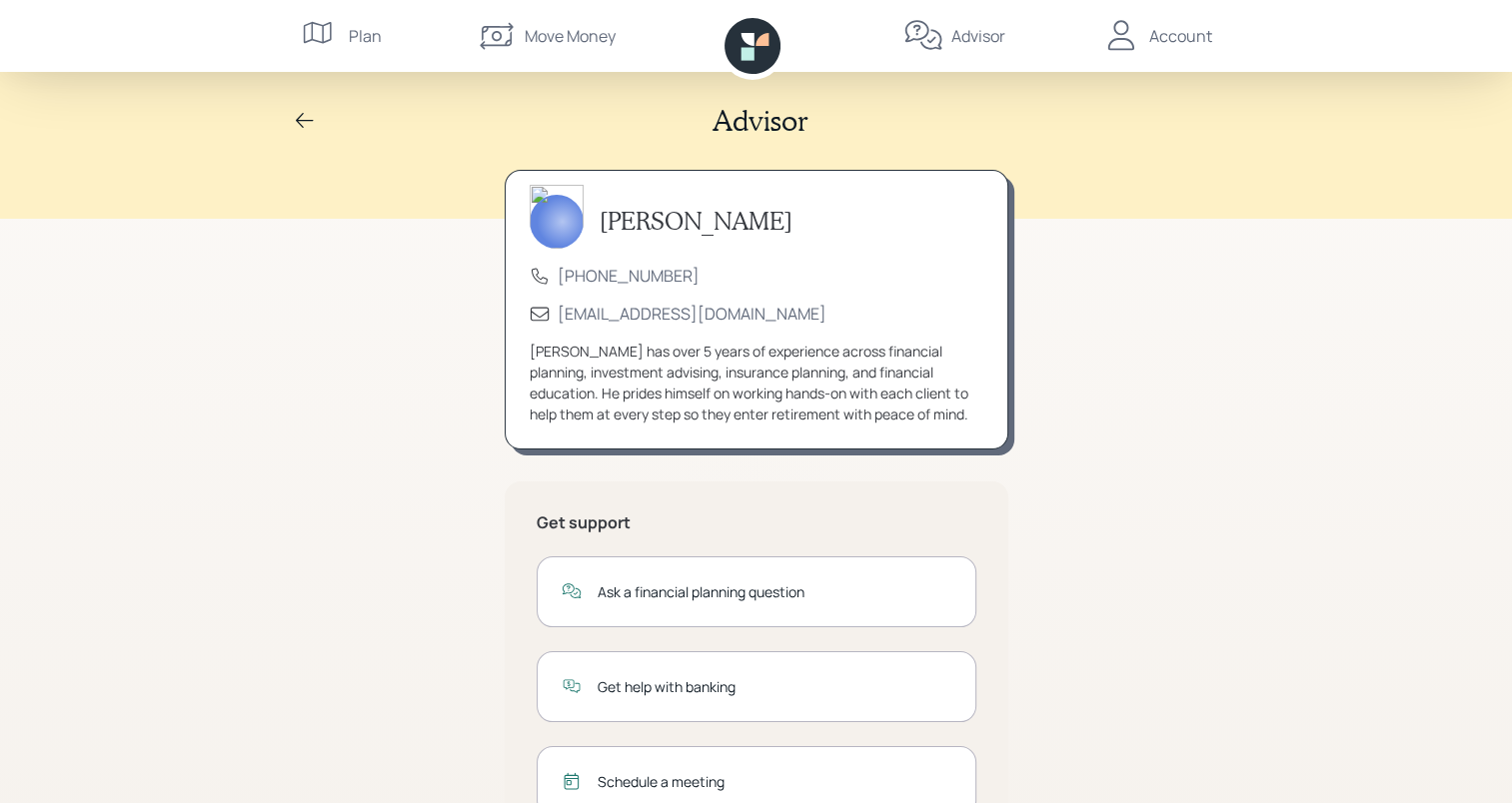 click on "Move Money" at bounding box center [570, 36] 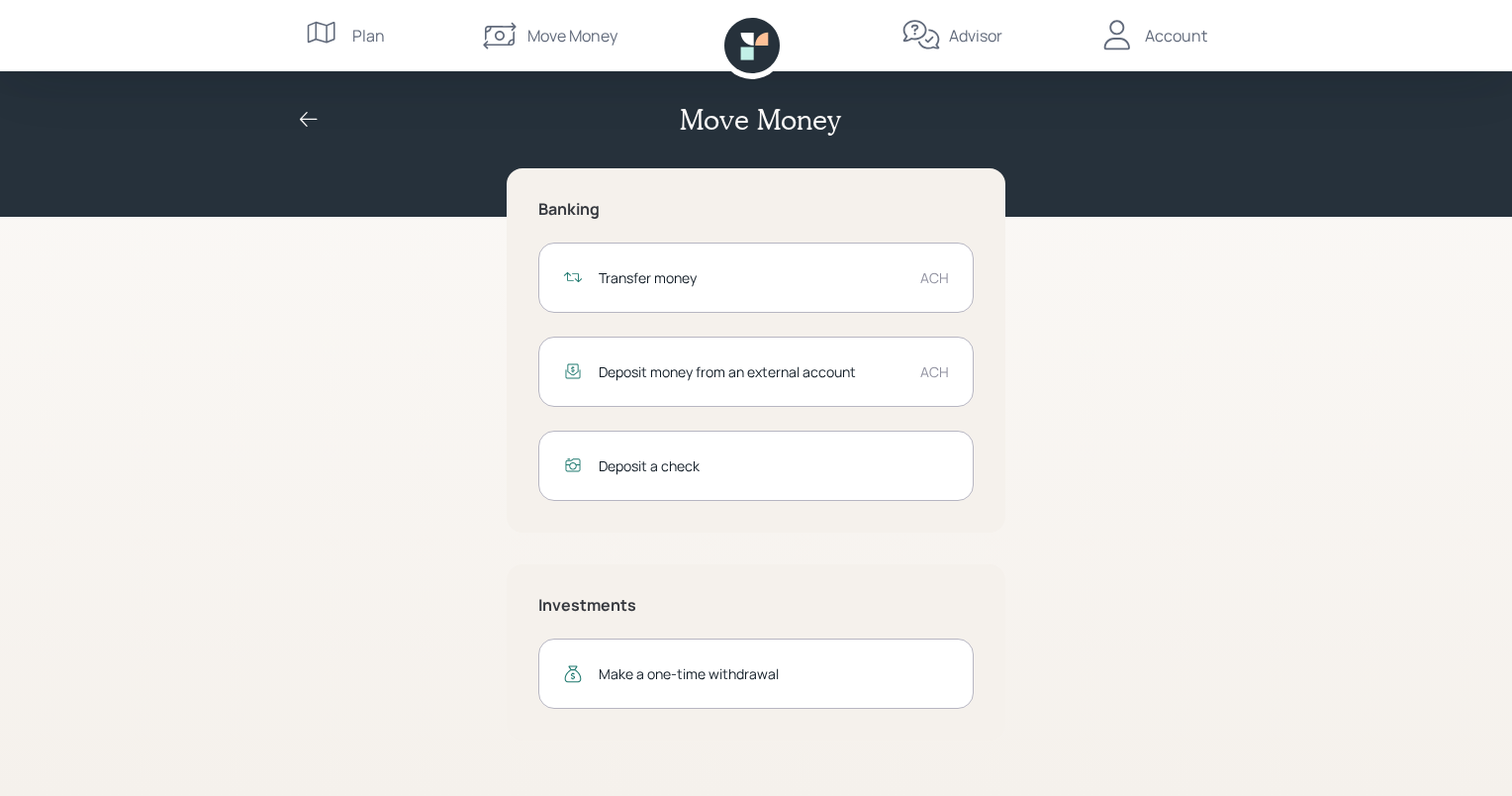 click on "Deposit money from an external account" at bounding box center [751, 371] 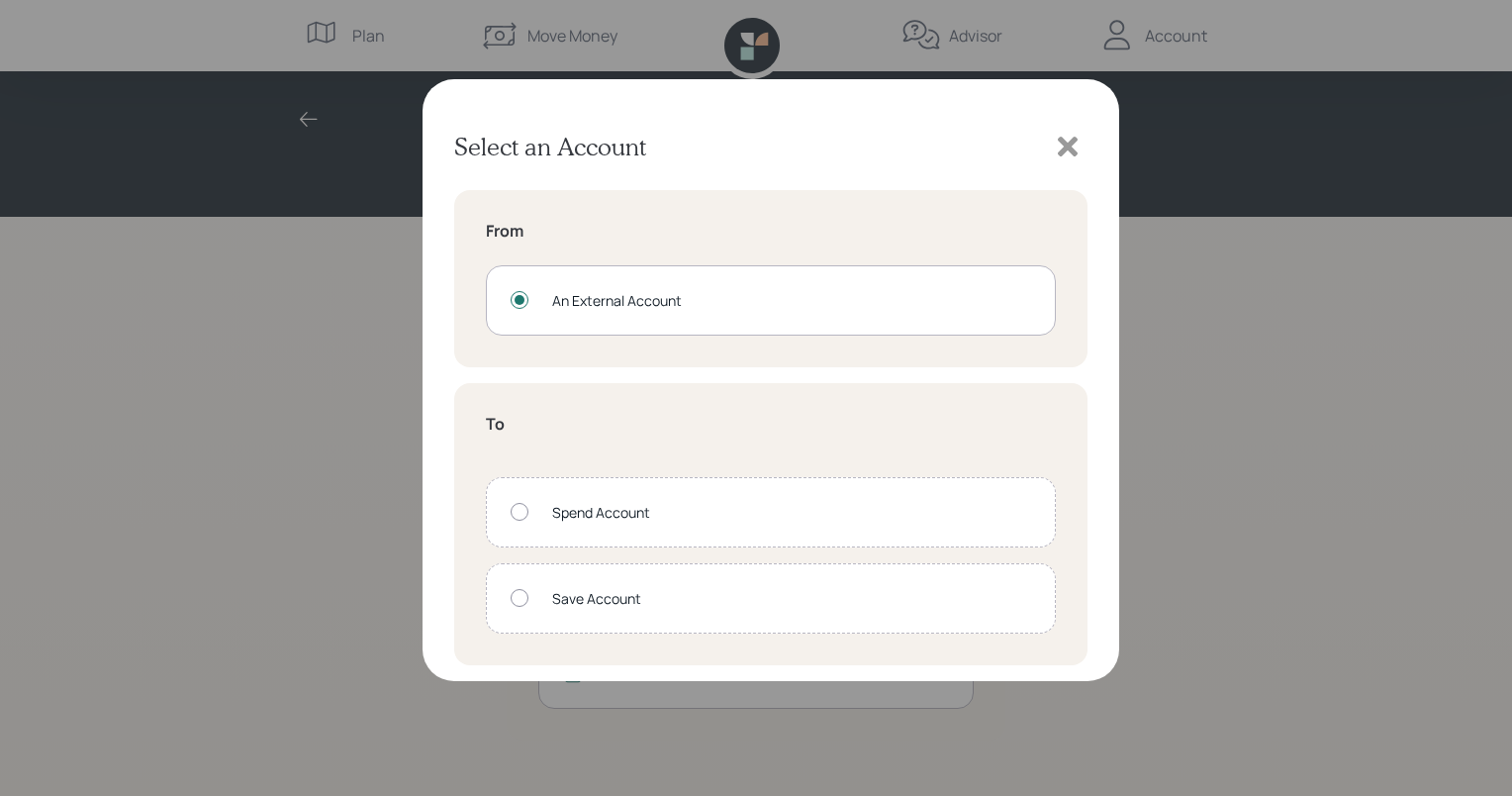 click at bounding box center [520, 598] 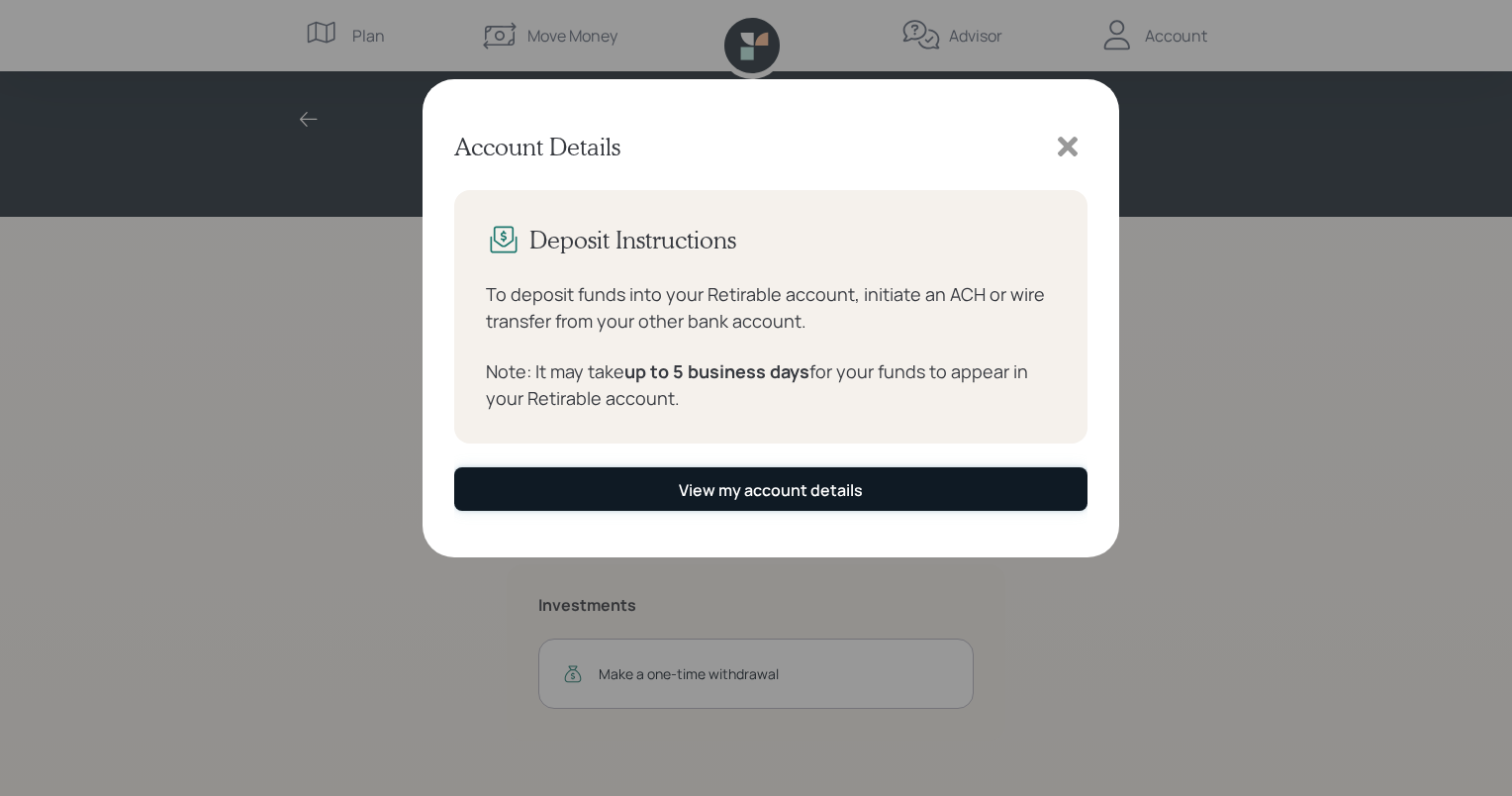 click on "View my account details" at bounding box center [771, 488] 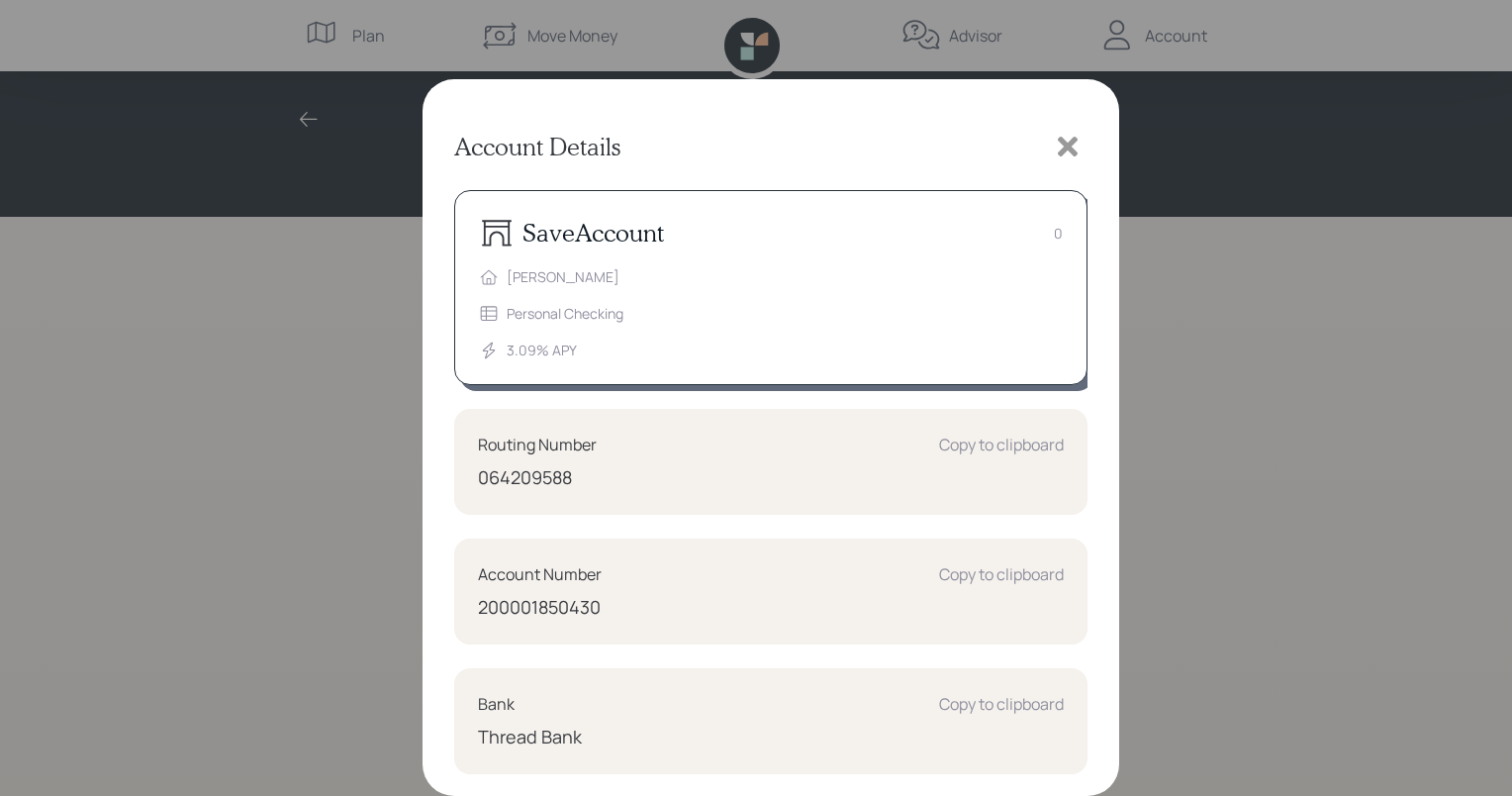 click on "Account Details Save  Account 0 [PERSON_NAME] Personal Checking 3.09 % APY Routing Number Copy to clipboard [US_BANK_ROUTING_MICR] Account Number Copy to clipboard 200001850430 Bank Copy to clipboard Thread Bank Address Copy to clipboard [STREET_ADDRESS]" at bounding box center (756, 398) 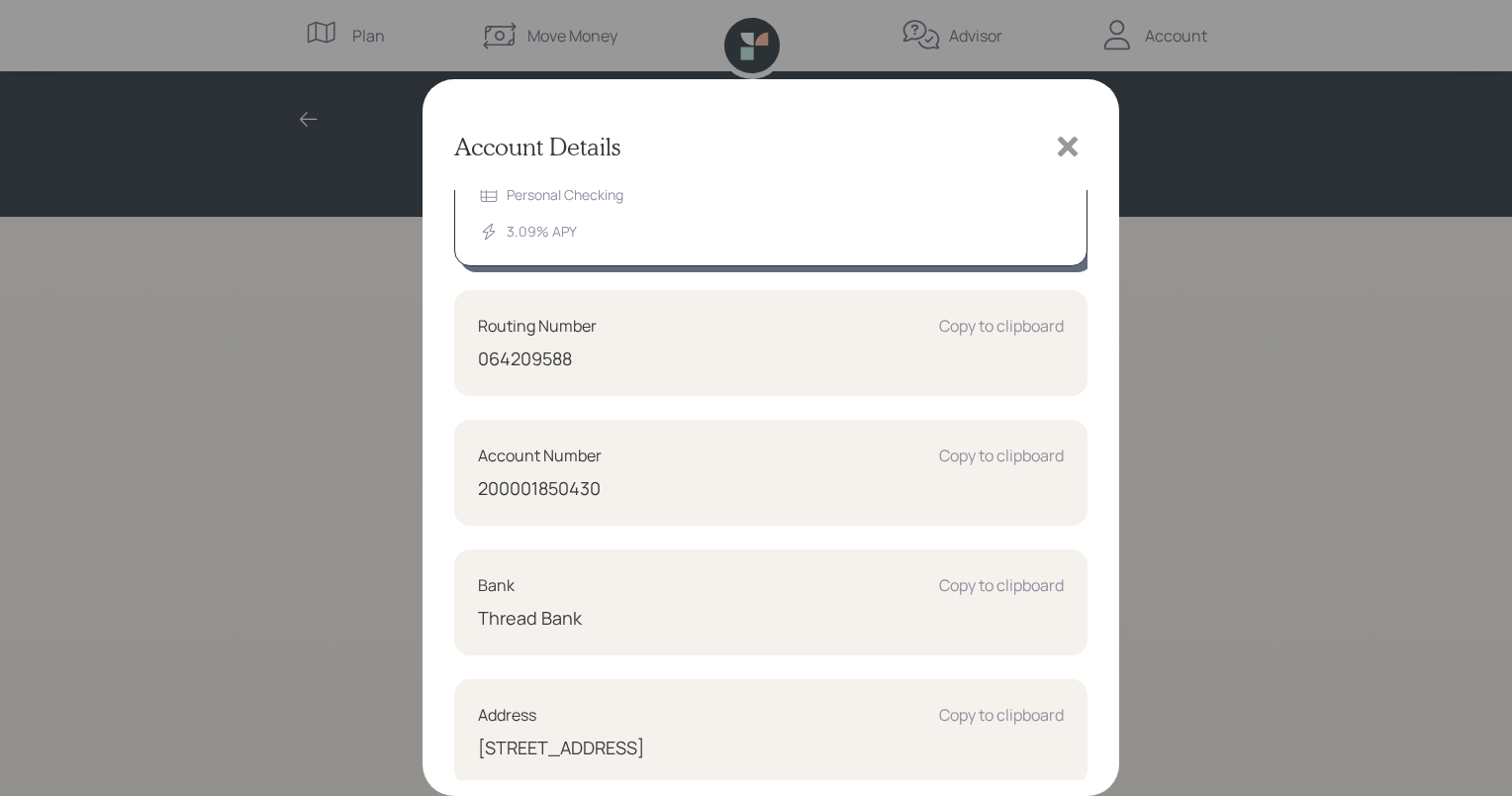 scroll, scrollTop: 123, scrollLeft: 0, axis: vertical 